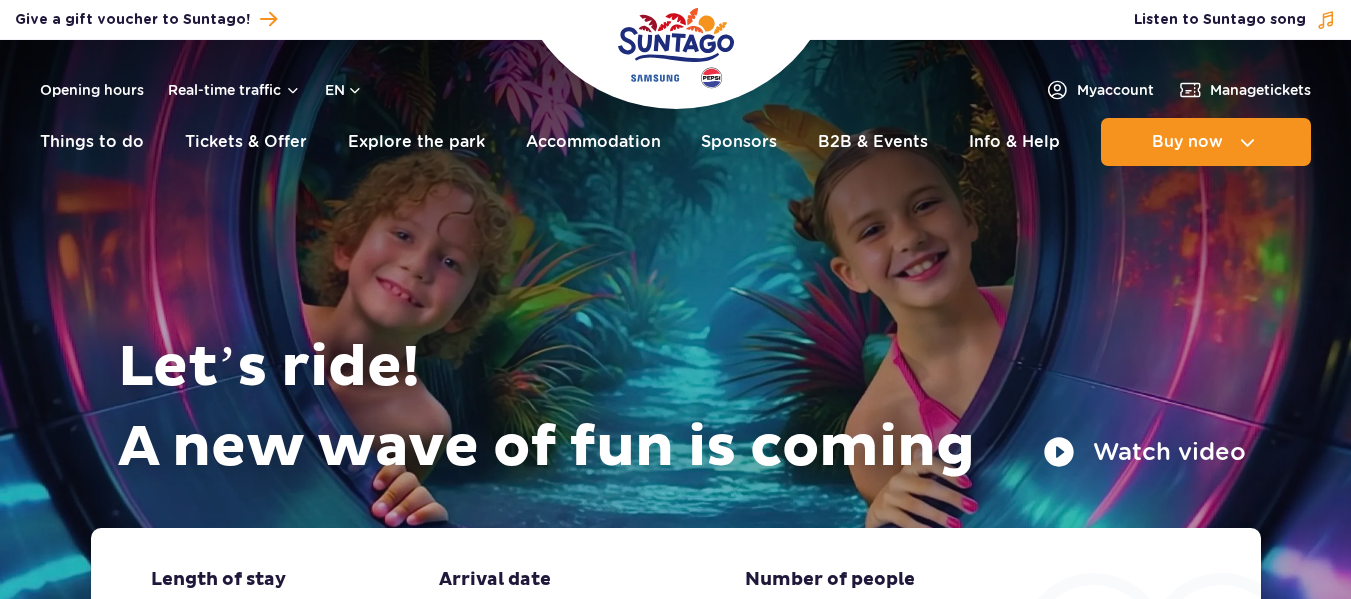 scroll, scrollTop: 0, scrollLeft: 0, axis: both 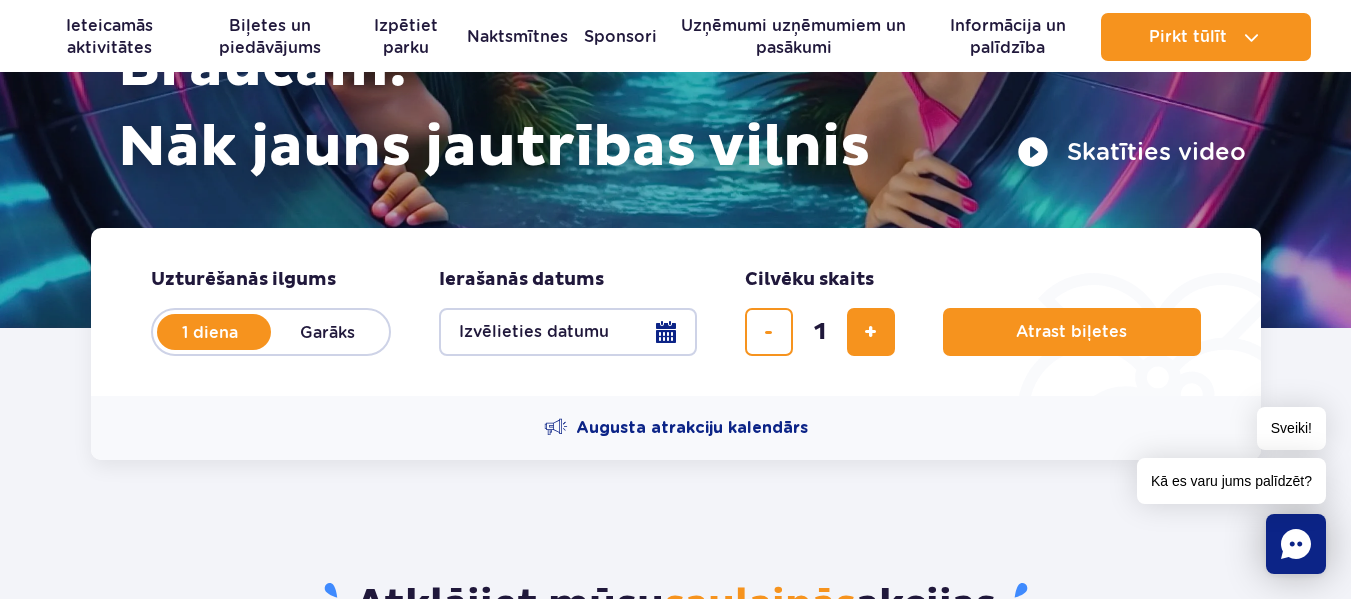 click on "Garāks" at bounding box center [327, 332] 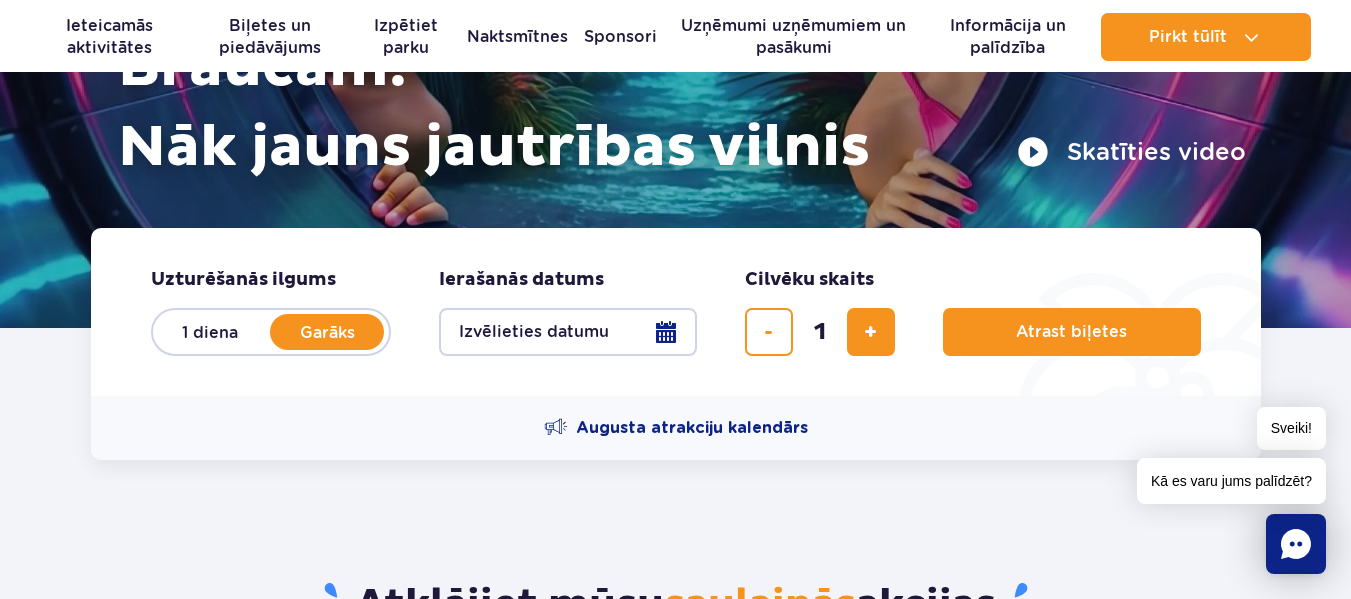 click on "Izvēlieties datumu" at bounding box center [568, 332] 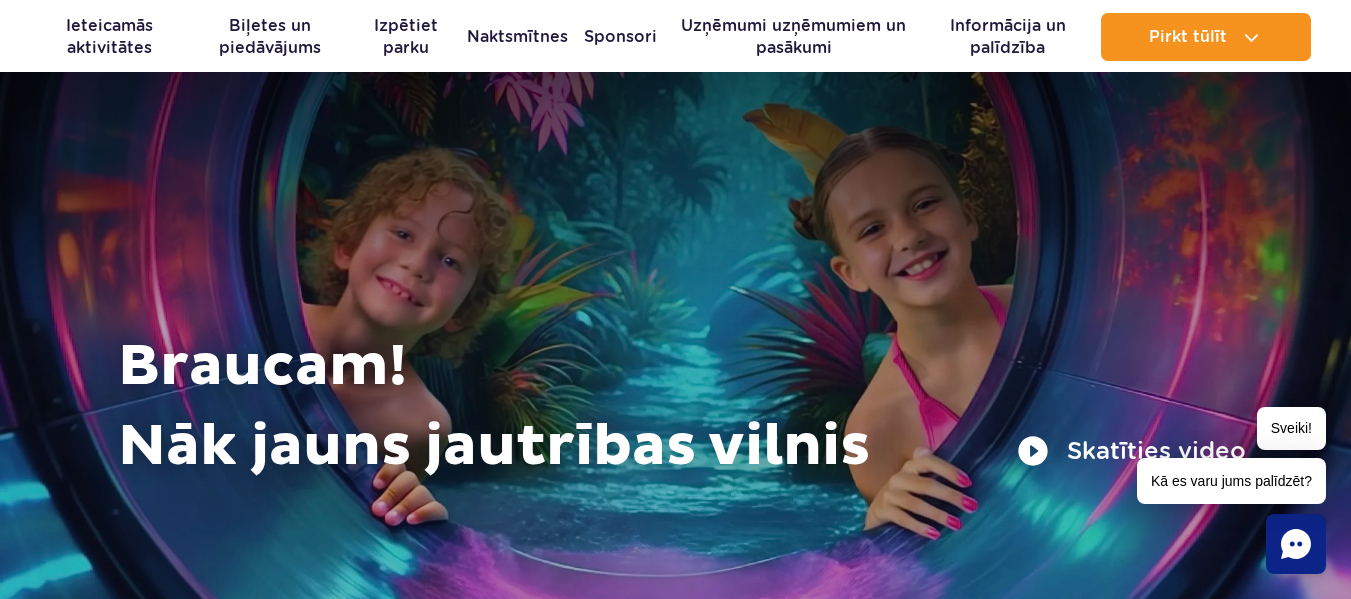scroll, scrollTop: 0, scrollLeft: 0, axis: both 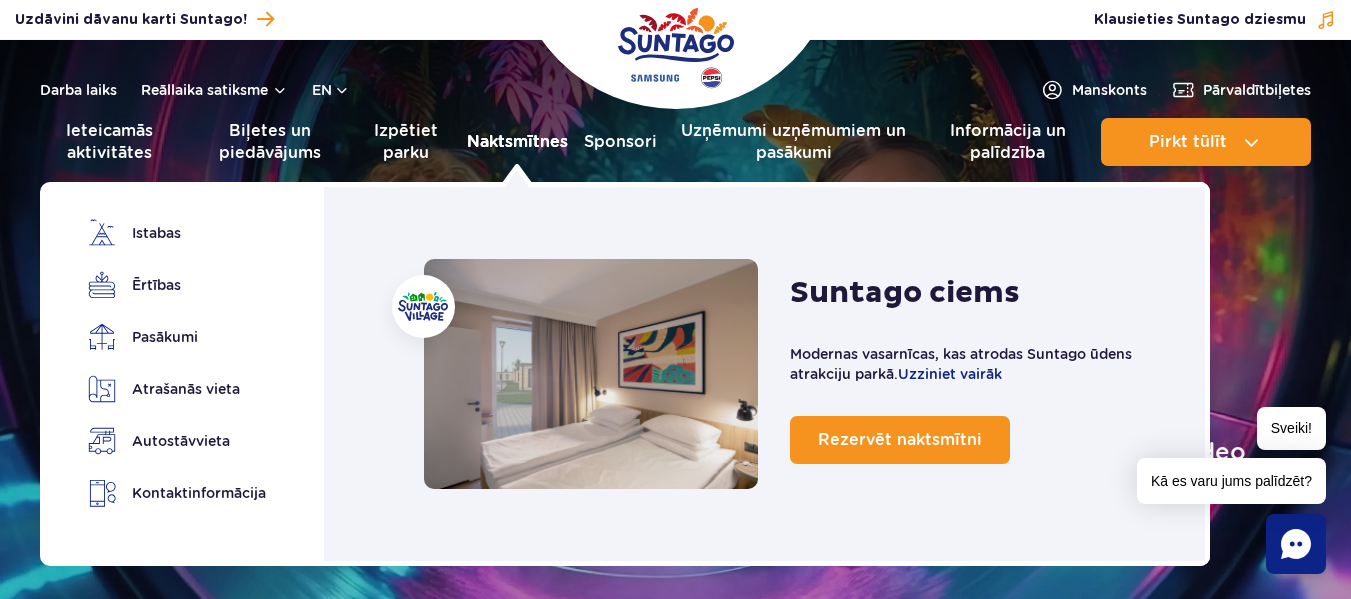 click on "Naktsmītnes" at bounding box center [517, 141] 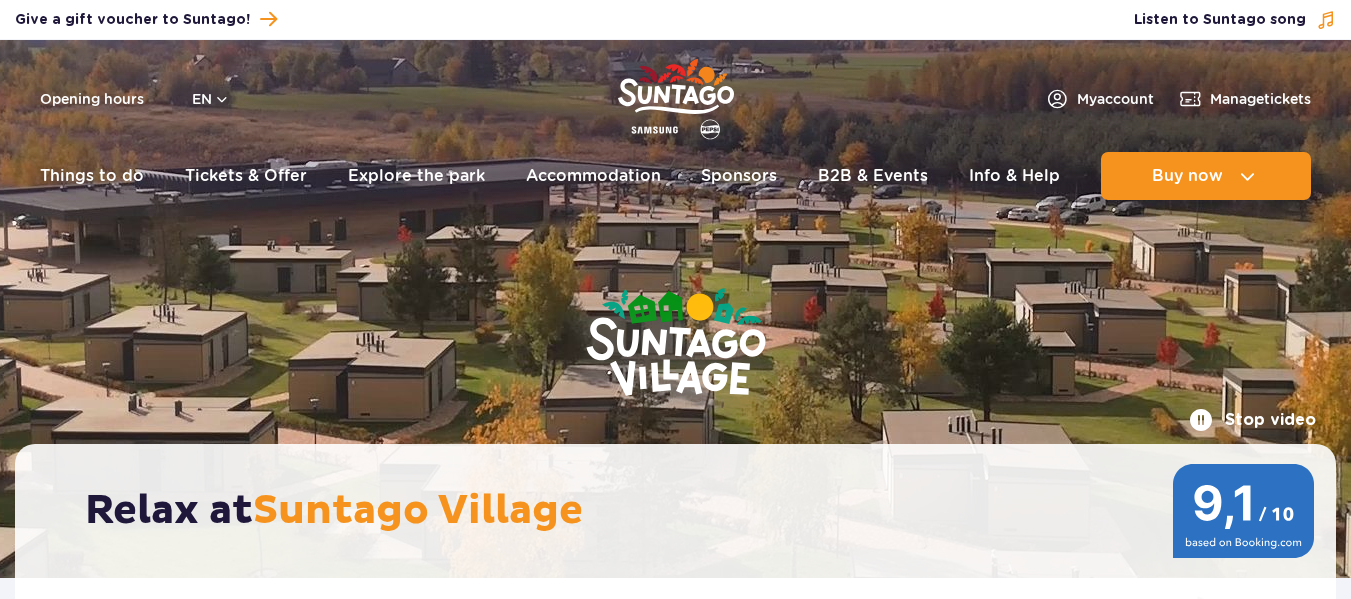 scroll, scrollTop: 0, scrollLeft: 0, axis: both 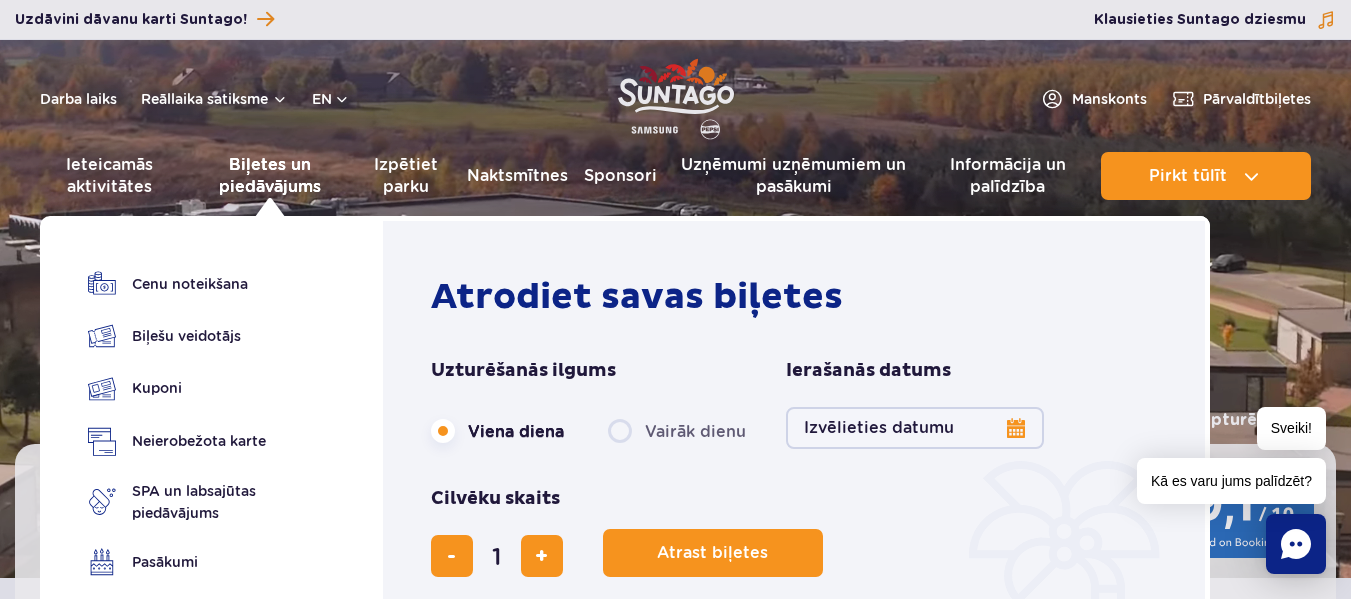 click on "Biļetes un piedāvājums" at bounding box center [270, 175] 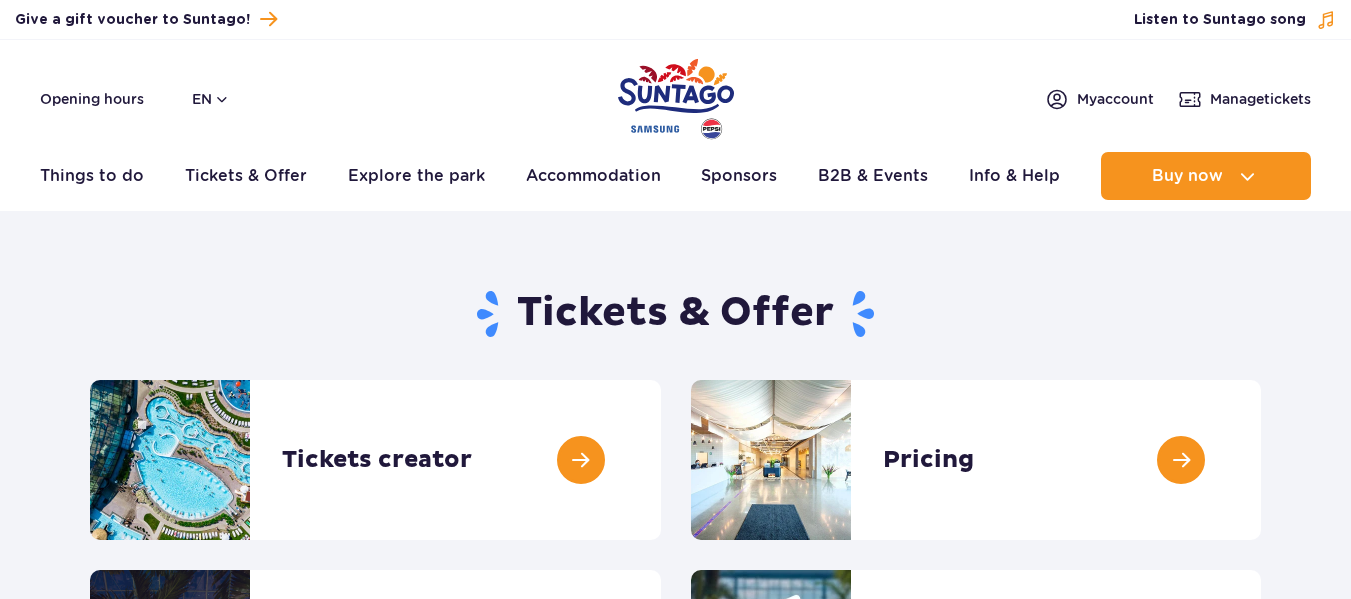 scroll, scrollTop: 0, scrollLeft: 0, axis: both 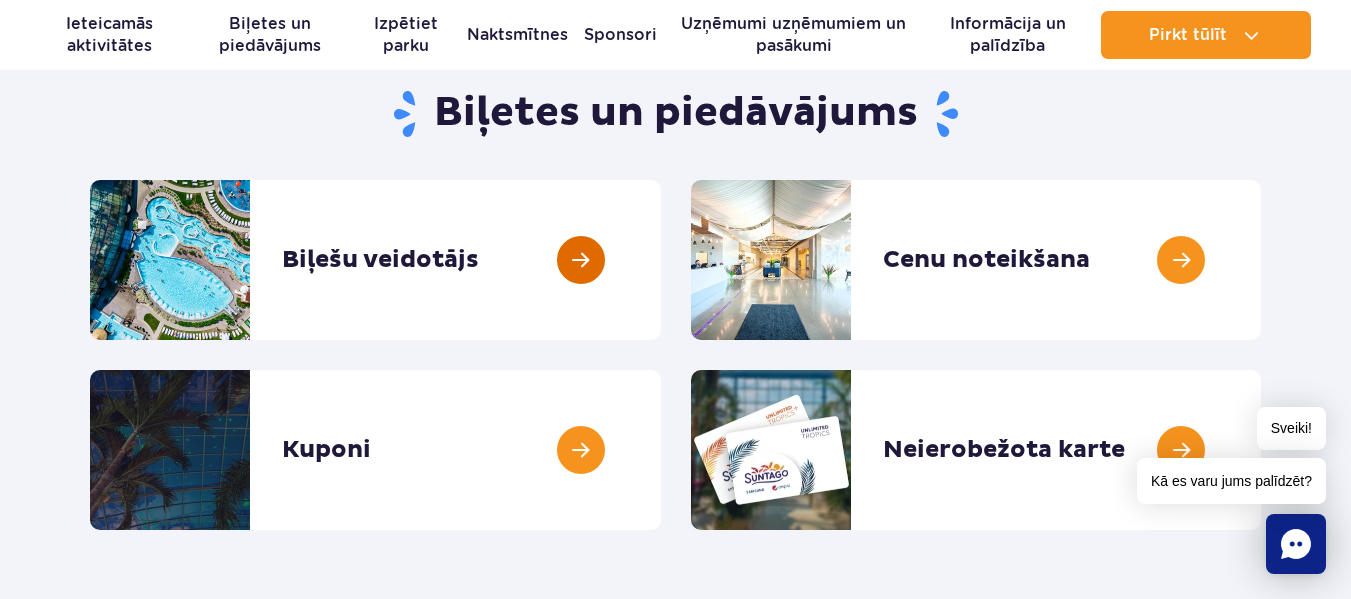 click at bounding box center (661, 260) 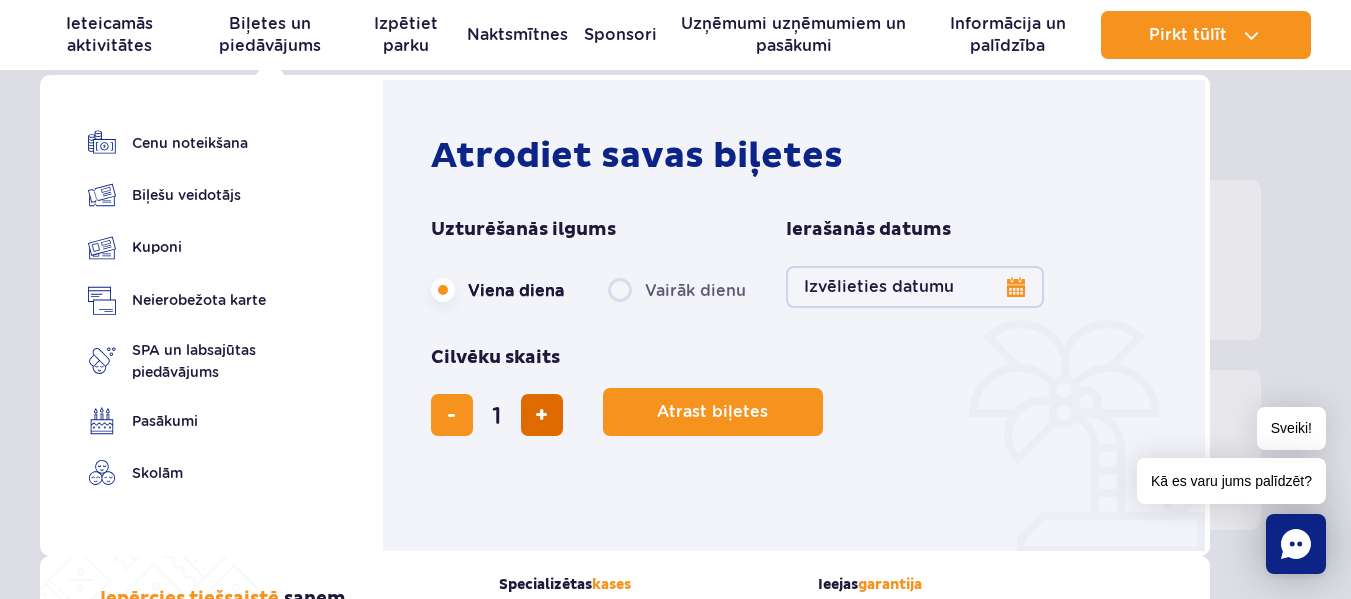 click at bounding box center (541, 415) 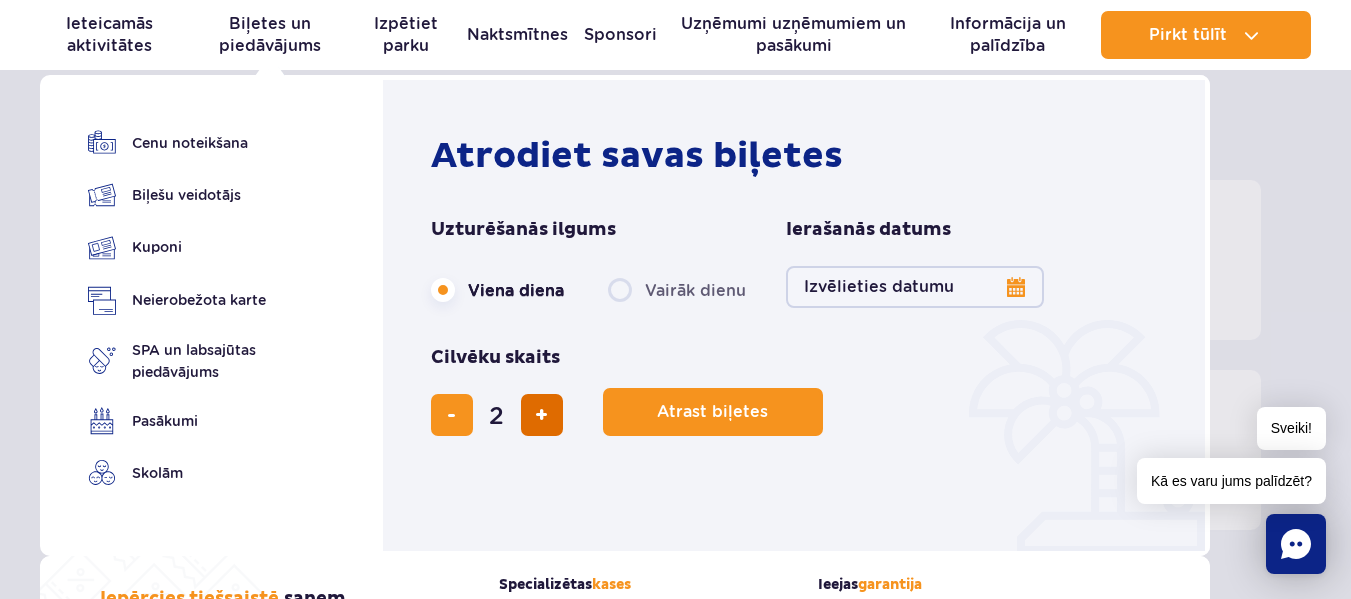 click at bounding box center (541, 415) 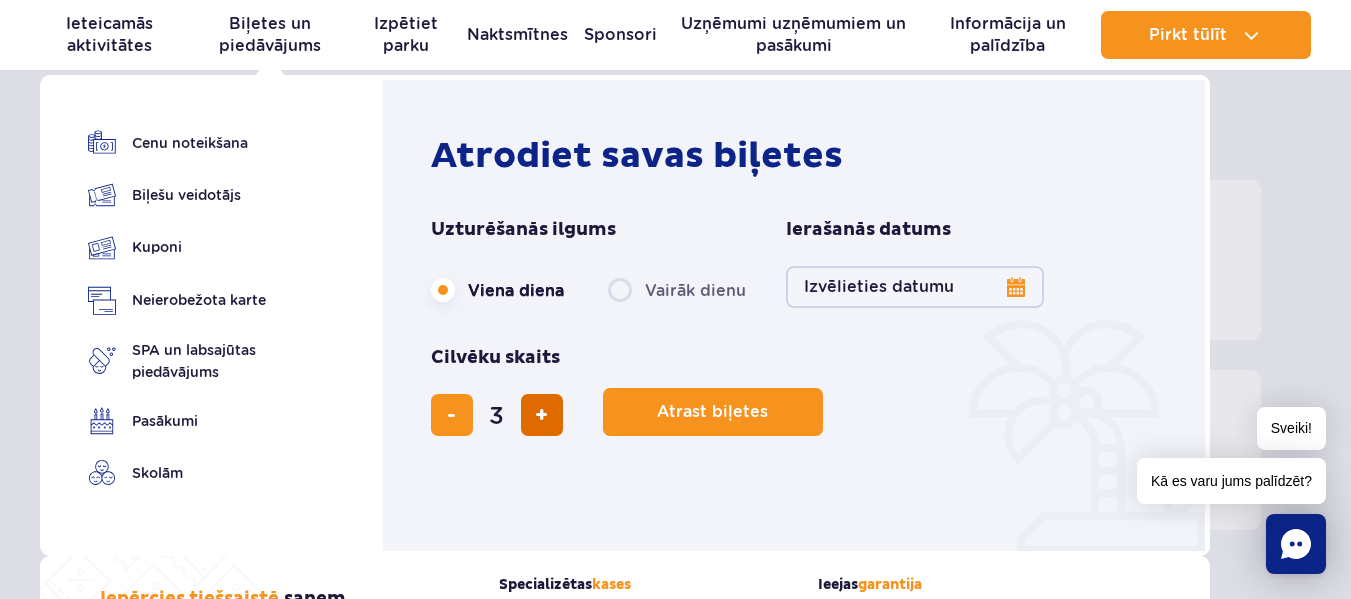 click at bounding box center (541, 415) 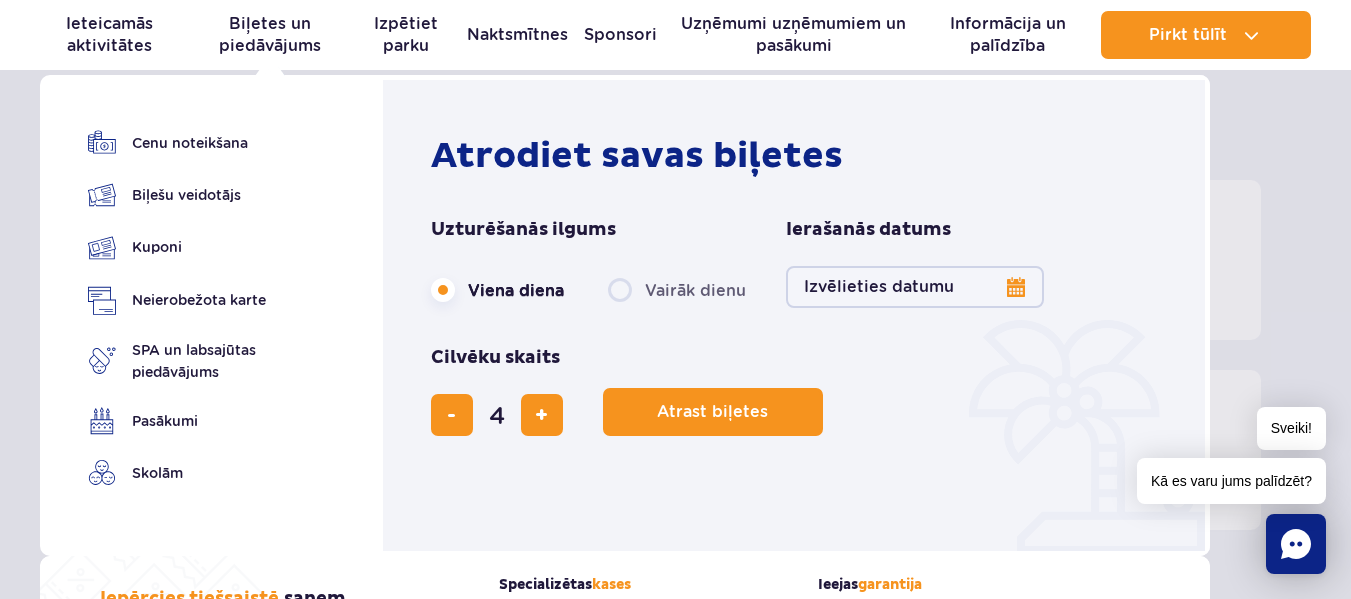 click on "Vairāk dienu" at bounding box center (677, 290) 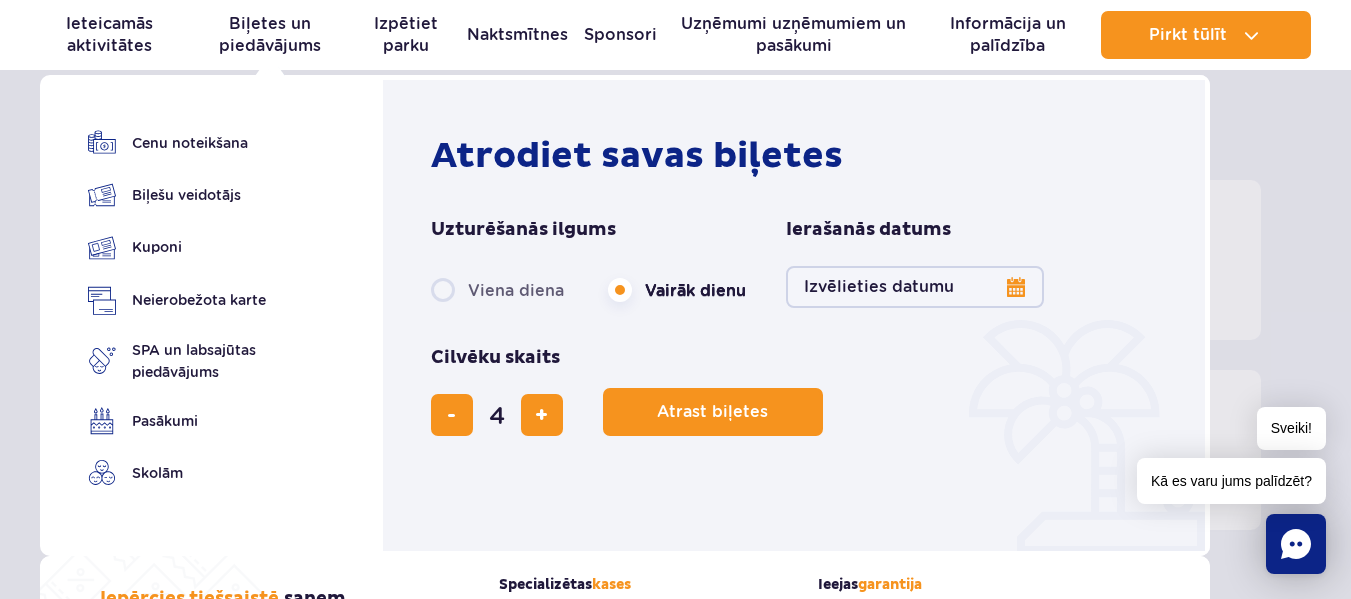 click on "Izvēlieties datumu" at bounding box center [915, 287] 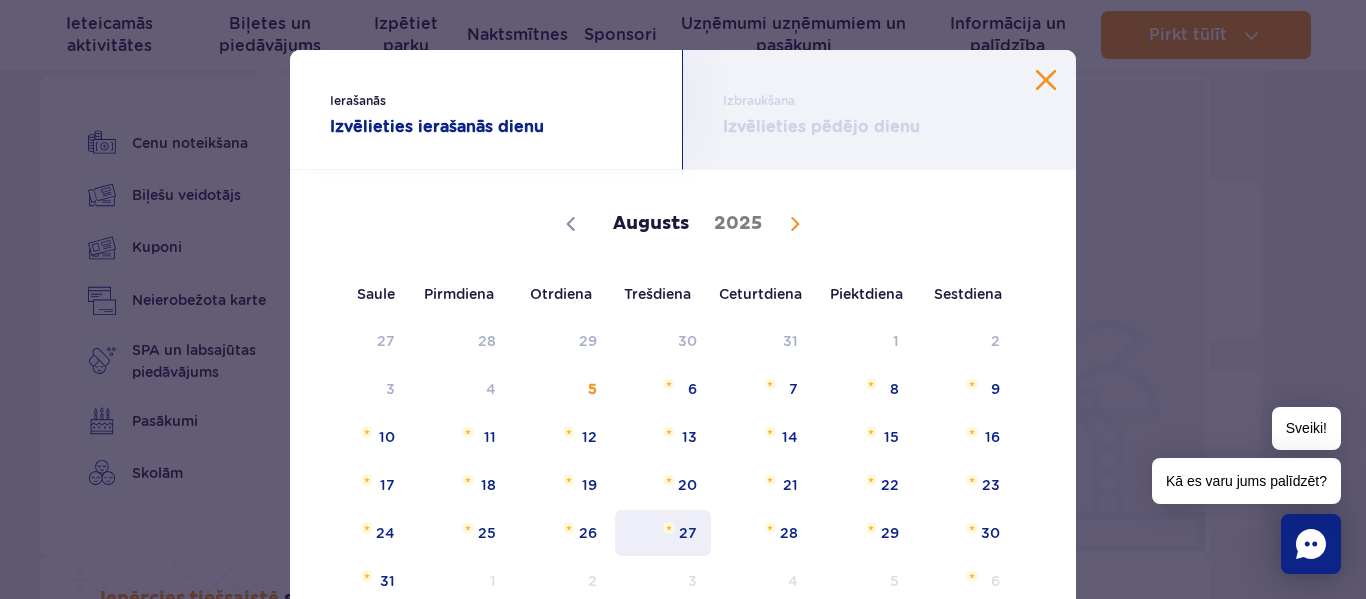 click on "27" at bounding box center (663, 533) 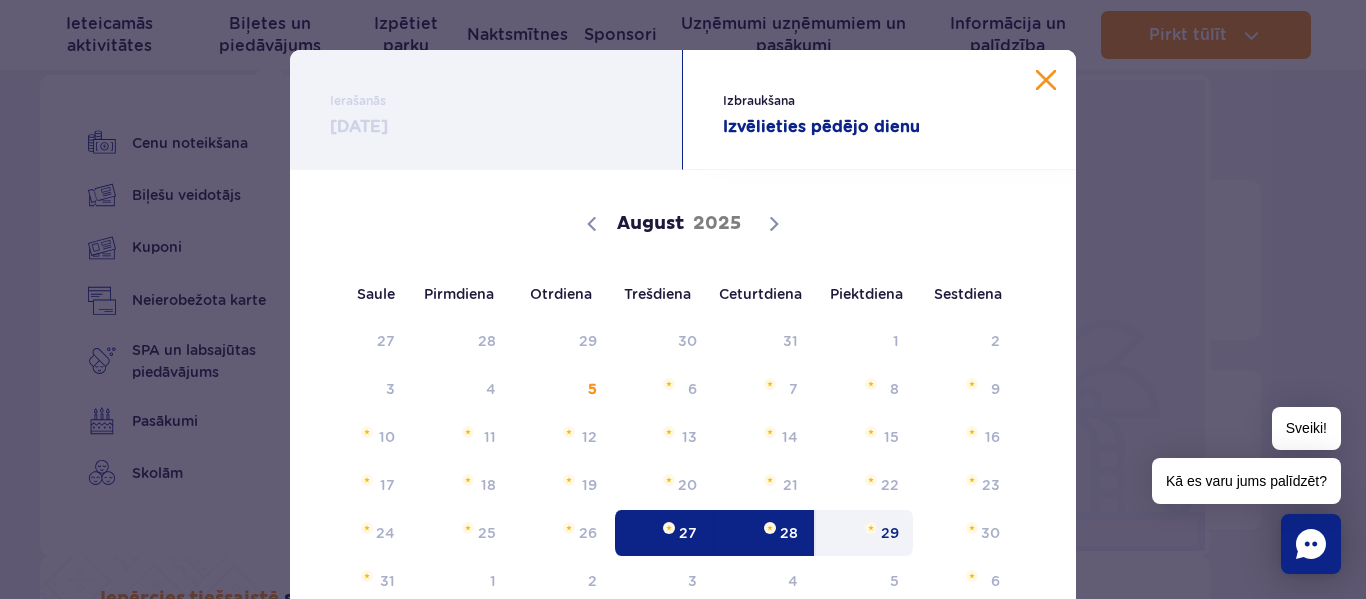 click on "29" at bounding box center [890, 533] 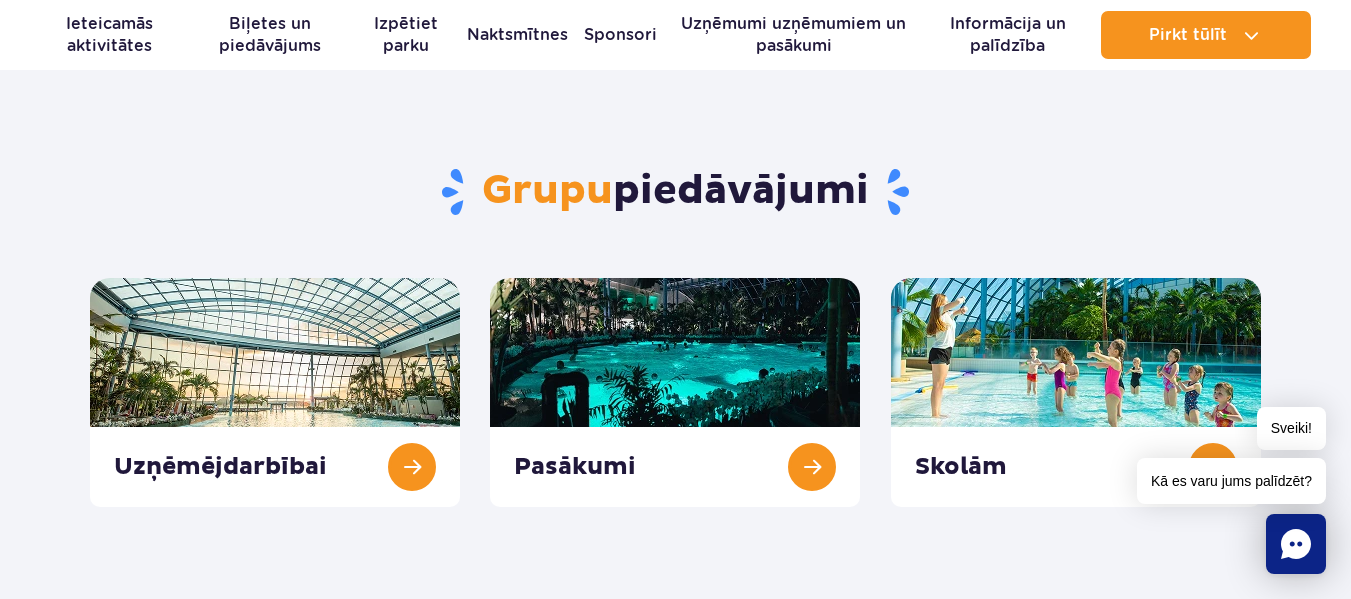 scroll, scrollTop: 301, scrollLeft: 0, axis: vertical 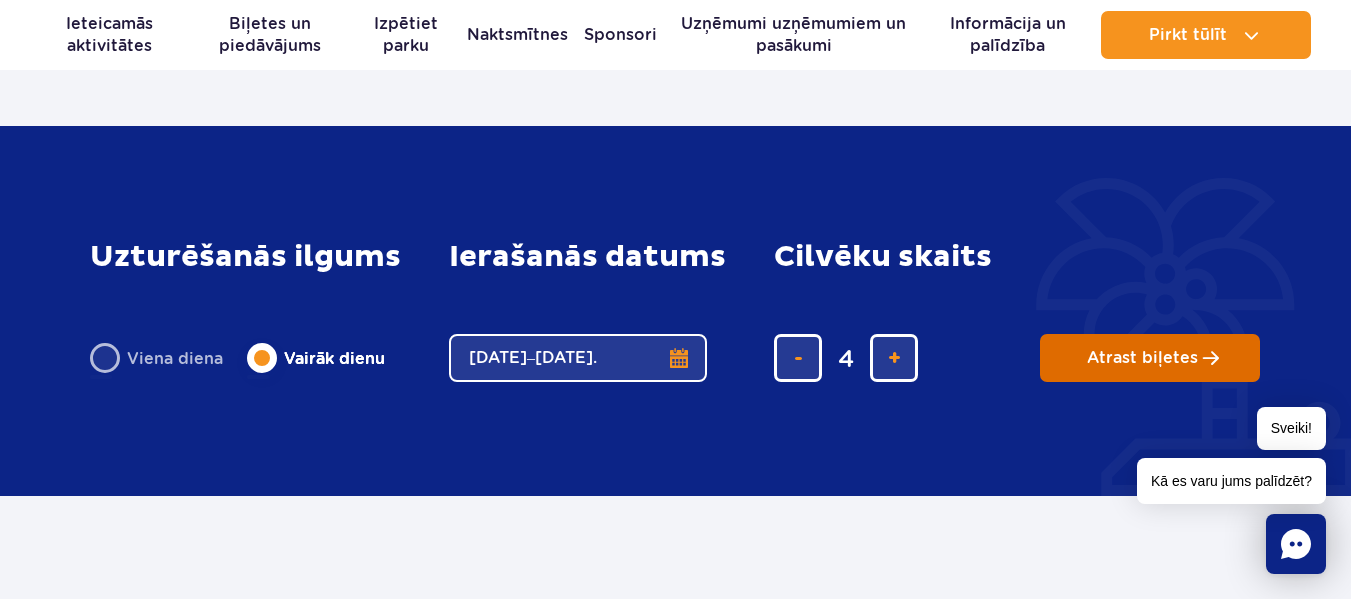 click on "Atrast biļetes" at bounding box center [1142, 358] 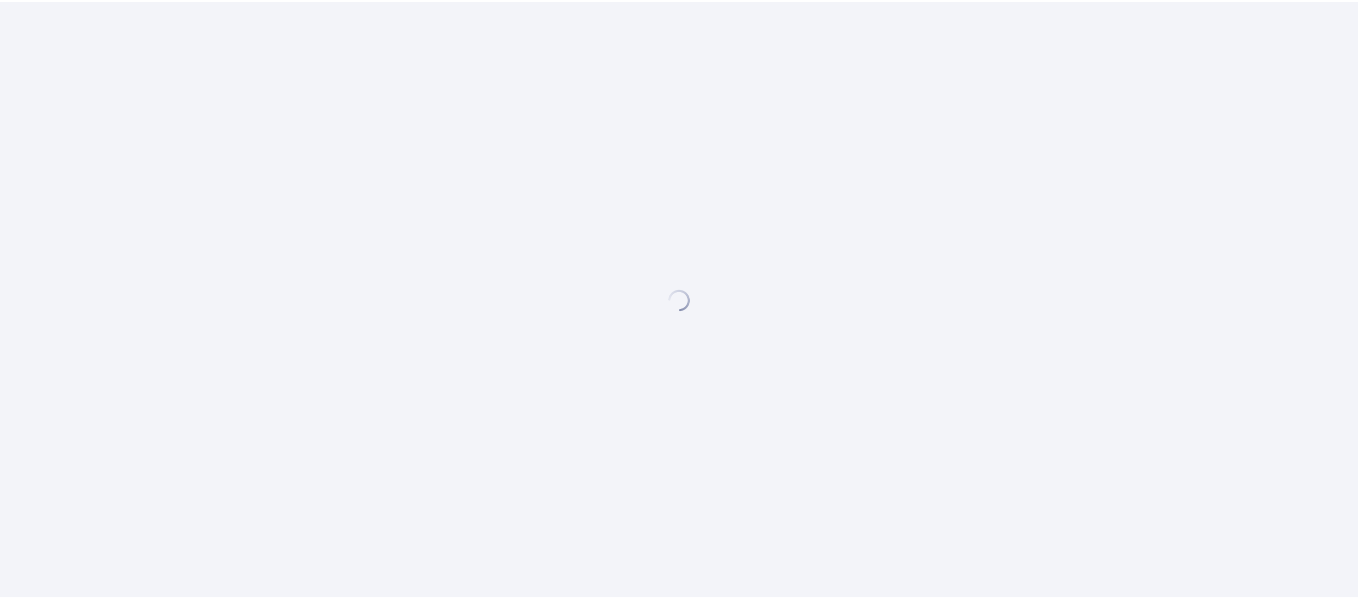 scroll, scrollTop: 0, scrollLeft: 0, axis: both 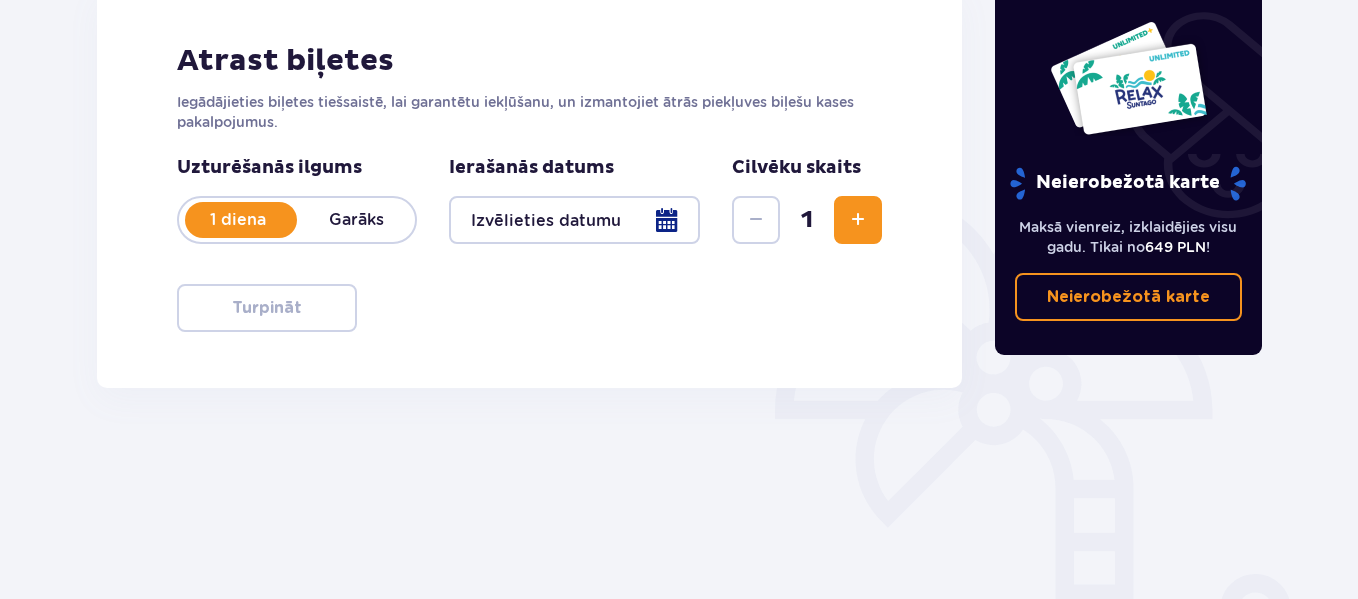click at bounding box center (858, 220) 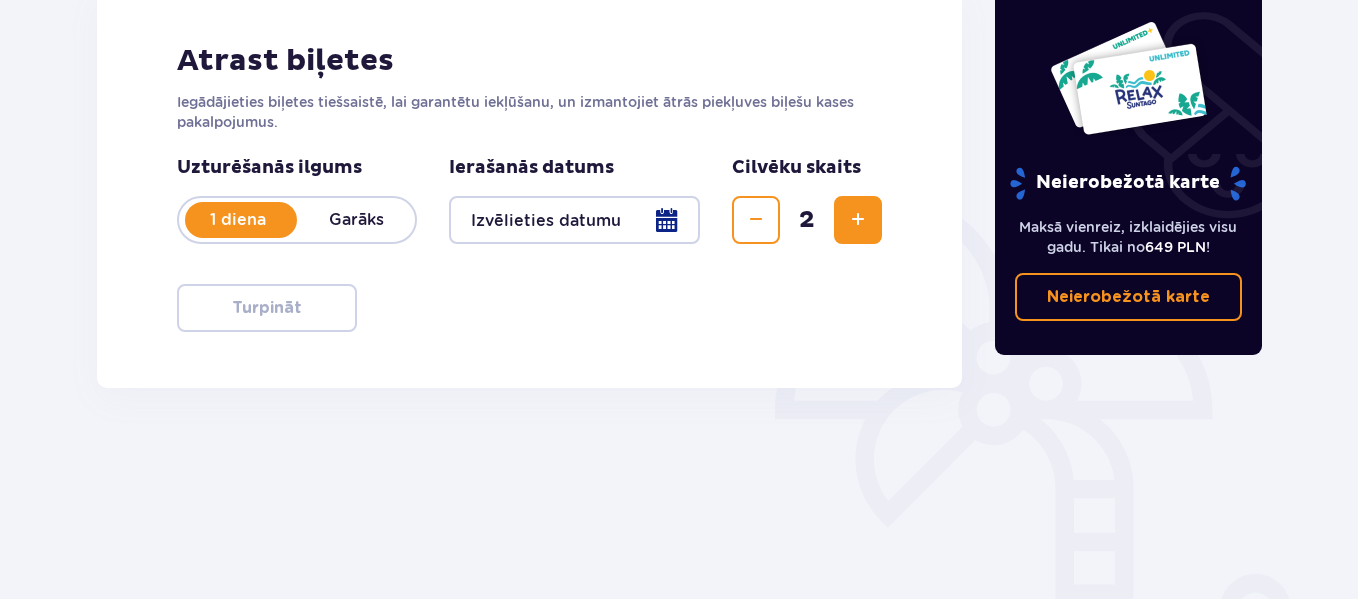 click at bounding box center [858, 220] 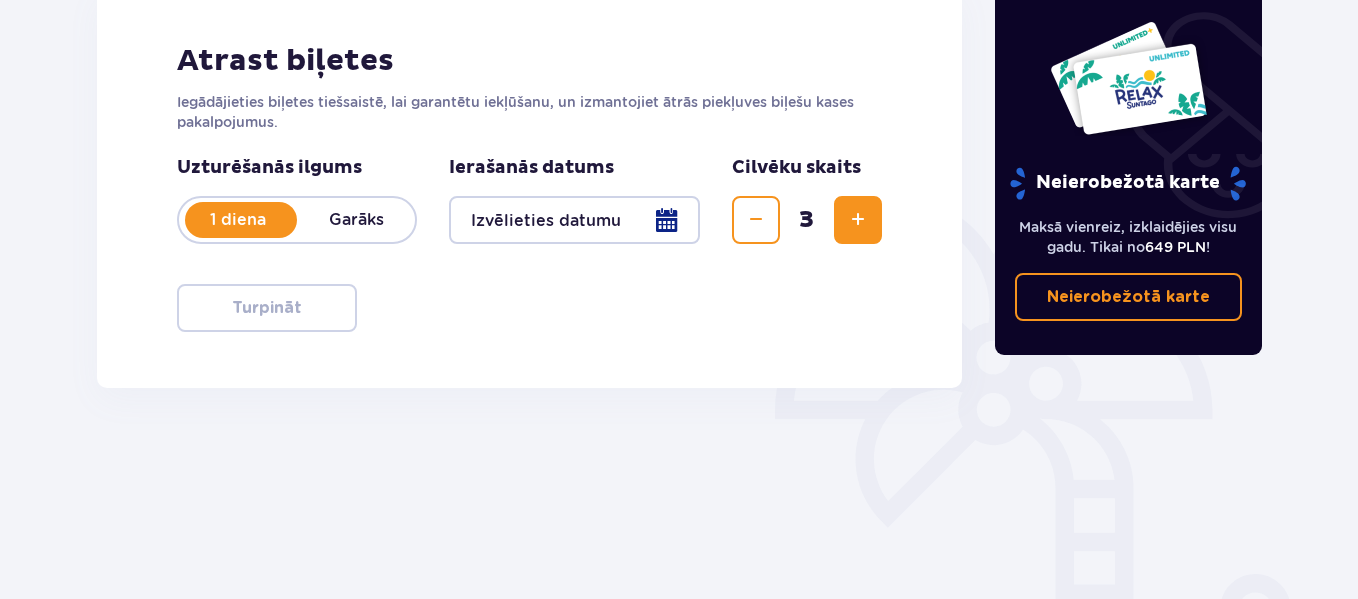 click at bounding box center (858, 220) 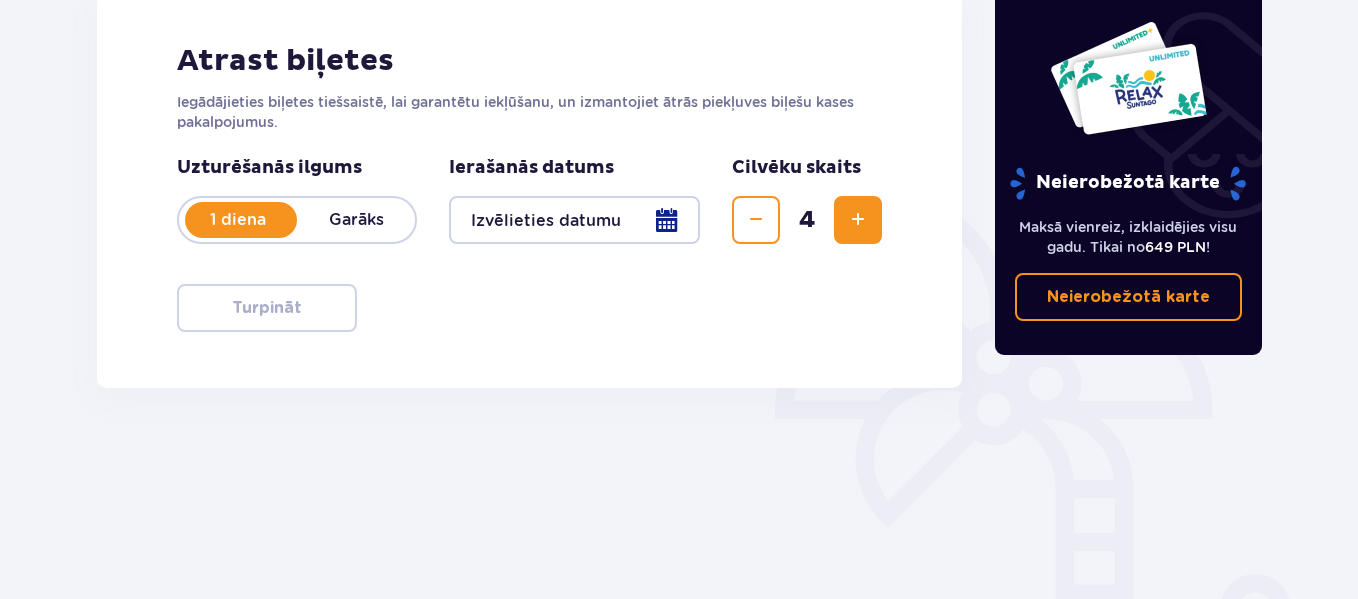 click at bounding box center (574, 220) 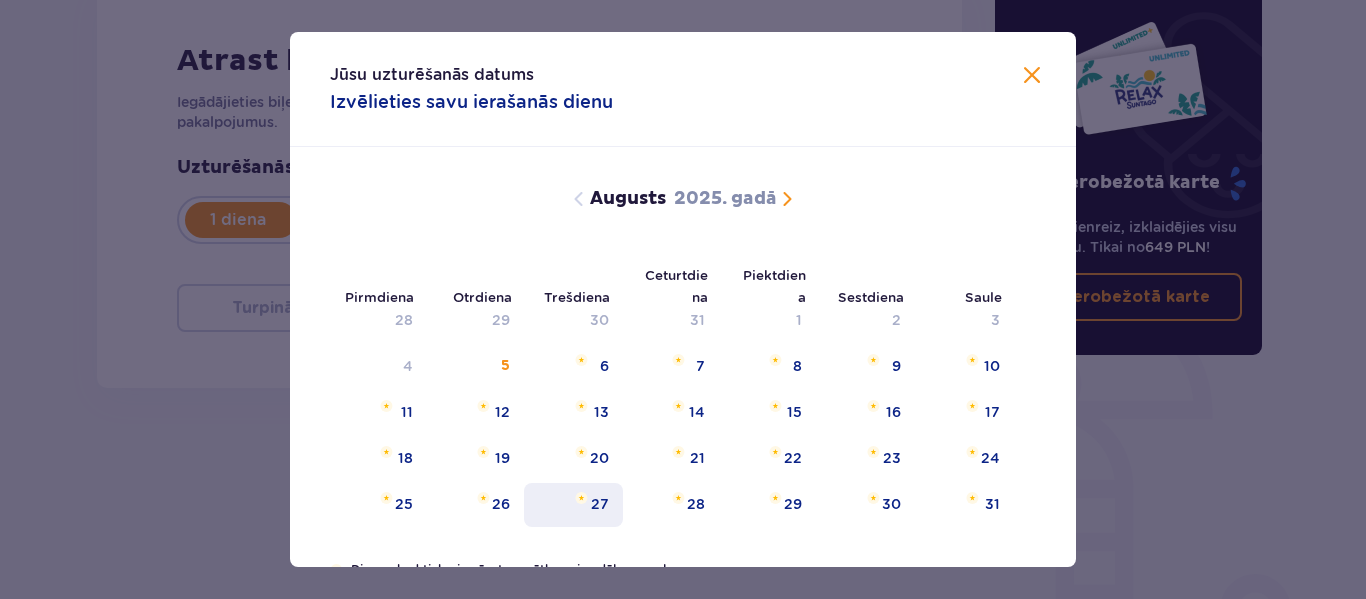 click on "27" at bounding box center [573, 505] 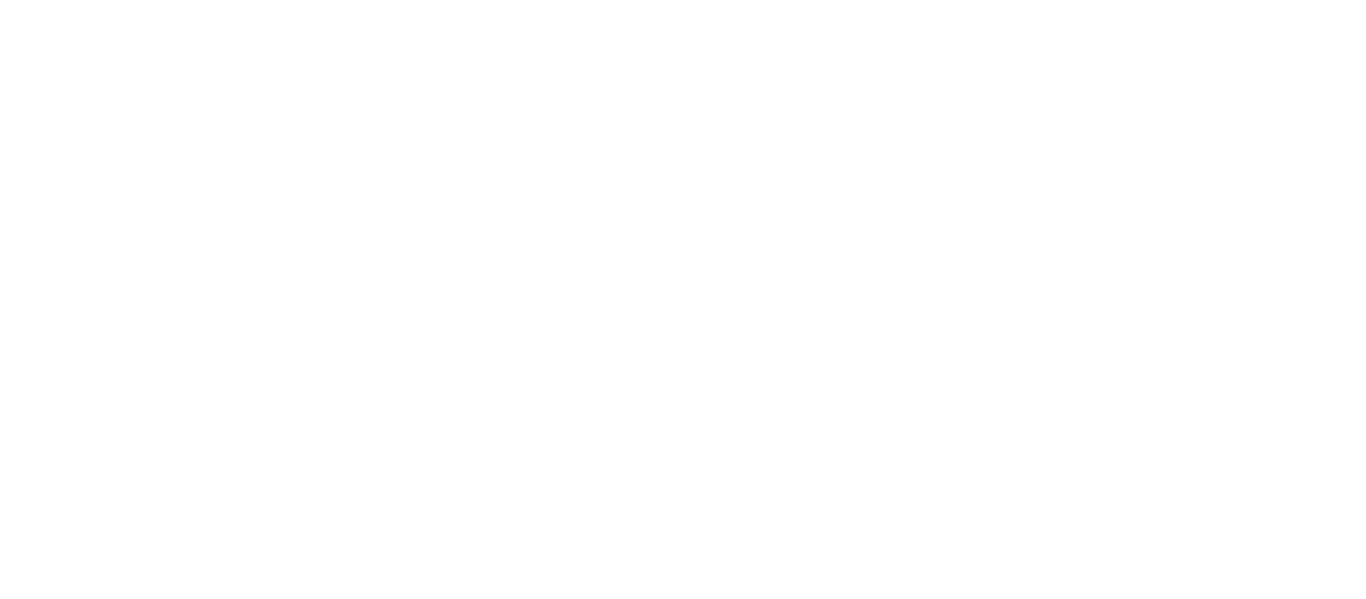 scroll, scrollTop: 0, scrollLeft: 0, axis: both 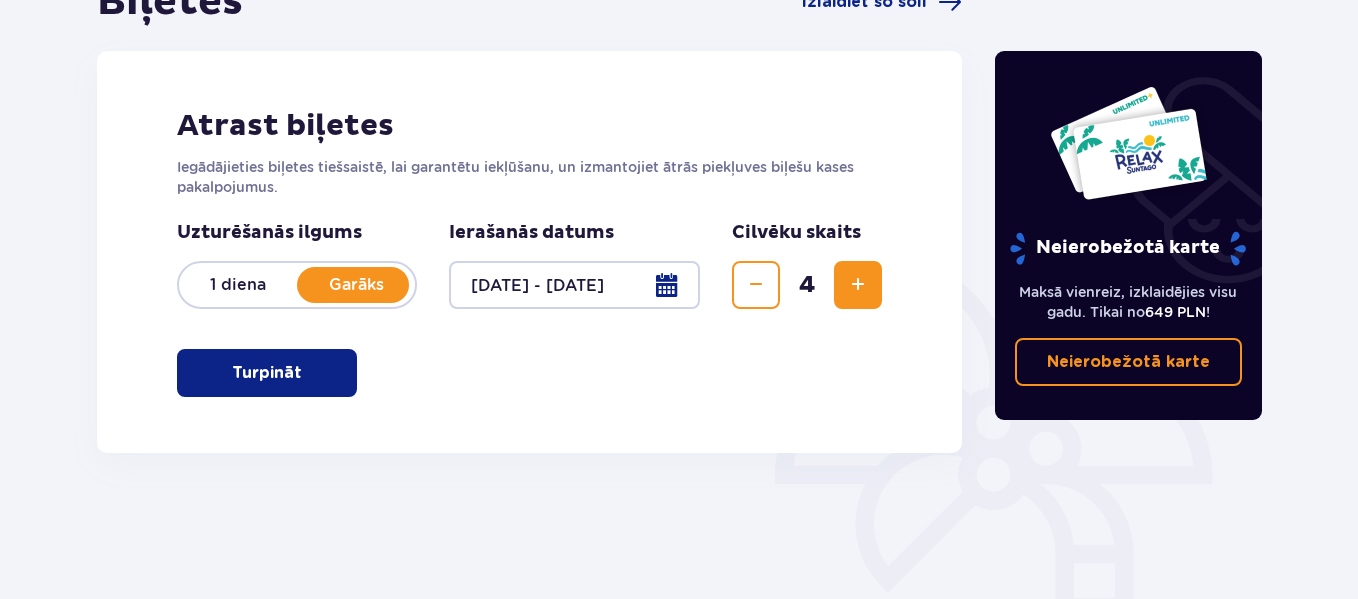 click at bounding box center [306, 373] 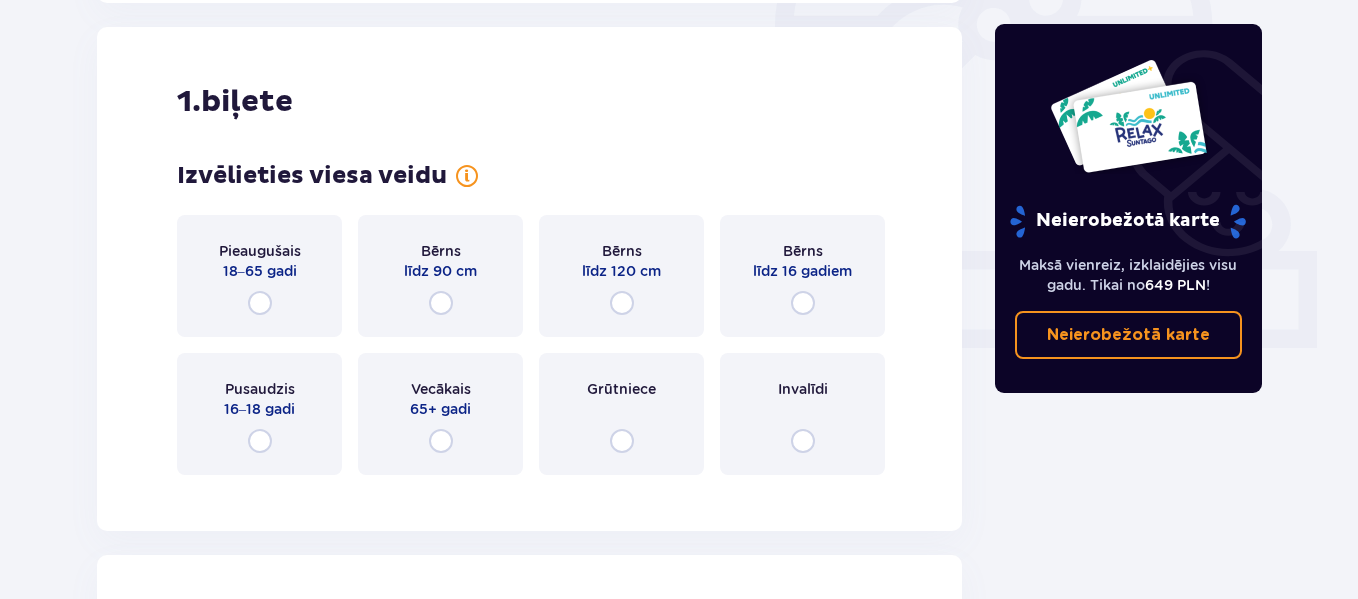 scroll, scrollTop: 688, scrollLeft: 0, axis: vertical 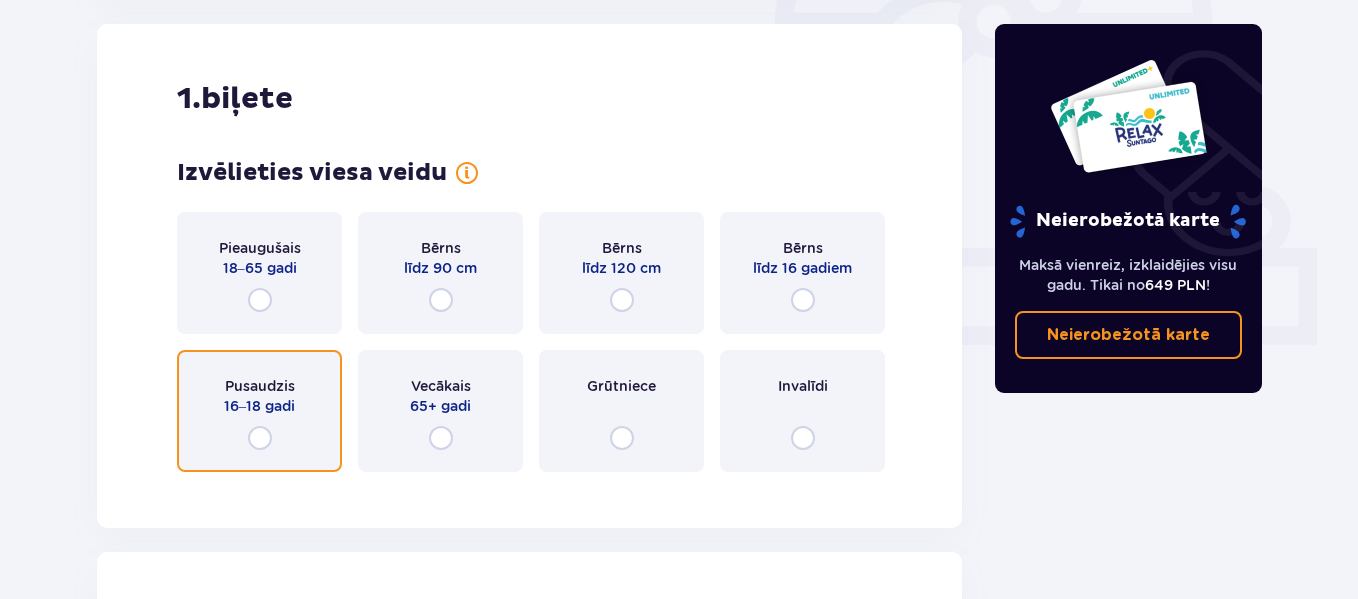 click at bounding box center (260, 438) 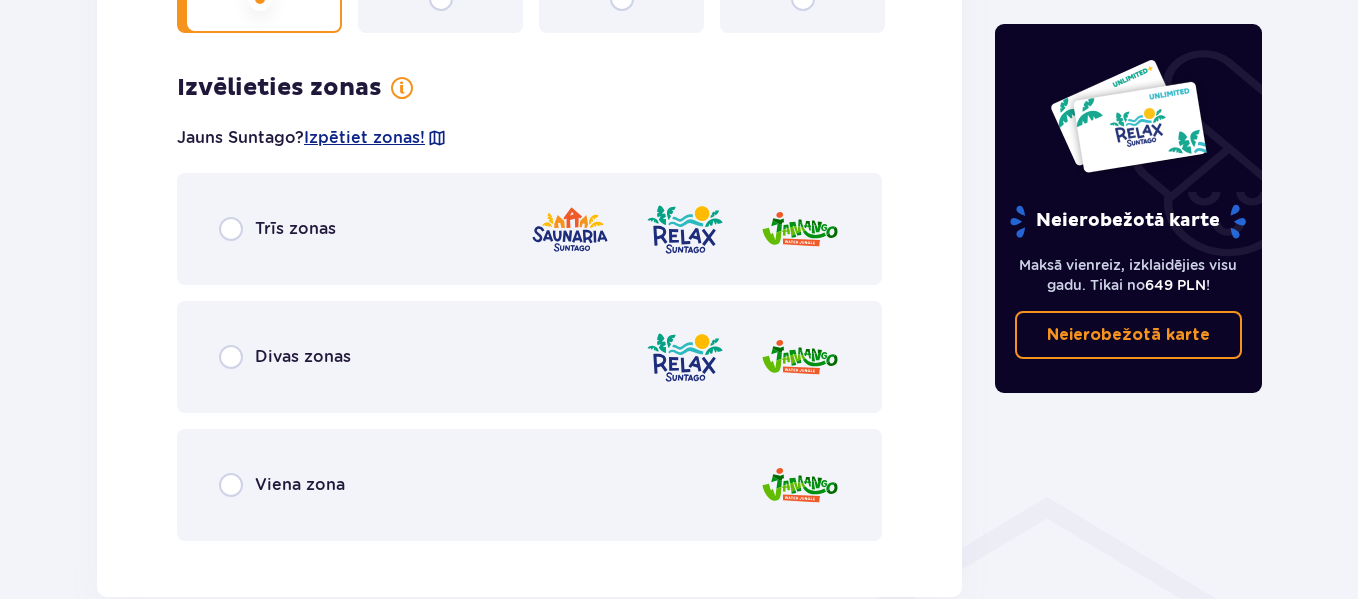 scroll, scrollTop: 1176, scrollLeft: 0, axis: vertical 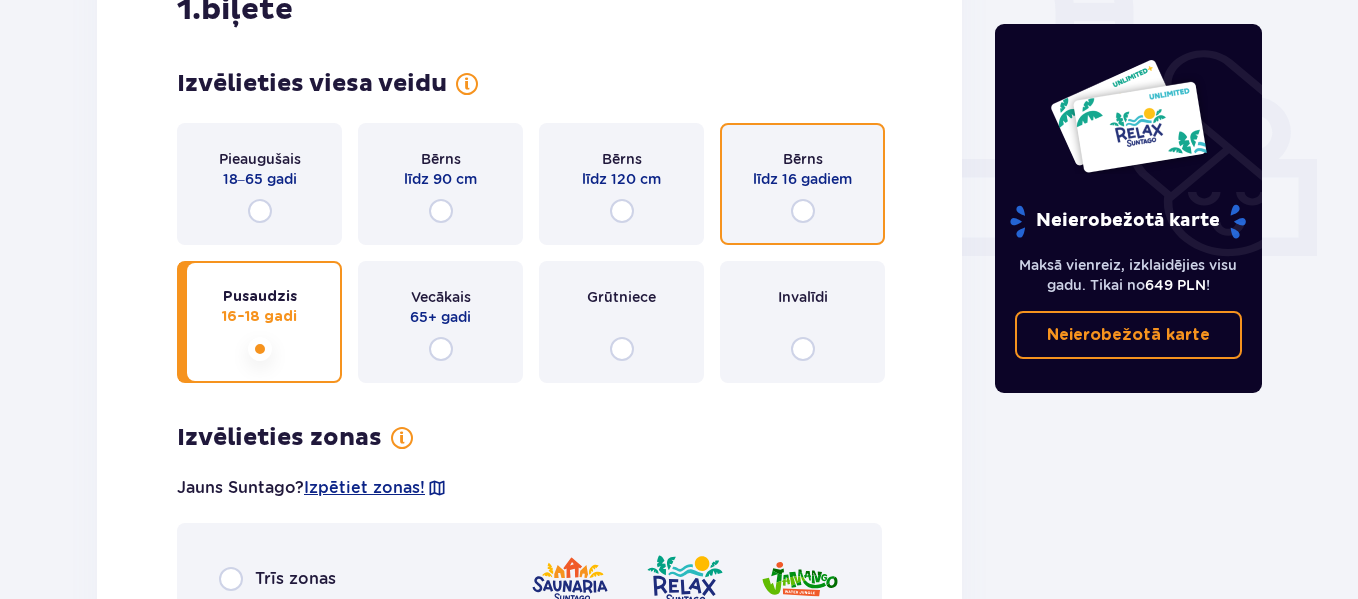 click at bounding box center [803, 211] 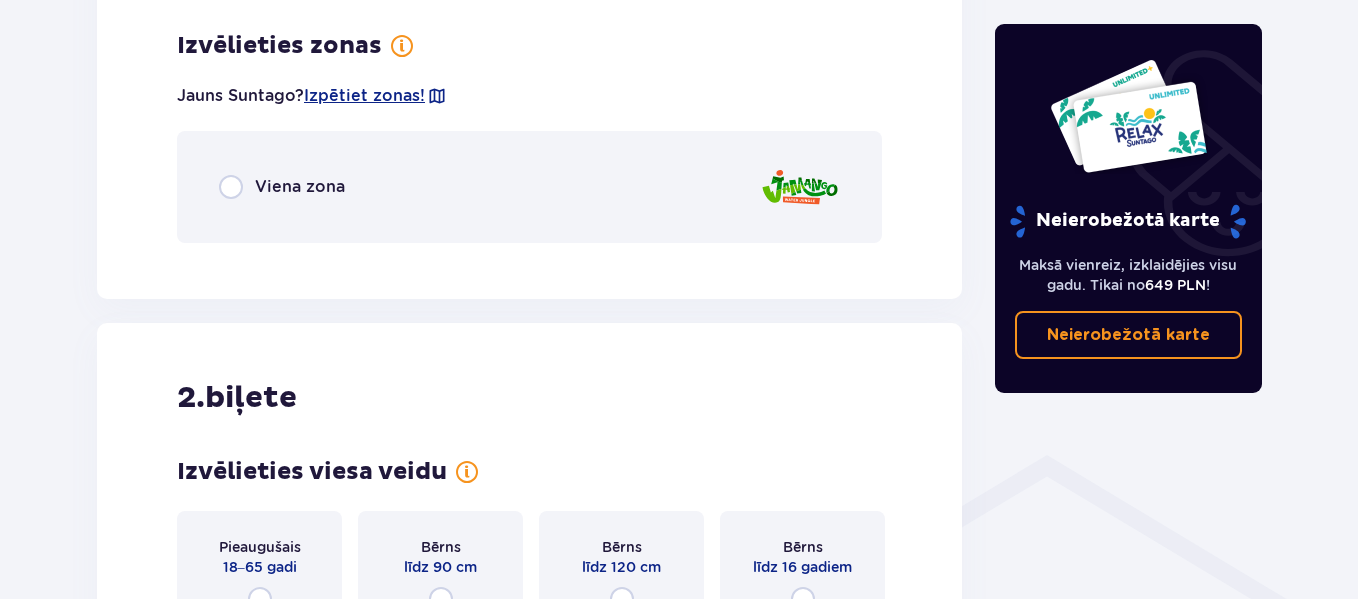 scroll, scrollTop: 1176, scrollLeft: 0, axis: vertical 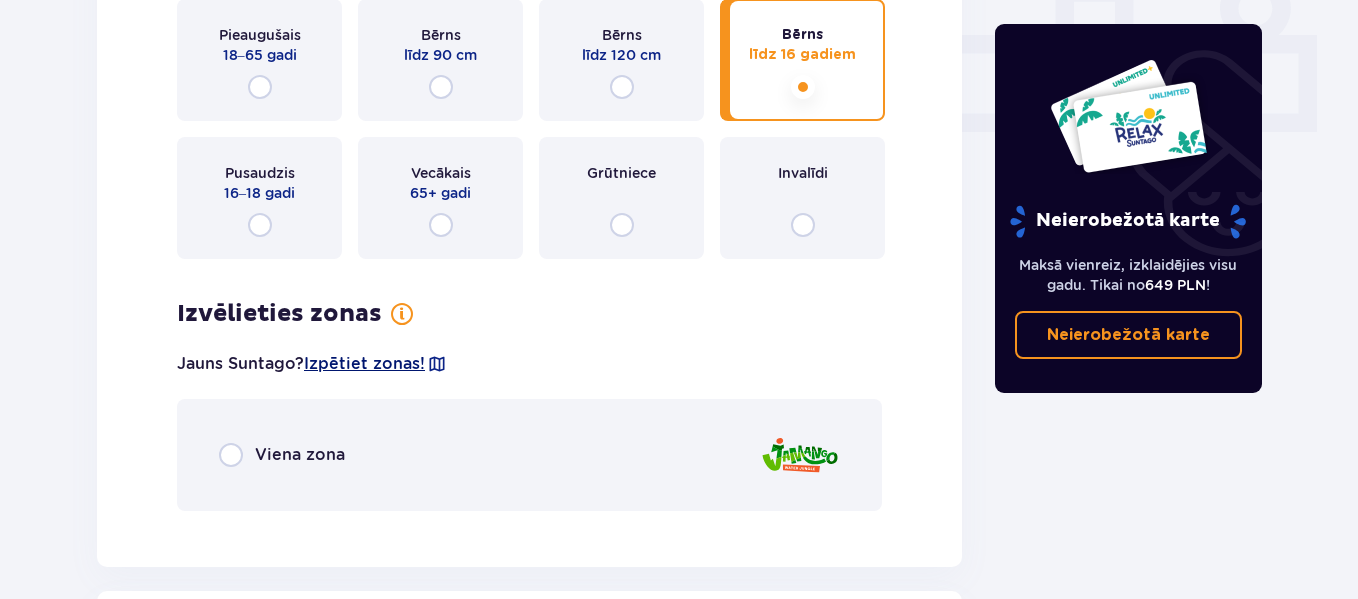 click on "Izpētiet zonas!" at bounding box center (364, 363) 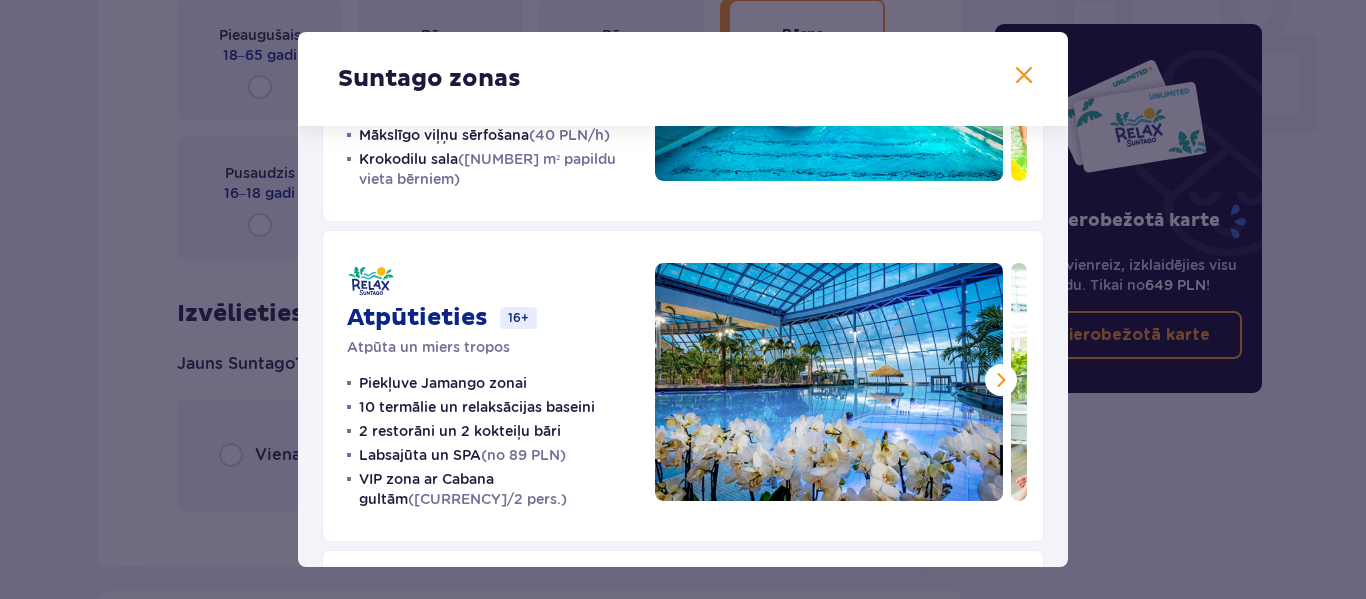 scroll, scrollTop: 263, scrollLeft: 0, axis: vertical 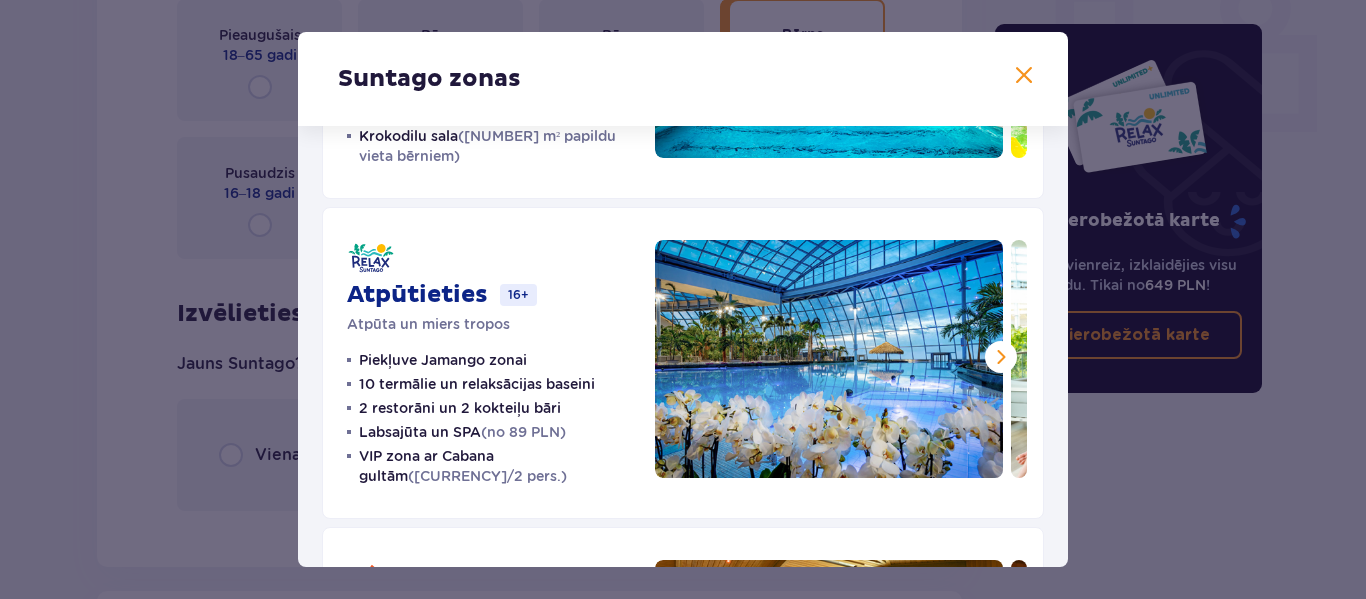 drag, startPoint x: 1092, startPoint y: 380, endPoint x: 1092, endPoint y: 303, distance: 77 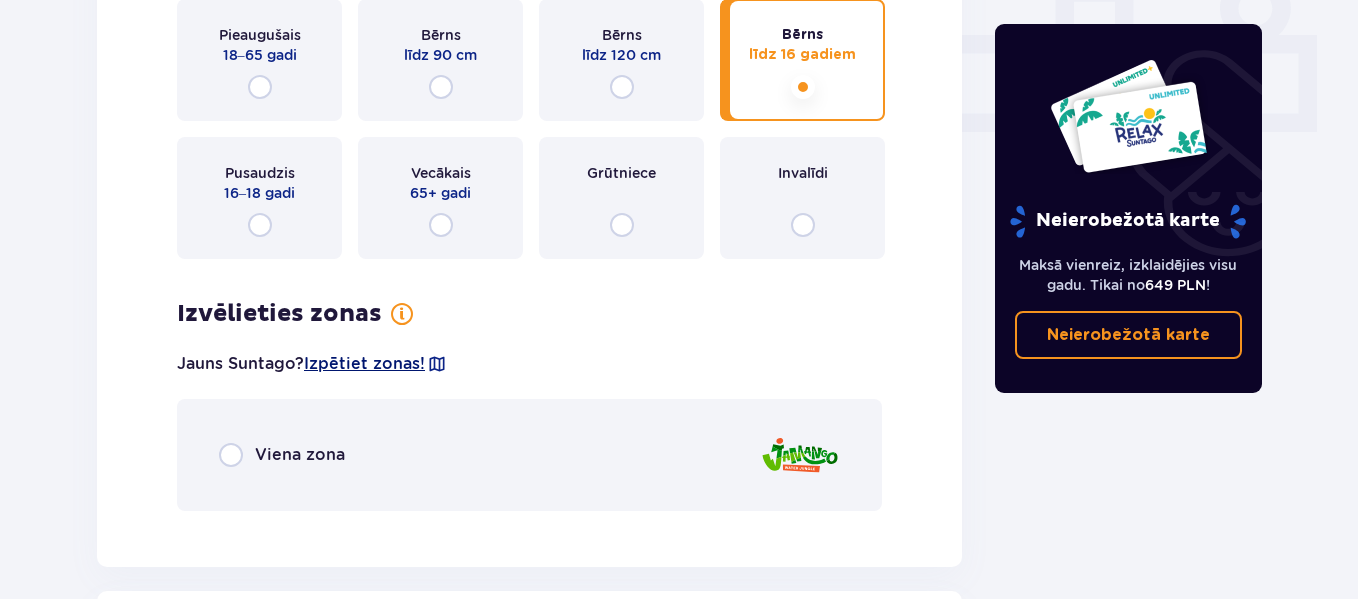 click on "Izpētiet zonas!" at bounding box center (364, 363) 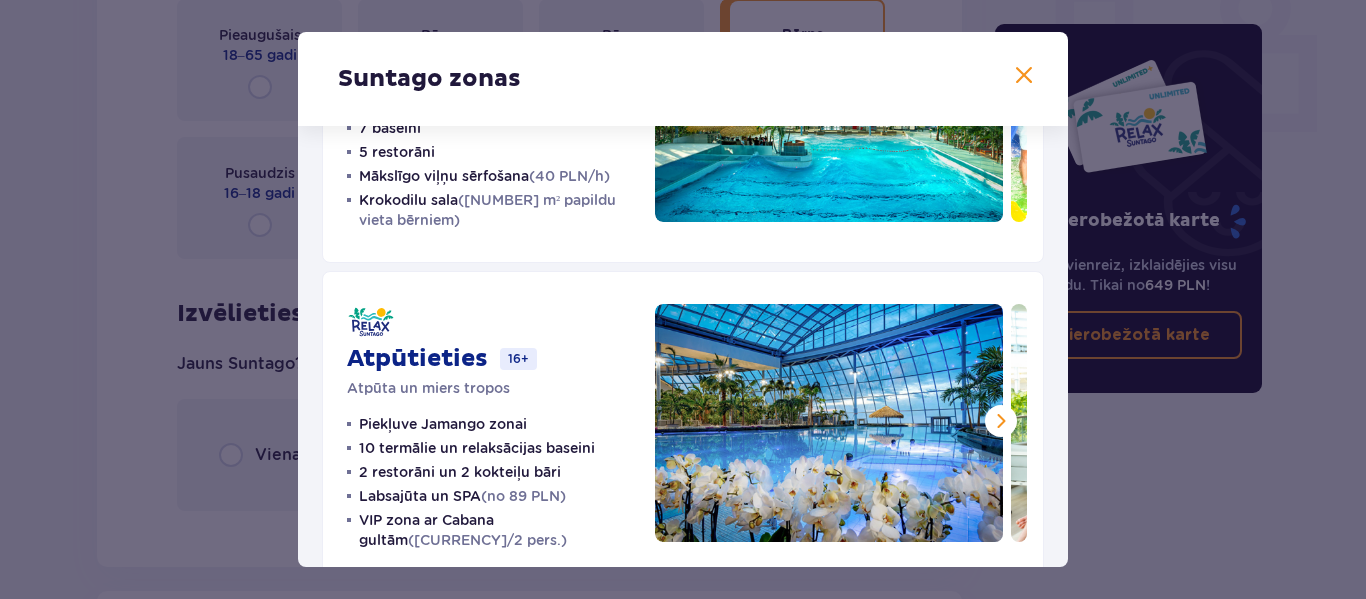 scroll, scrollTop: 208, scrollLeft: 0, axis: vertical 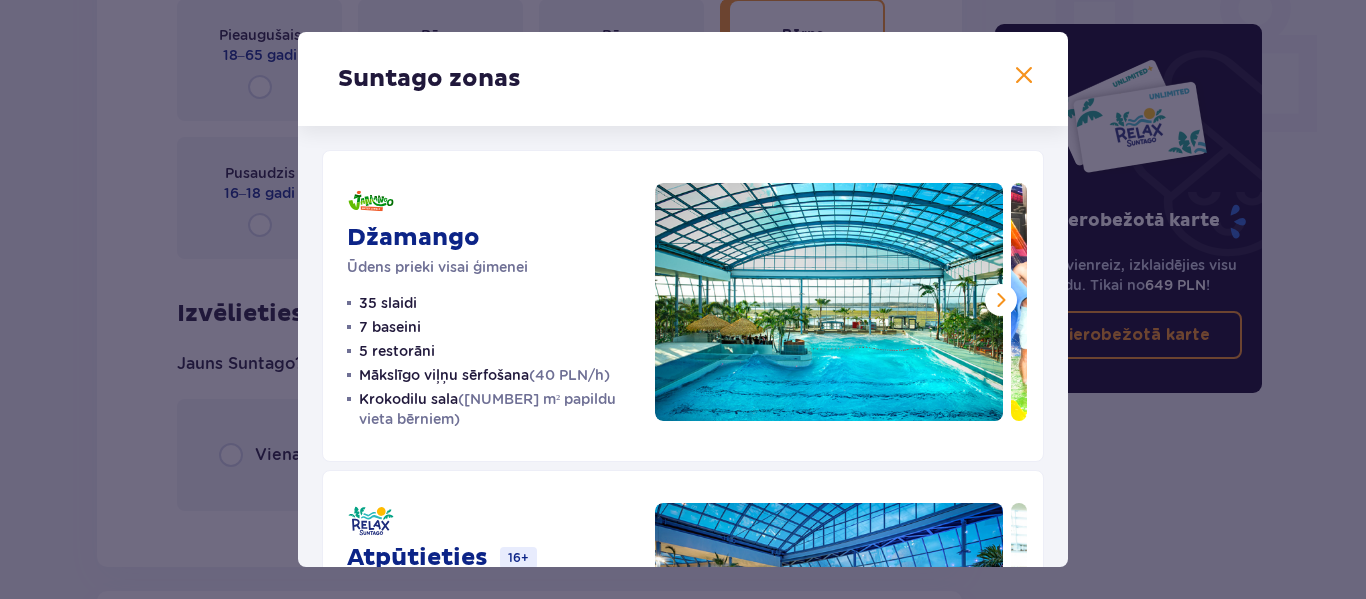click at bounding box center (1024, 76) 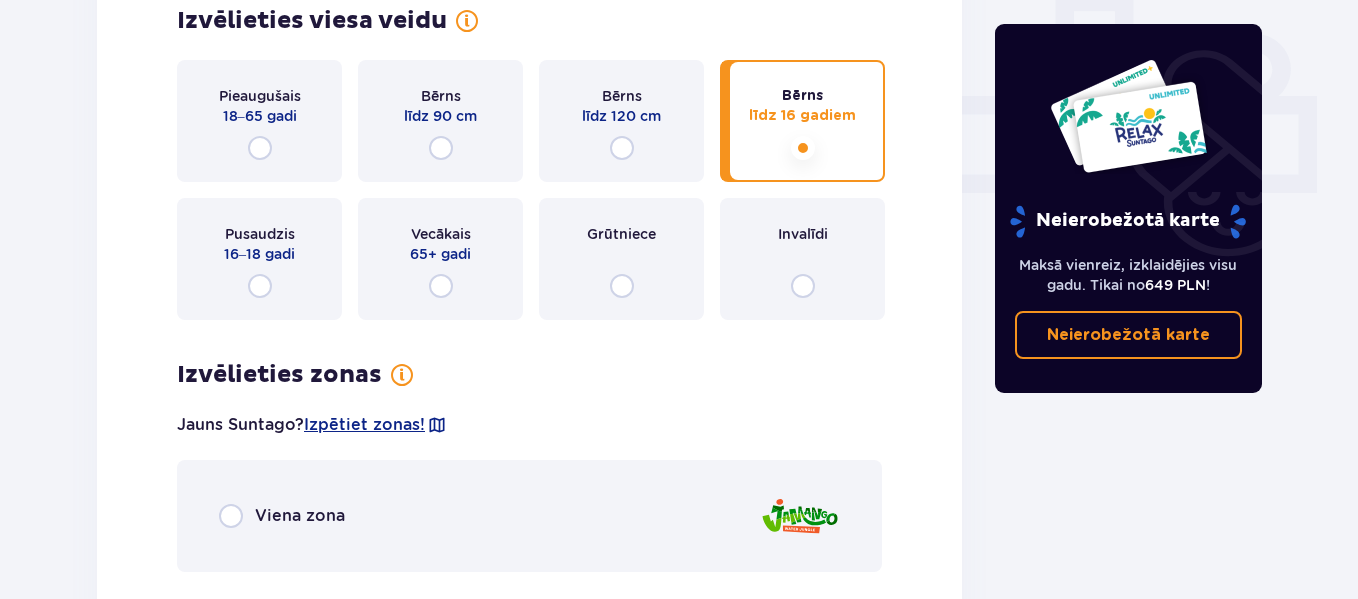 scroll, scrollTop: 912, scrollLeft: 0, axis: vertical 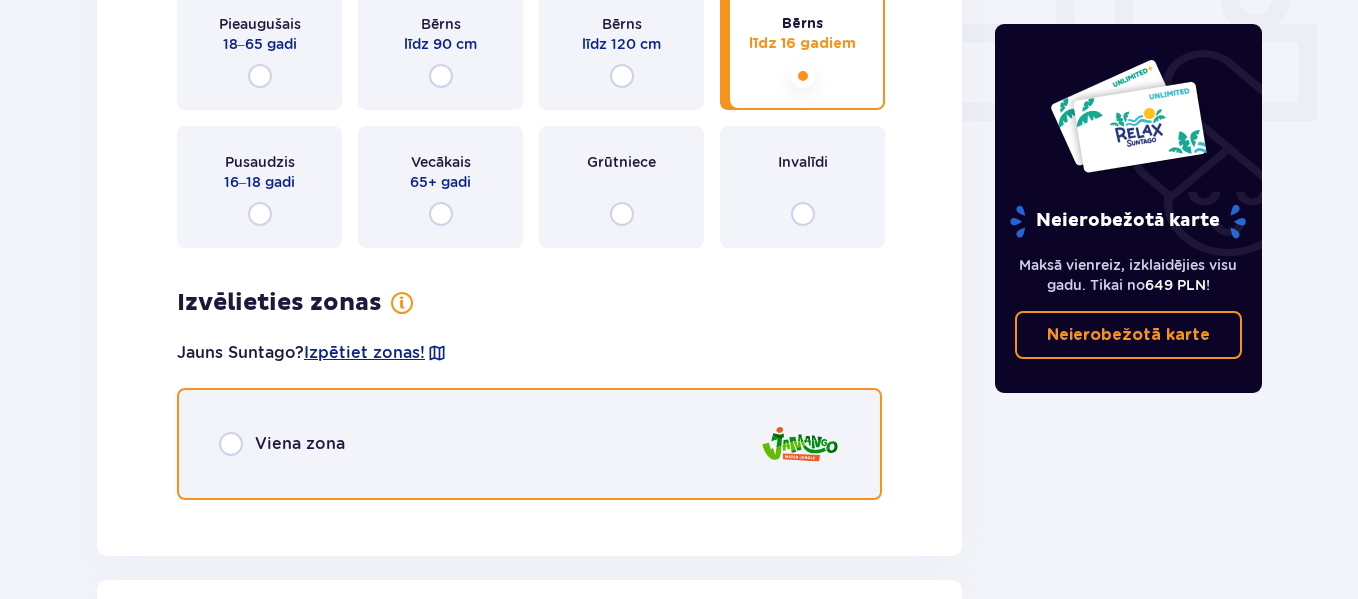 click at bounding box center (231, 444) 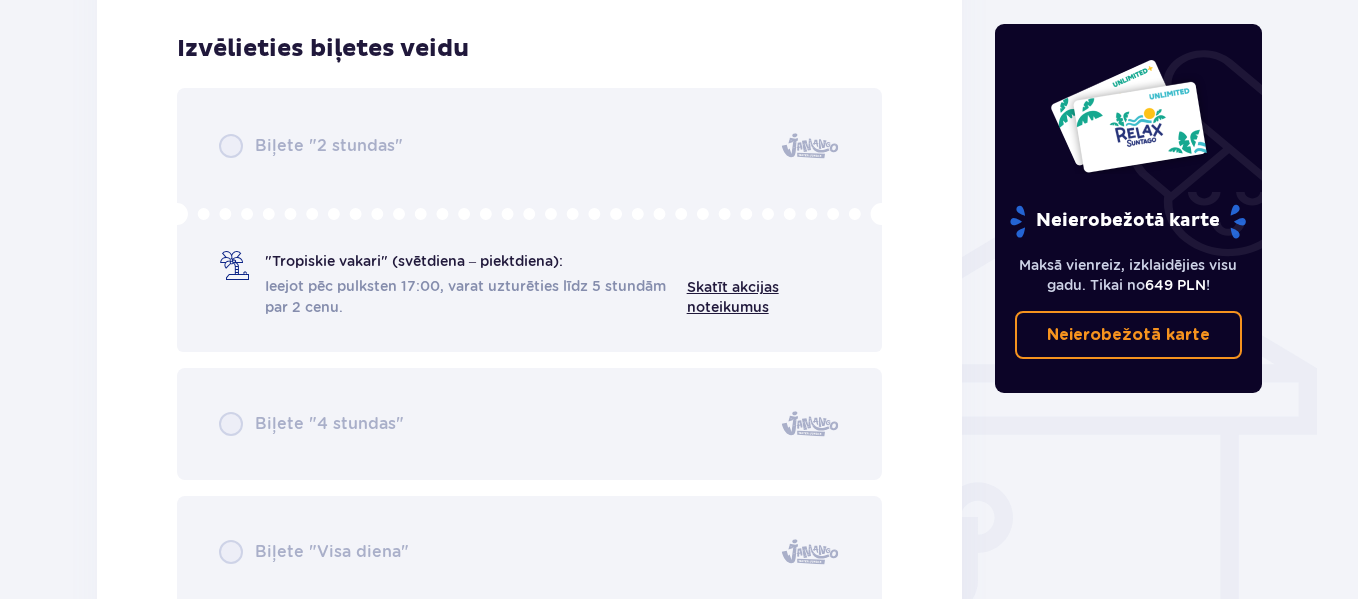 scroll, scrollTop: 1428, scrollLeft: 0, axis: vertical 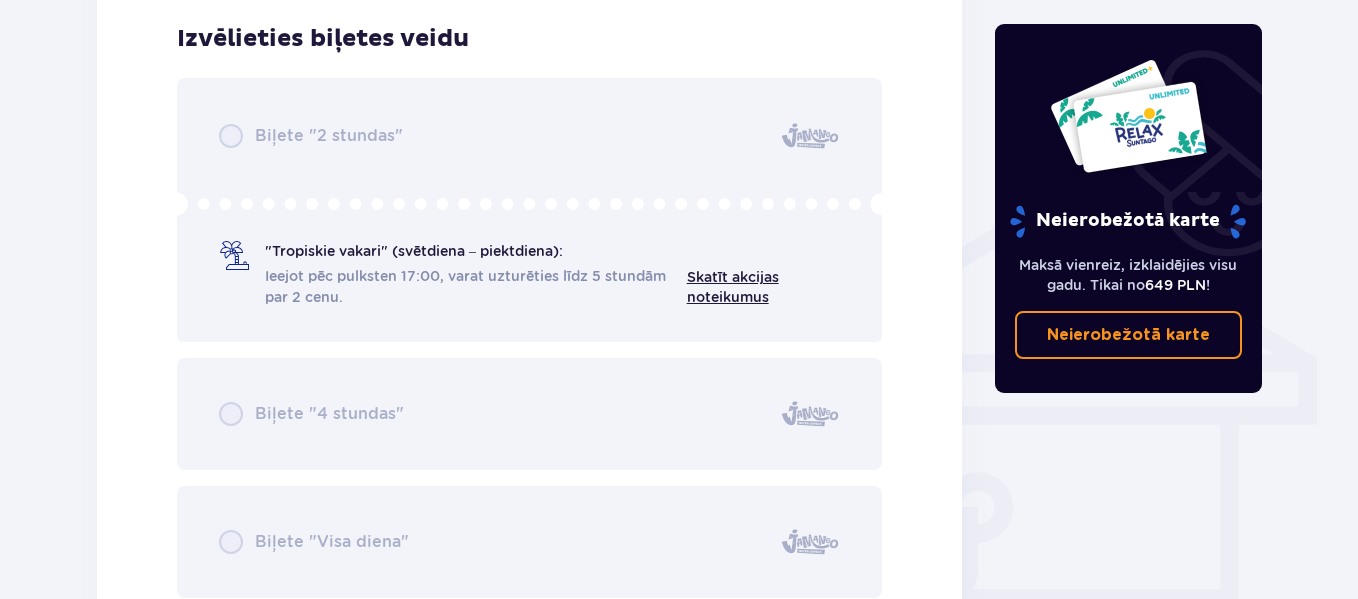 click on "Biļete "2 stundas" "Tropiskie vakari" (svētdiena – piektdiena): Ieejot pēc pulksten 17:00, varat uzturēties līdz 5 stundām par 2 cenu. Skatīt akcijas noteikumus Biļete "4 stundas" Biļete "Visa diena"" at bounding box center (529, 338) 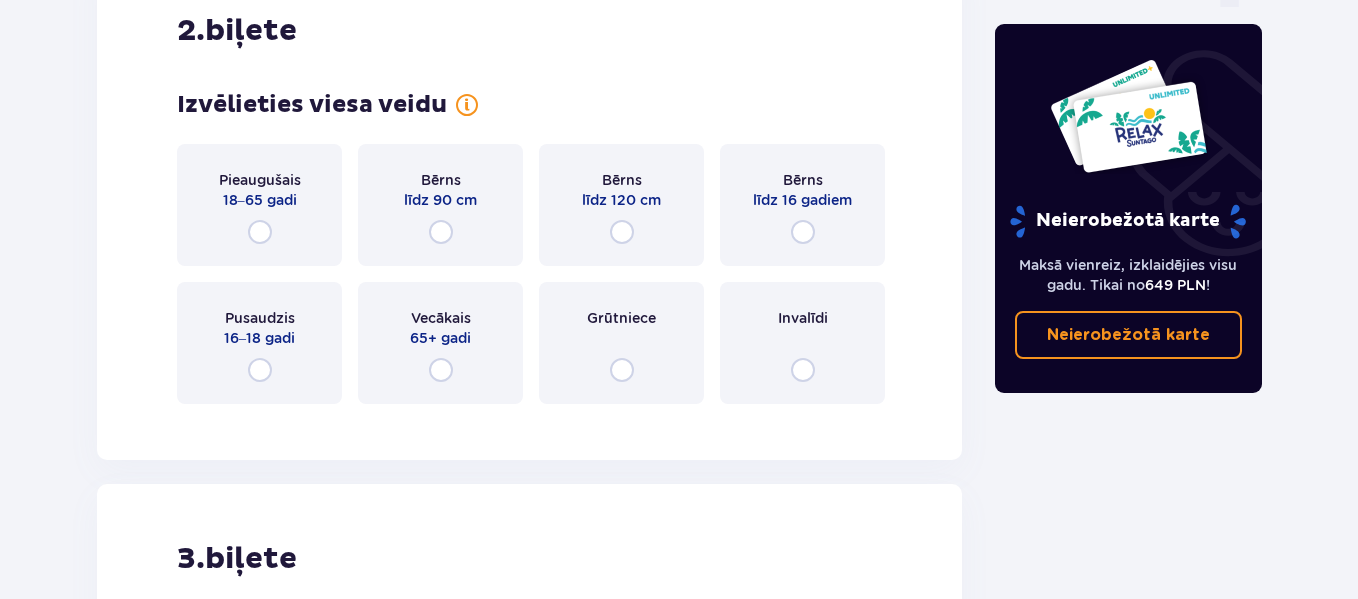 scroll, scrollTop: 2163, scrollLeft: 0, axis: vertical 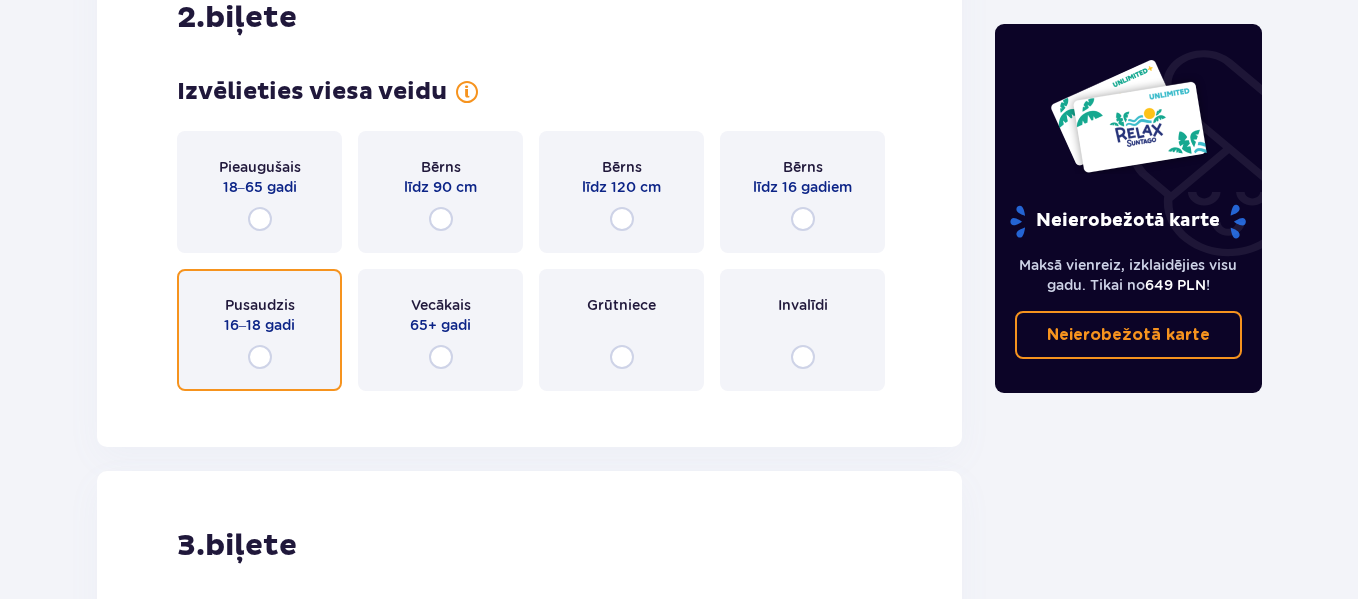 click at bounding box center (260, 357) 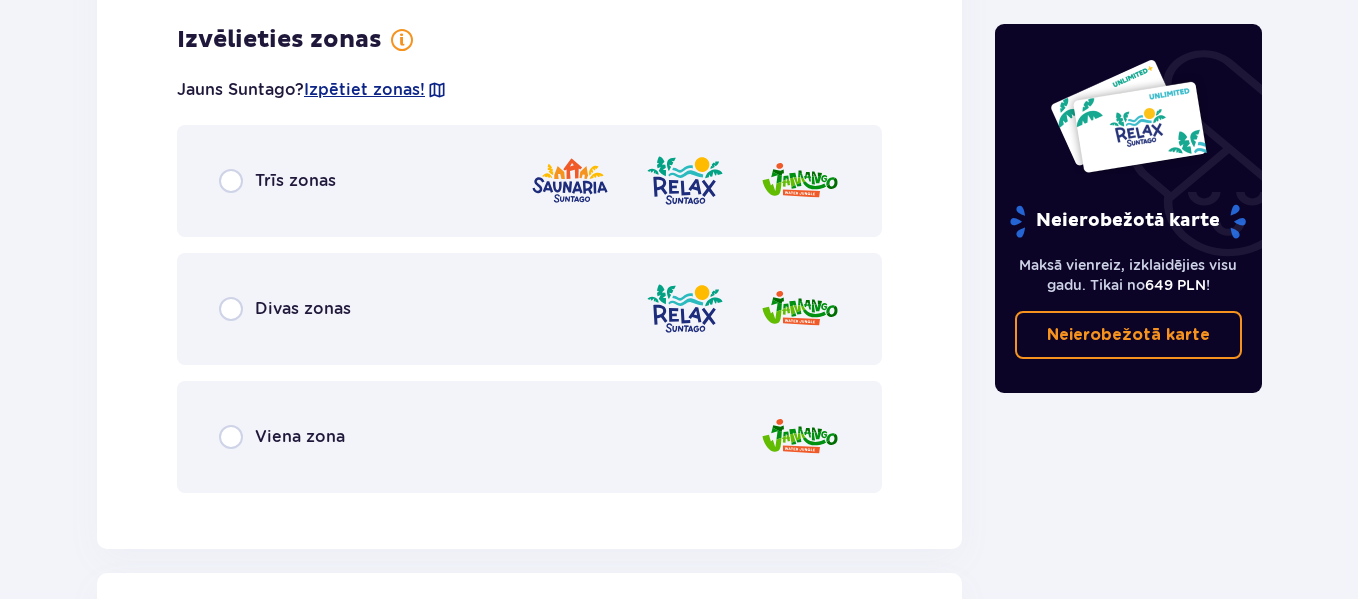 scroll, scrollTop: 2570, scrollLeft: 0, axis: vertical 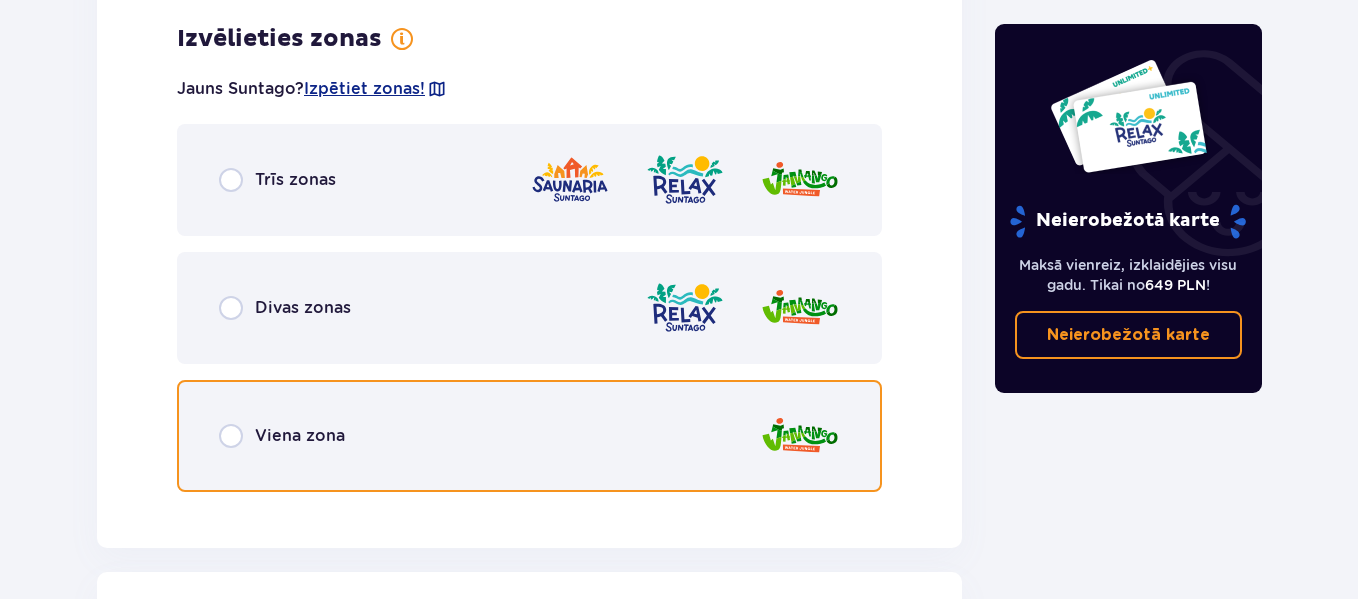 click at bounding box center (231, 436) 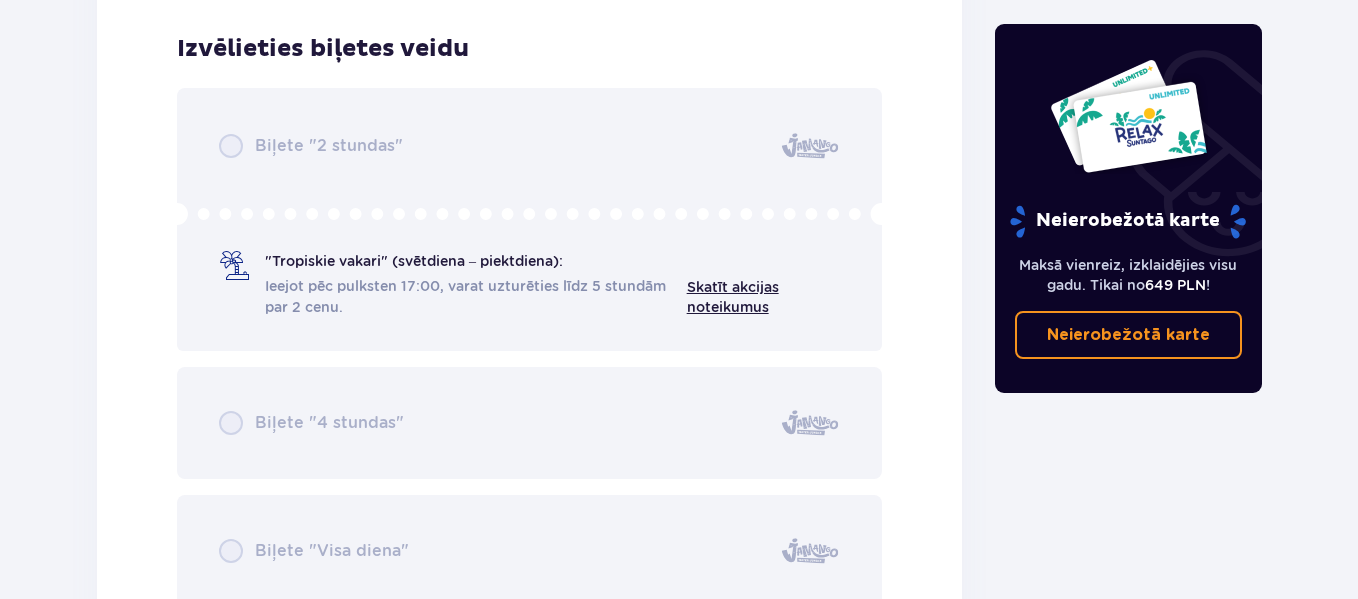 scroll, scrollTop: 3078, scrollLeft: 0, axis: vertical 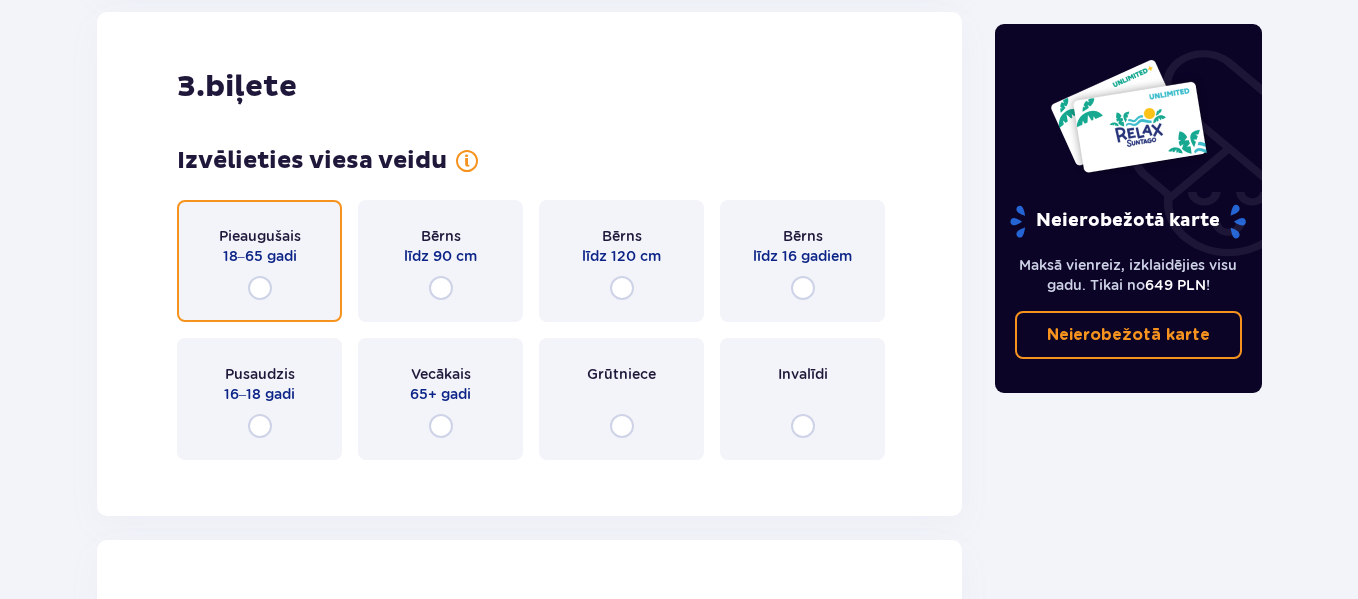 click at bounding box center (260, 288) 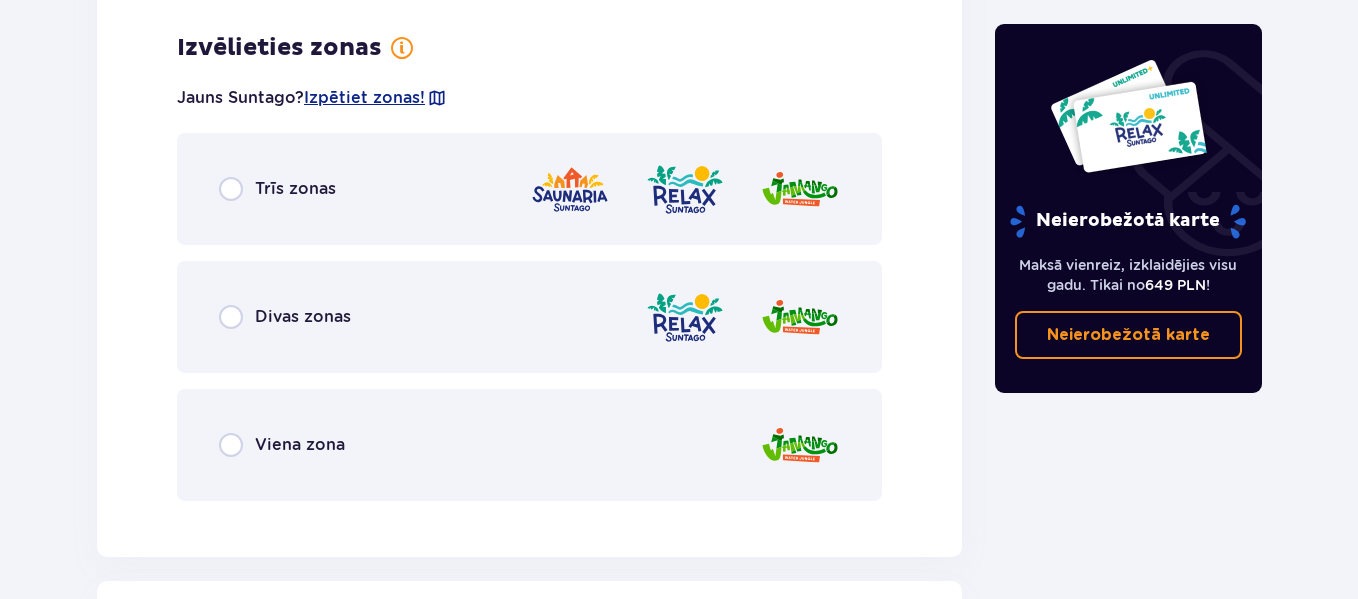 scroll, scrollTop: 4219, scrollLeft: 0, axis: vertical 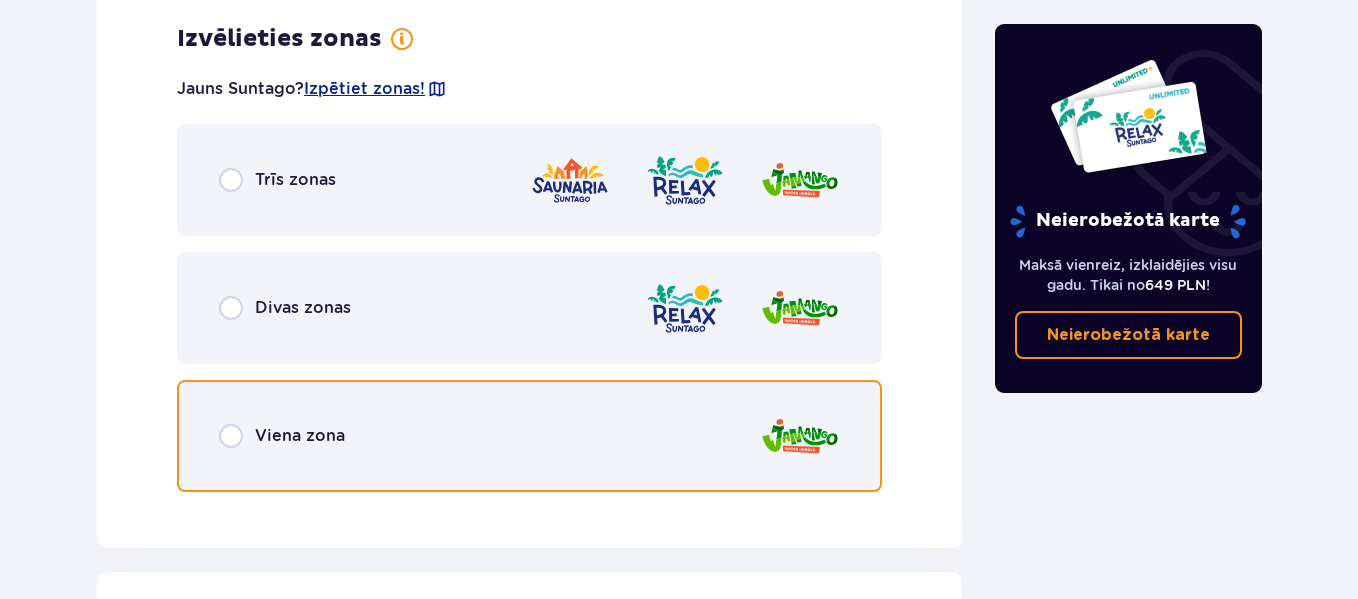 click at bounding box center [231, 436] 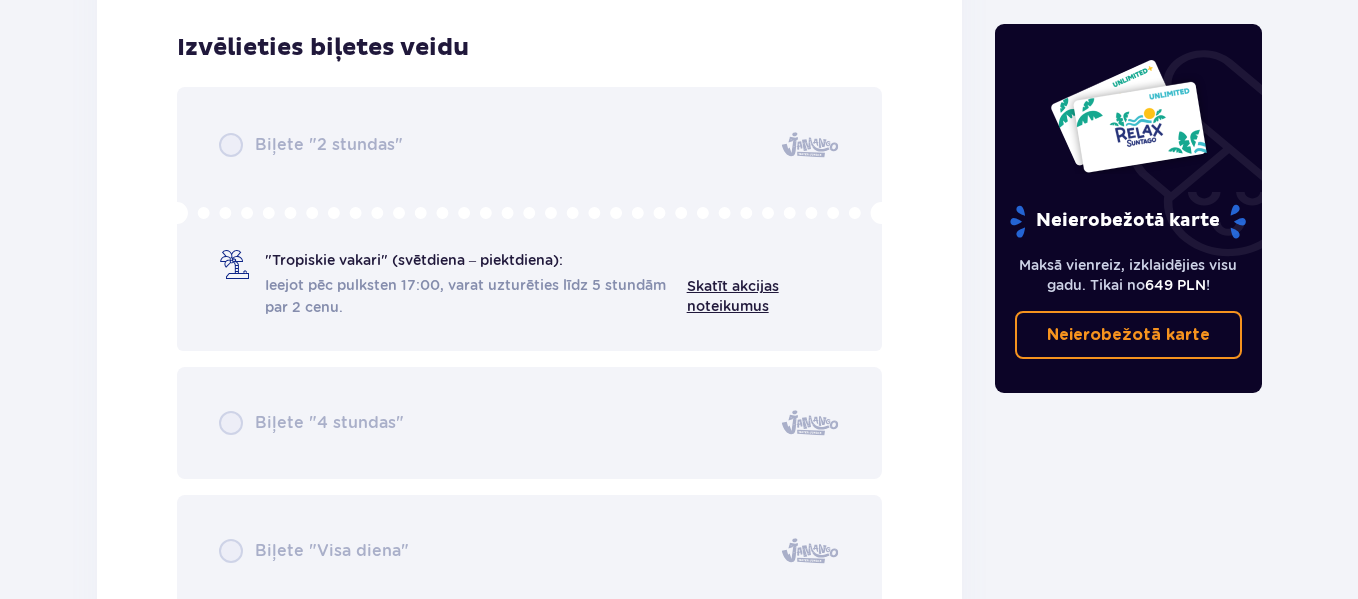 scroll, scrollTop: 4727, scrollLeft: 0, axis: vertical 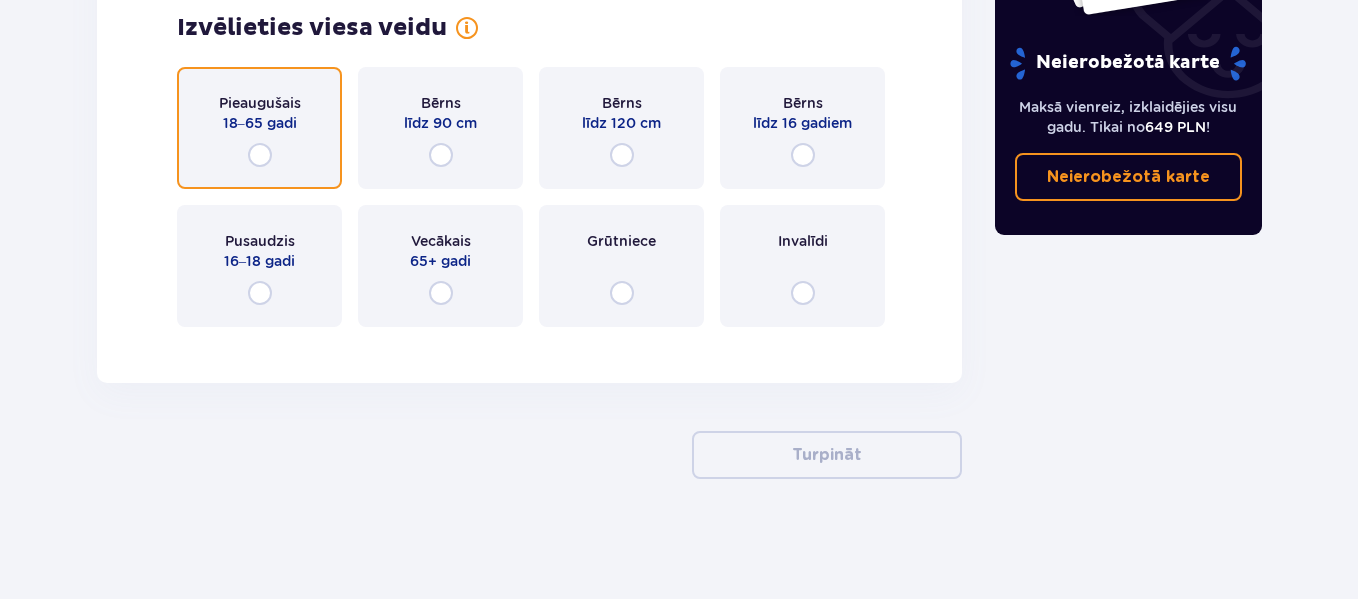 click at bounding box center (260, 155) 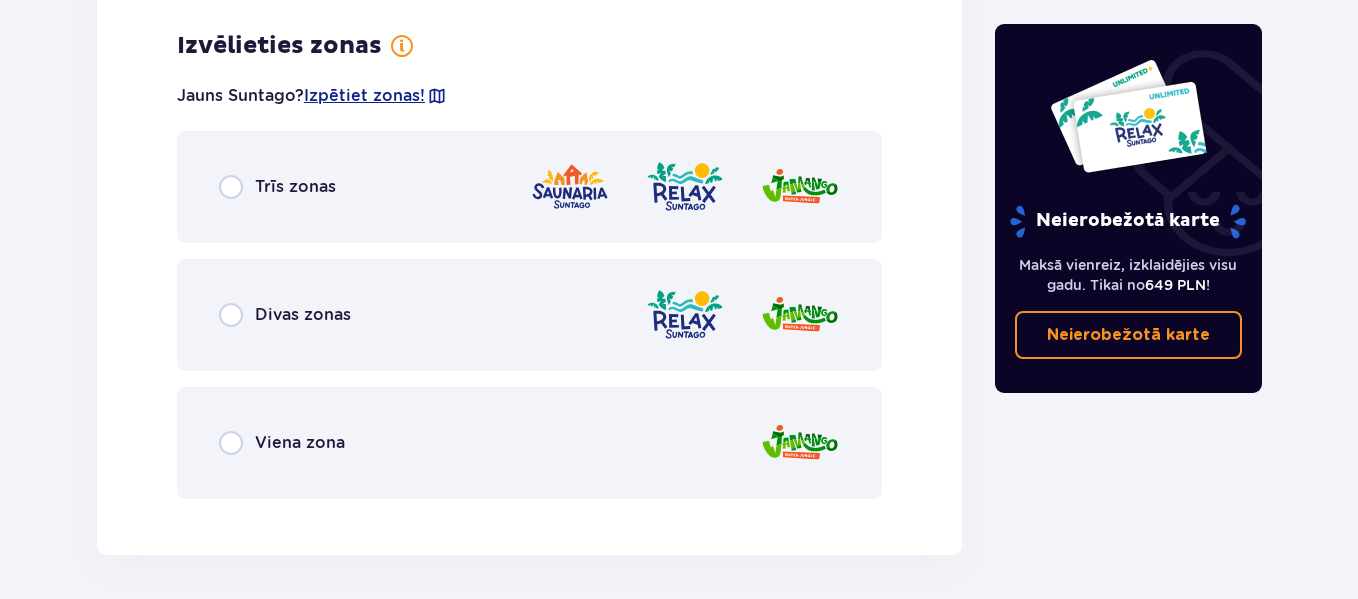 scroll, scrollTop: 5869, scrollLeft: 0, axis: vertical 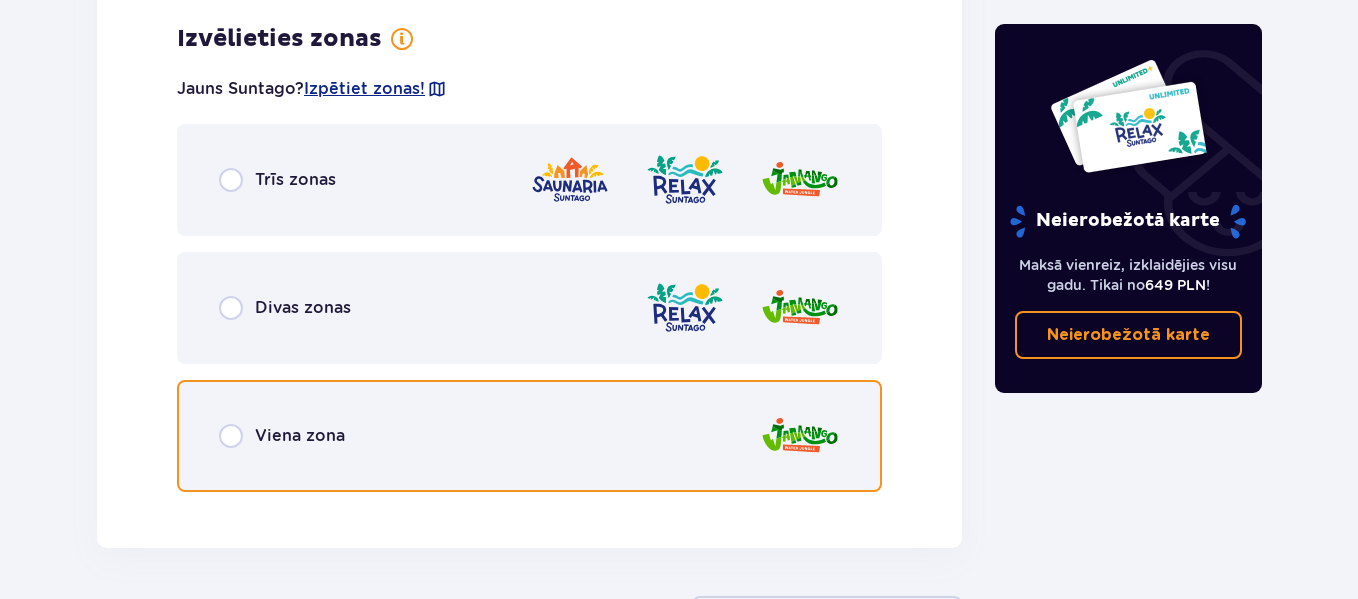 click at bounding box center (231, 436) 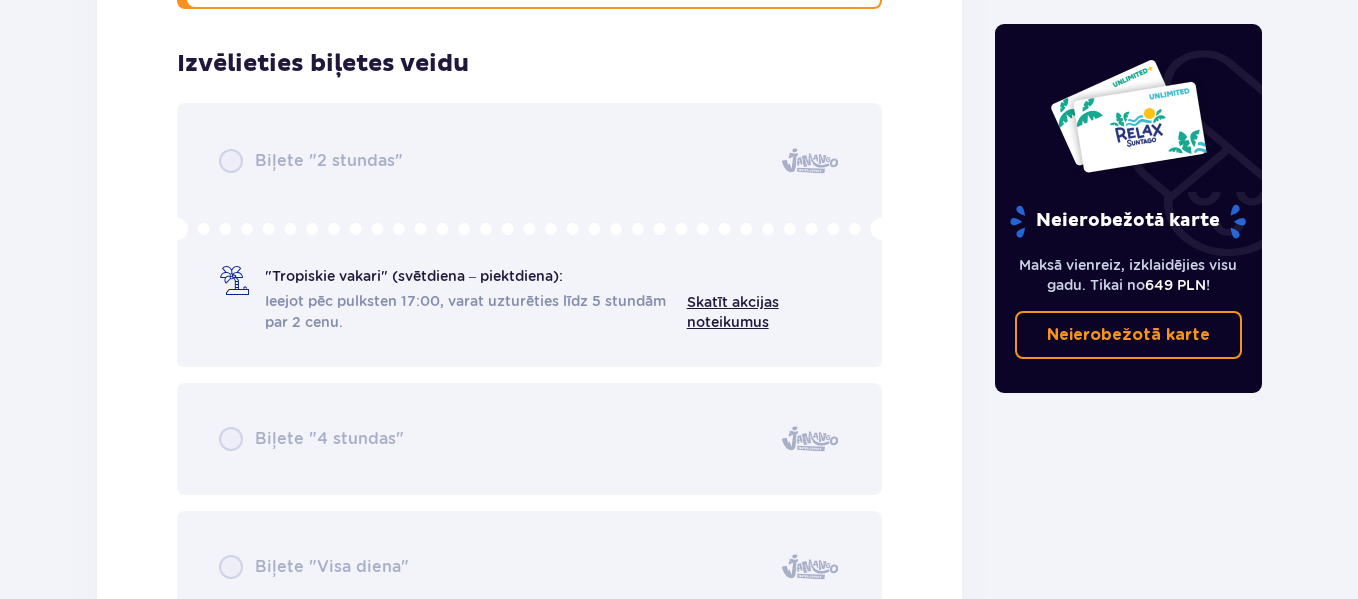 scroll, scrollTop: 6377, scrollLeft: 0, axis: vertical 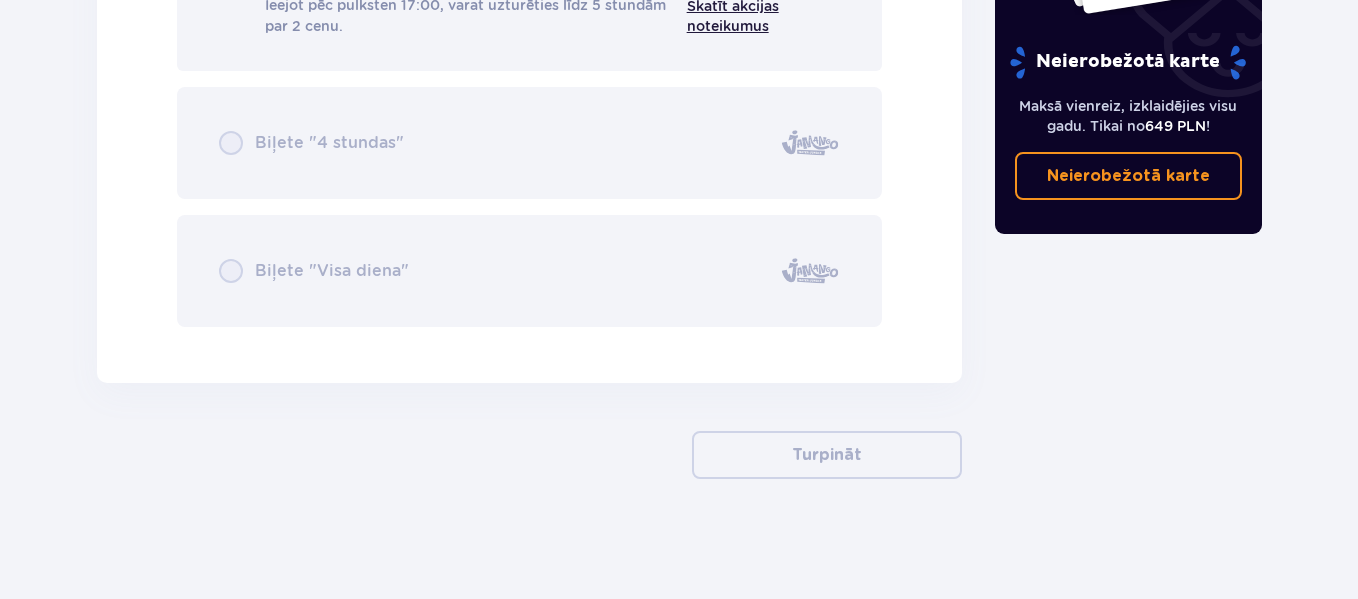 click on "Biļete "2 stundas" "Tropiskie vakari" (svētdiena – piektdiena): Ieejot pēc pulksten 17:00, varat uzturēties līdz 5 stundām par 2 cenu. Skatīt akcijas noteikumus Biļete "4 stundas" Biļete "Visa diena"" at bounding box center (529, 67) 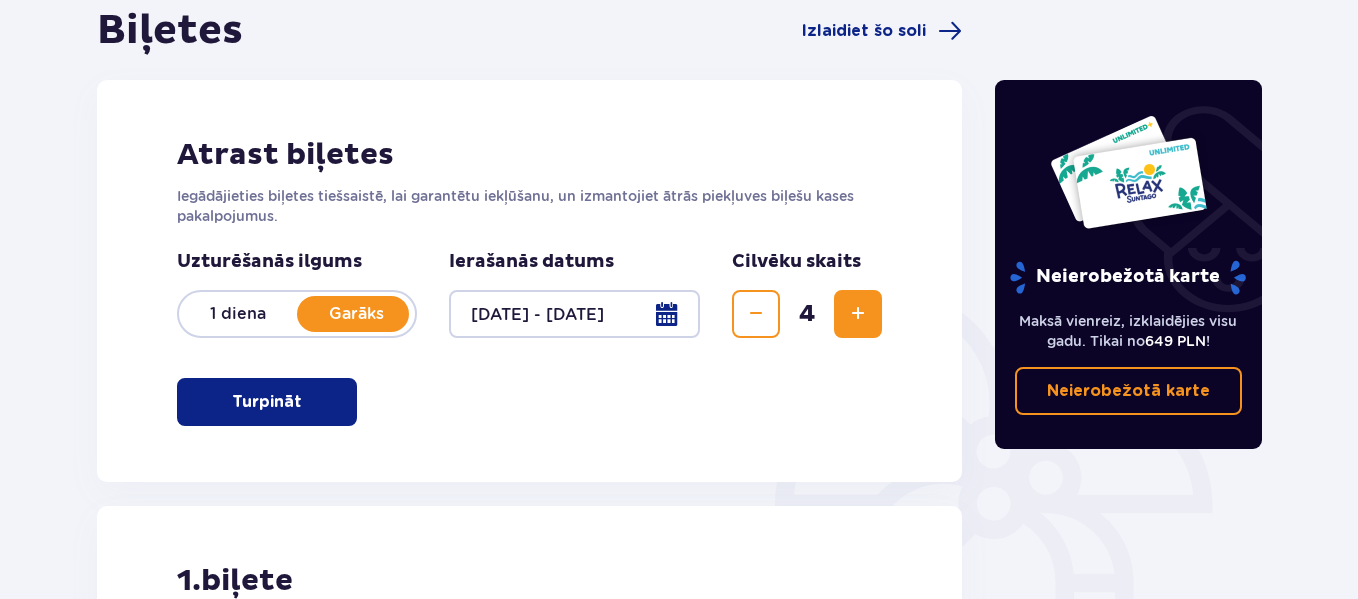 scroll, scrollTop: 278, scrollLeft: 0, axis: vertical 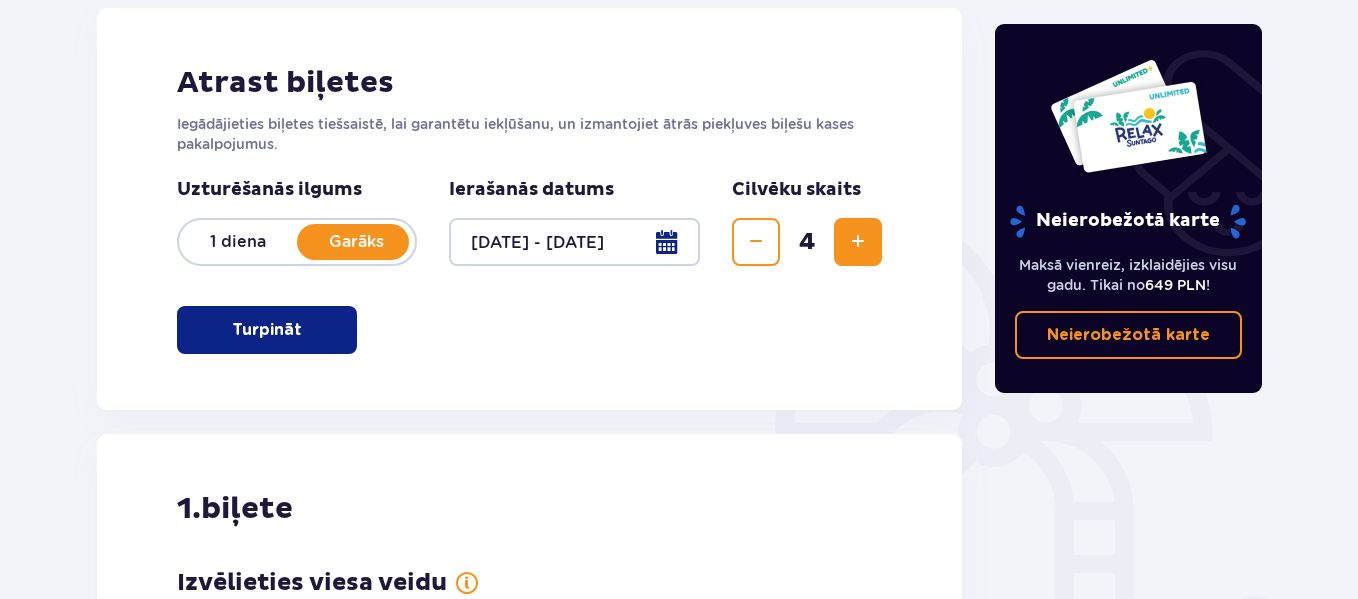 click on "Turpināt" at bounding box center (267, 330) 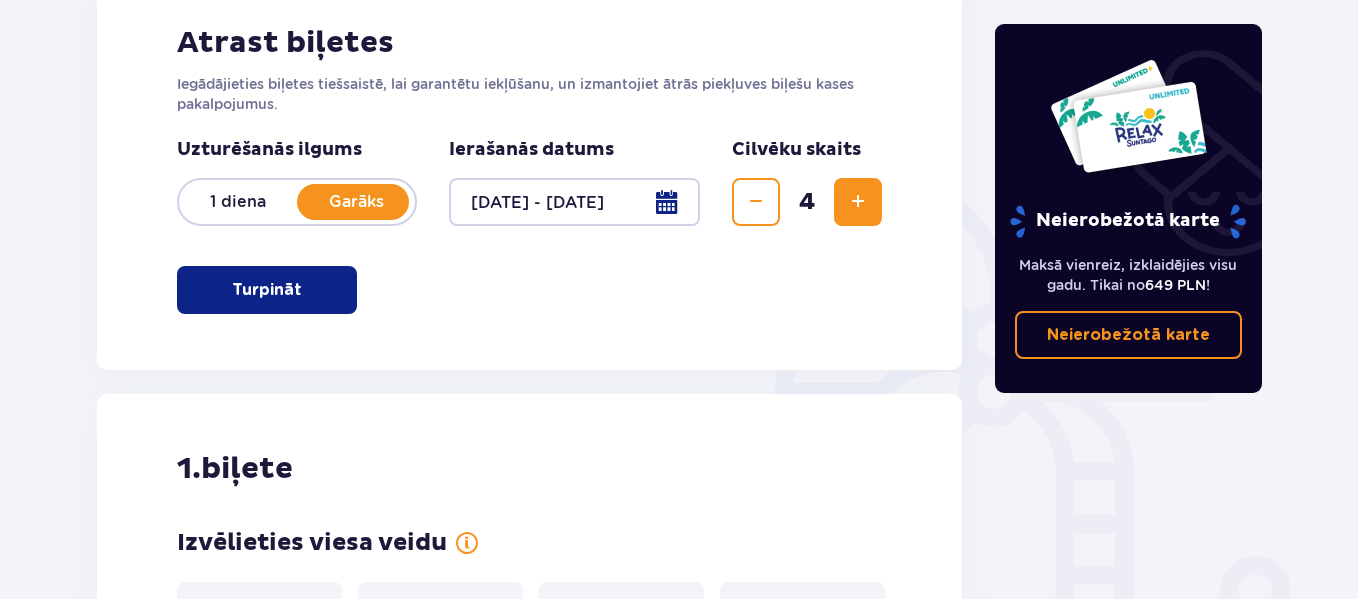 click on "Biļetes Izlaidiet šo soli Atrast biļetes Iegādājieties biļetes tiešsaistē, lai garantētu iekļūšanu, un izmantojiet ātrās piekļuves biļešu kases pakalpojumus. Uzturēšanās ilgums 1 diena Garāks Ierašanās datums 27.08.25 - 29.08.25 Cilvēku skaits 4 Turpināt   1.  biļete Izvēlieties viesa veidu Pieaugušais 18–65 gadi Bērns līdz 90 cm Bērns līdz 120 cm Bērns līdz 16 gadiem Pusaudzis 16–18 gadi Vecākais 65+ gadi Grūtniece Invalīdi   2.  biļete Izvēlieties viesa veidu Pieaugušais 18–65 gadi Bērns līdz 90 cm Bērns līdz 120 cm Bērns līdz 16 gadiem Pusaudzis 16–18 gadi Vecākais 65+ gadi Grūtniece Invalīdi   3.  biļete Izvēlieties viesa veidu Pieaugušais 18–65 gadi Bērns līdz 90 cm Bērns līdz 120 cm Bērns līdz 16 gadiem Pusaudzis 16–18 gadi Vecākais 65+ gadi Grūtniece Invalīdi   4.  biļete Izvēlieties viesa veidu Pieaugušais 18–65 gadi Bērns līdz 90 cm Bērns līdz 120 cm Bērns līdz 16 gadiem Pusaudzis 16–18 gadi Vecākais 65+ gadi" at bounding box center [529, 1236] 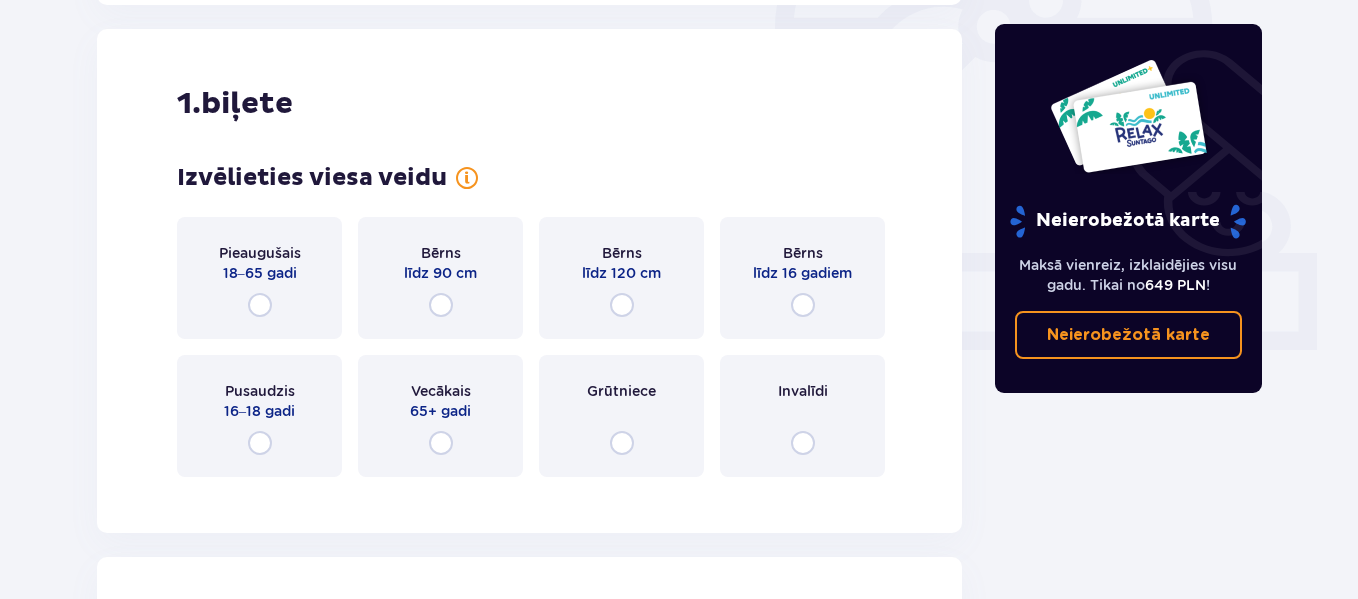 scroll, scrollTop: 688, scrollLeft: 0, axis: vertical 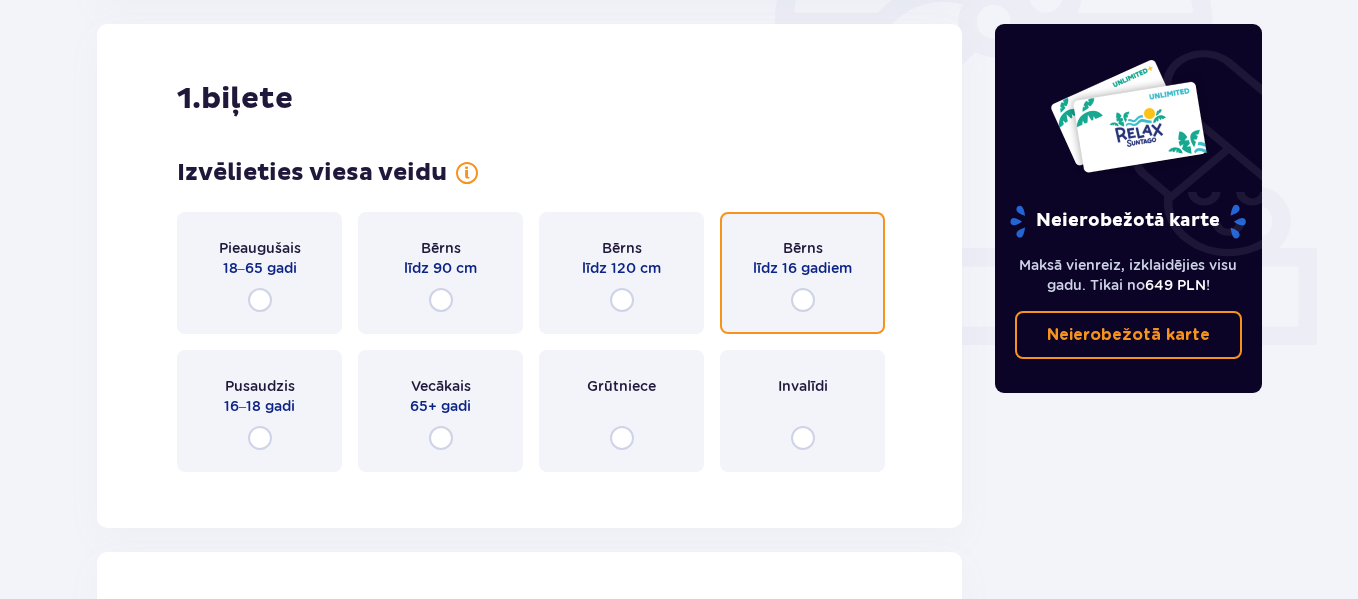 click at bounding box center [803, 300] 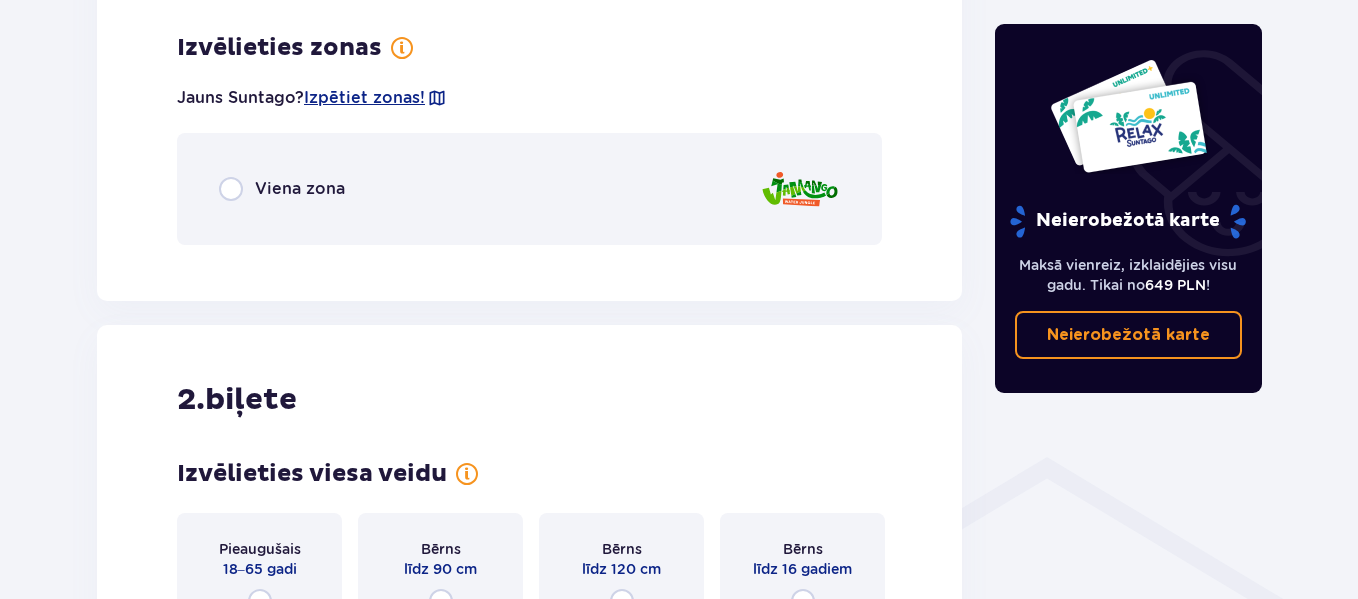 scroll, scrollTop: 1176, scrollLeft: 0, axis: vertical 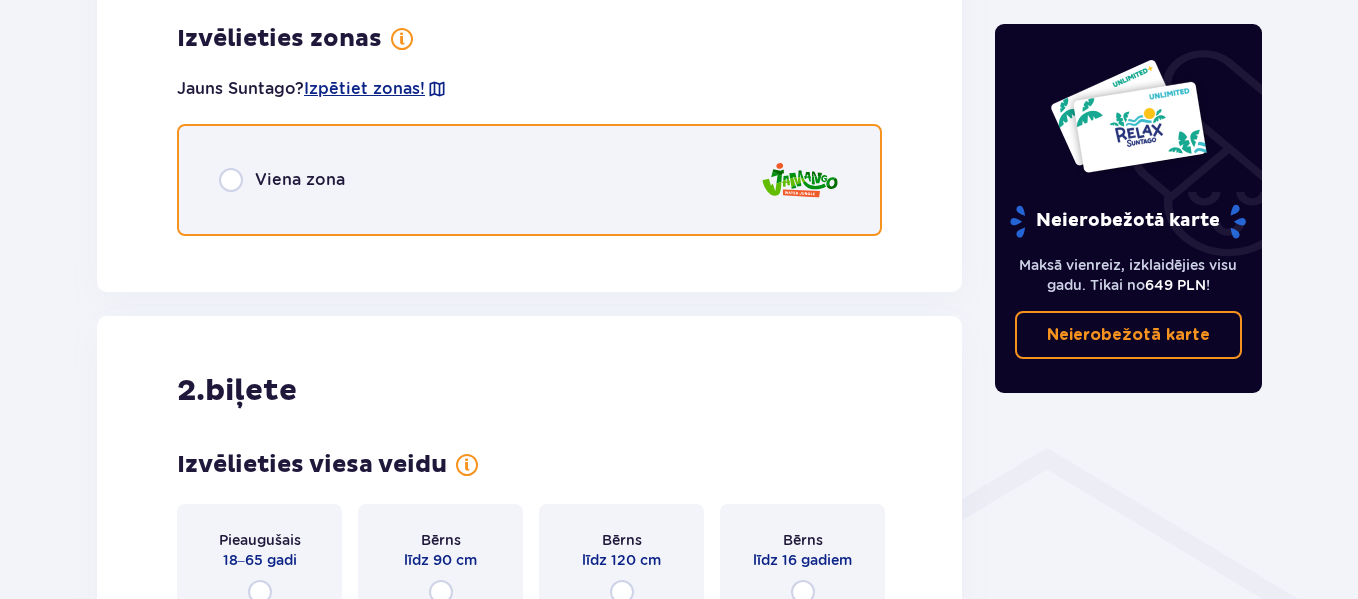 click at bounding box center [231, 180] 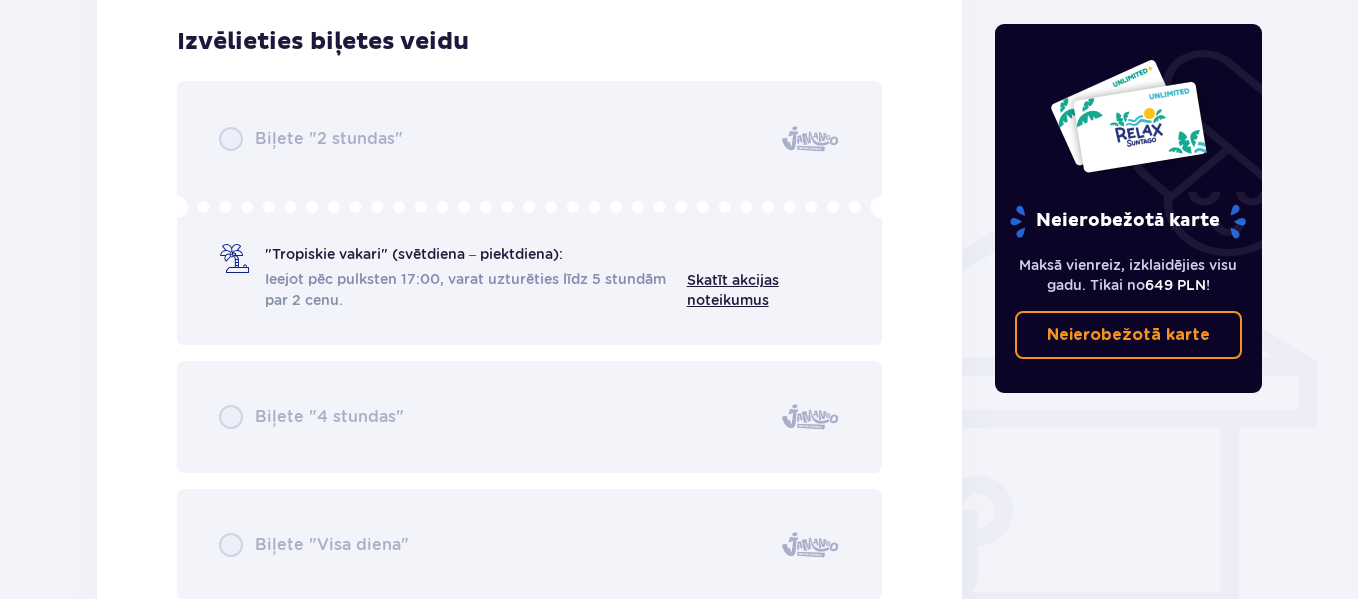 scroll, scrollTop: 1428, scrollLeft: 0, axis: vertical 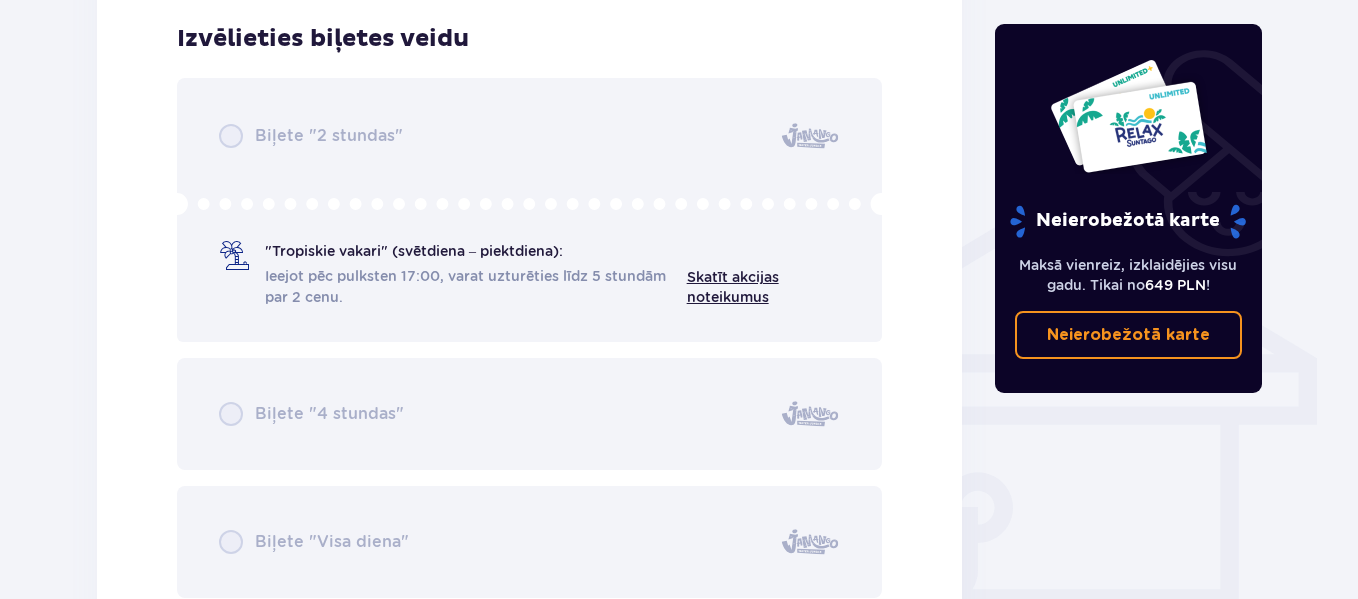 click on "Biļete "2 stundas" "Tropiskie vakari" (svētdiena – piektdiena): Ieejot pēc pulksten 17:00, varat uzturēties līdz 5 stundām par 2 cenu. Skatīt akcijas noteikumus Biļete "4 stundas" Biļete "Visa diena"" at bounding box center (529, 338) 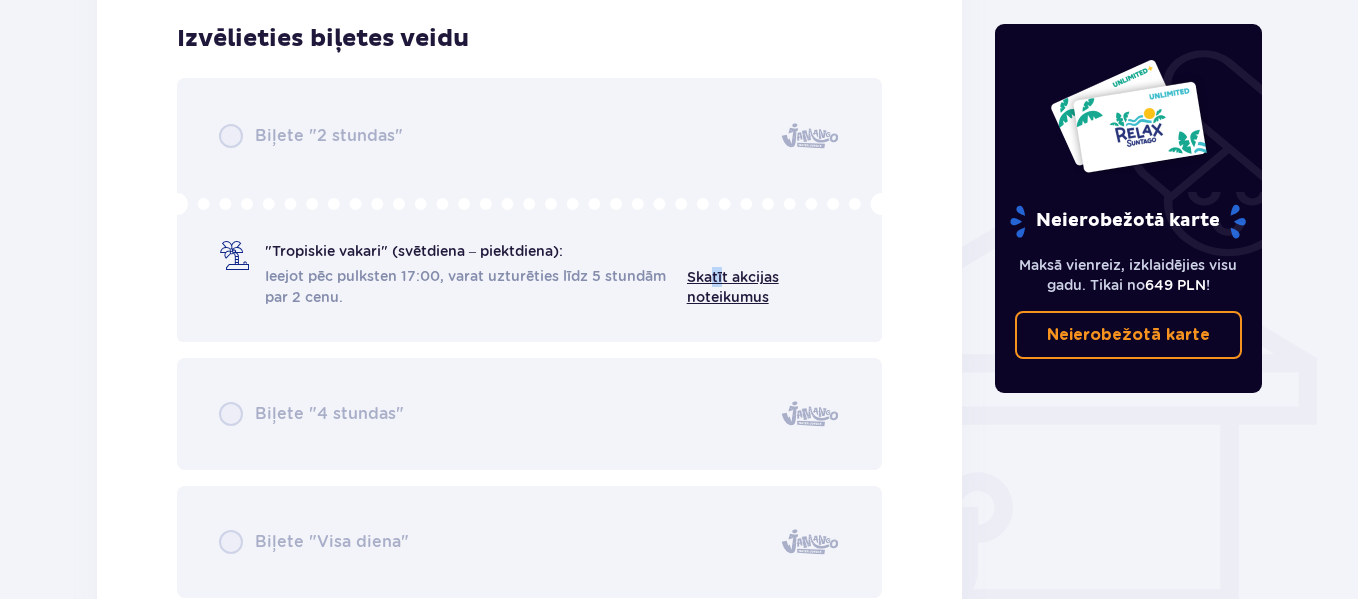 drag, startPoint x: 709, startPoint y: 273, endPoint x: 1146, endPoint y: 187, distance: 445.38187 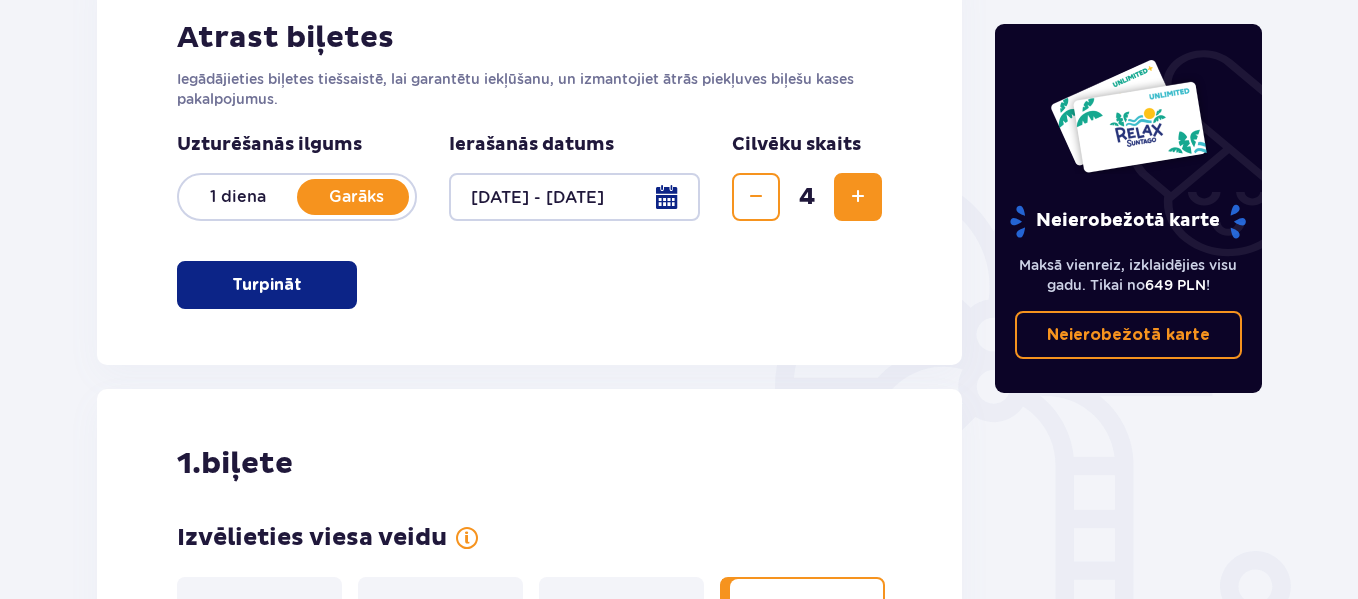 scroll, scrollTop: 0, scrollLeft: 0, axis: both 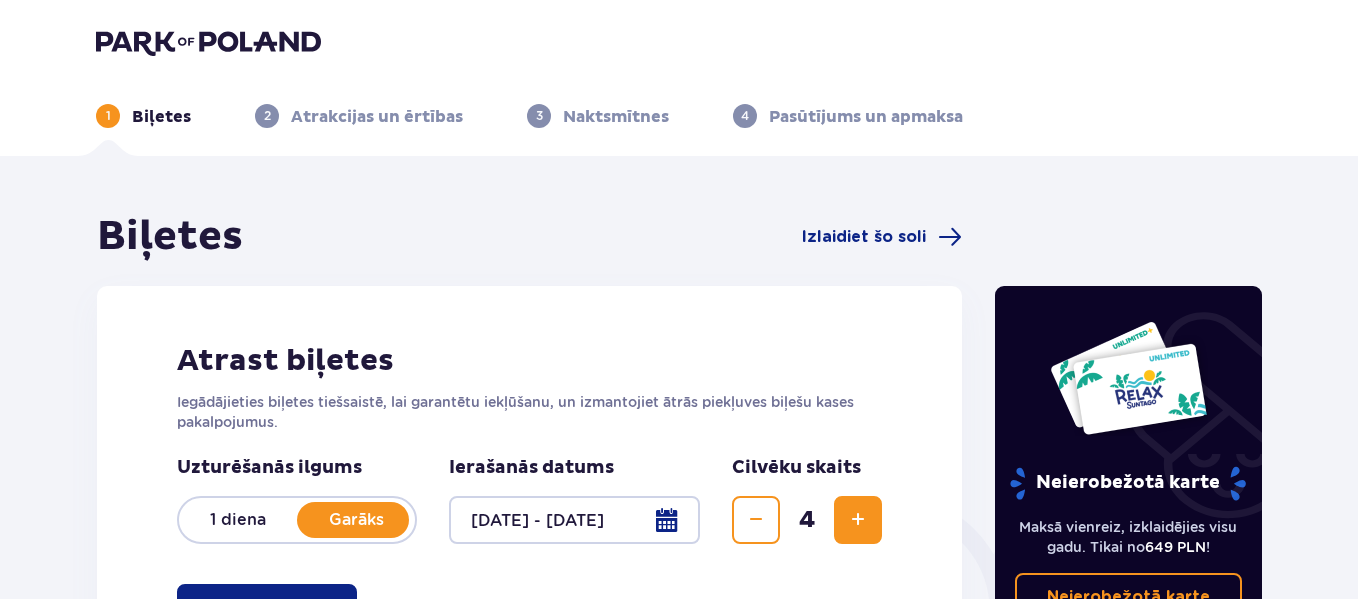 click at bounding box center (208, 42) 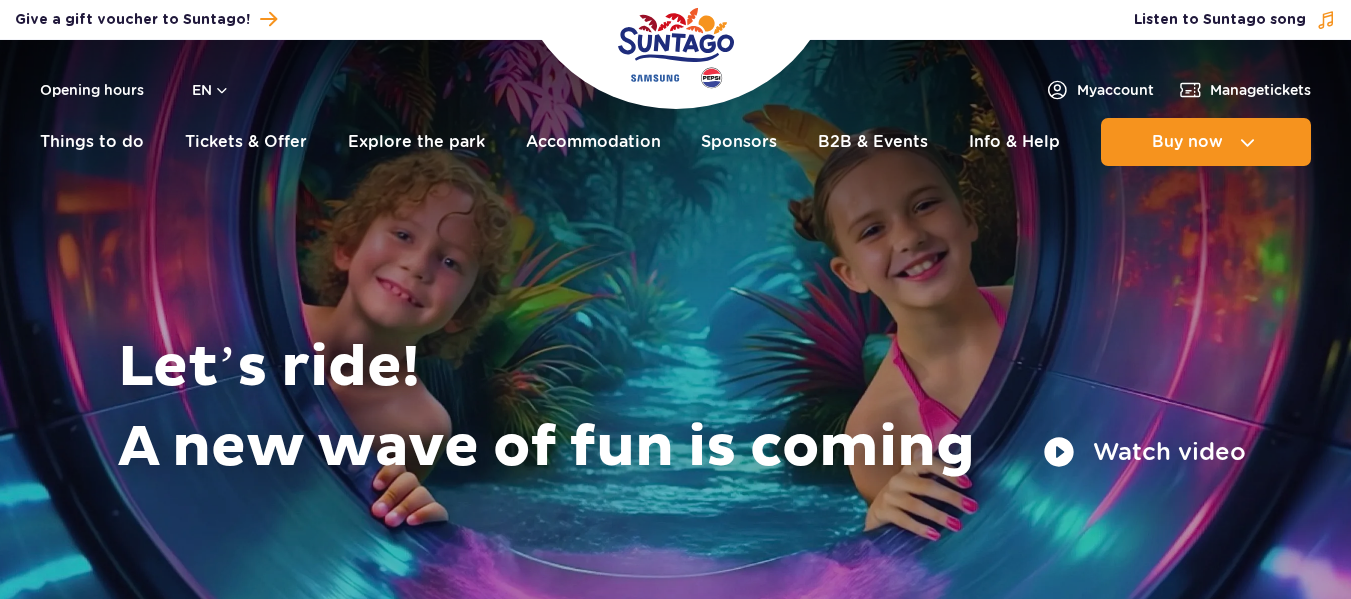 scroll, scrollTop: 0, scrollLeft: 0, axis: both 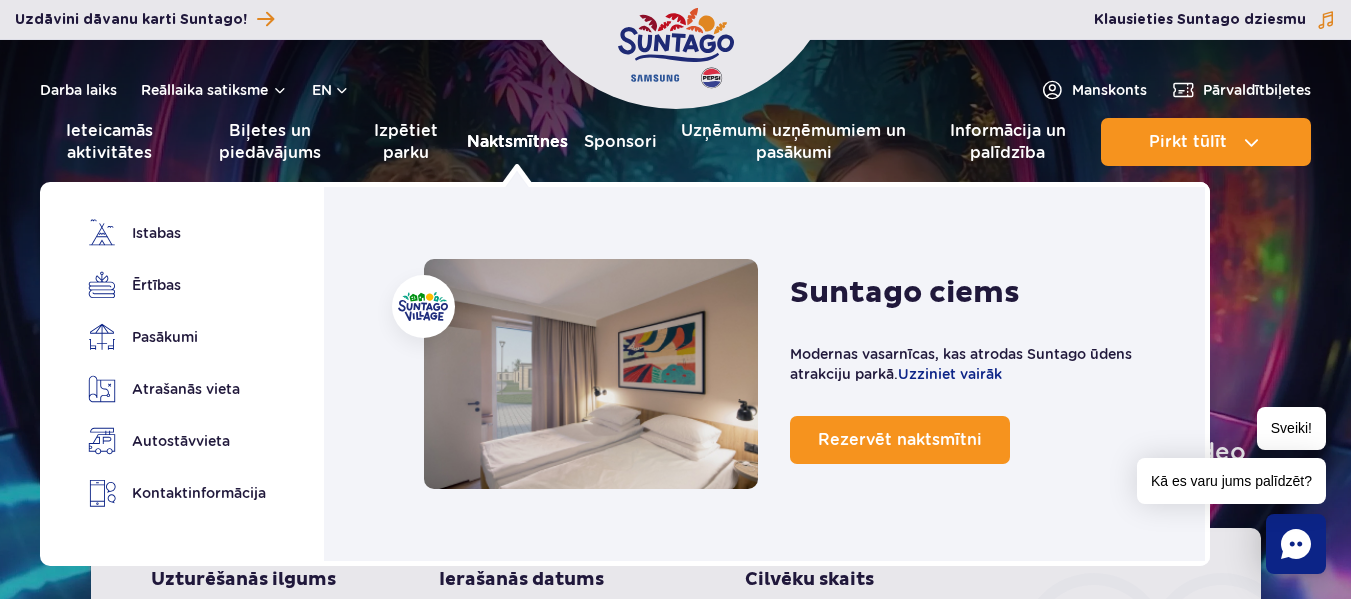click on "Naktsmītnes" at bounding box center [517, 141] 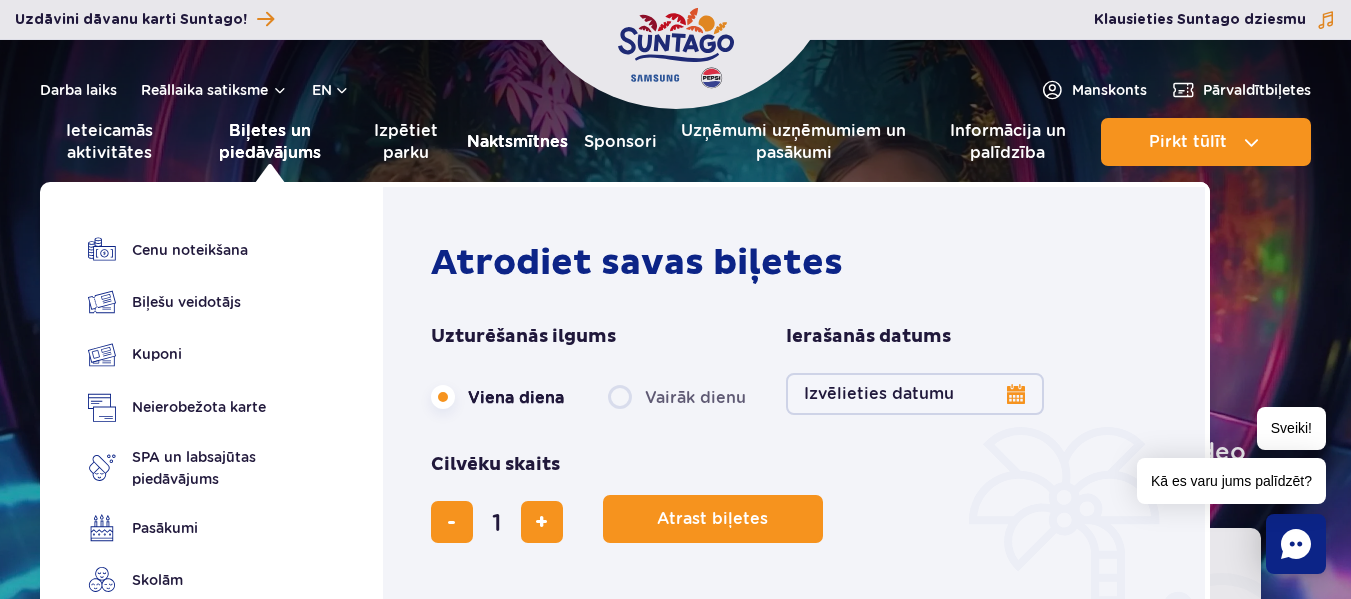click on "Biļetes un piedāvājums" at bounding box center [270, 141] 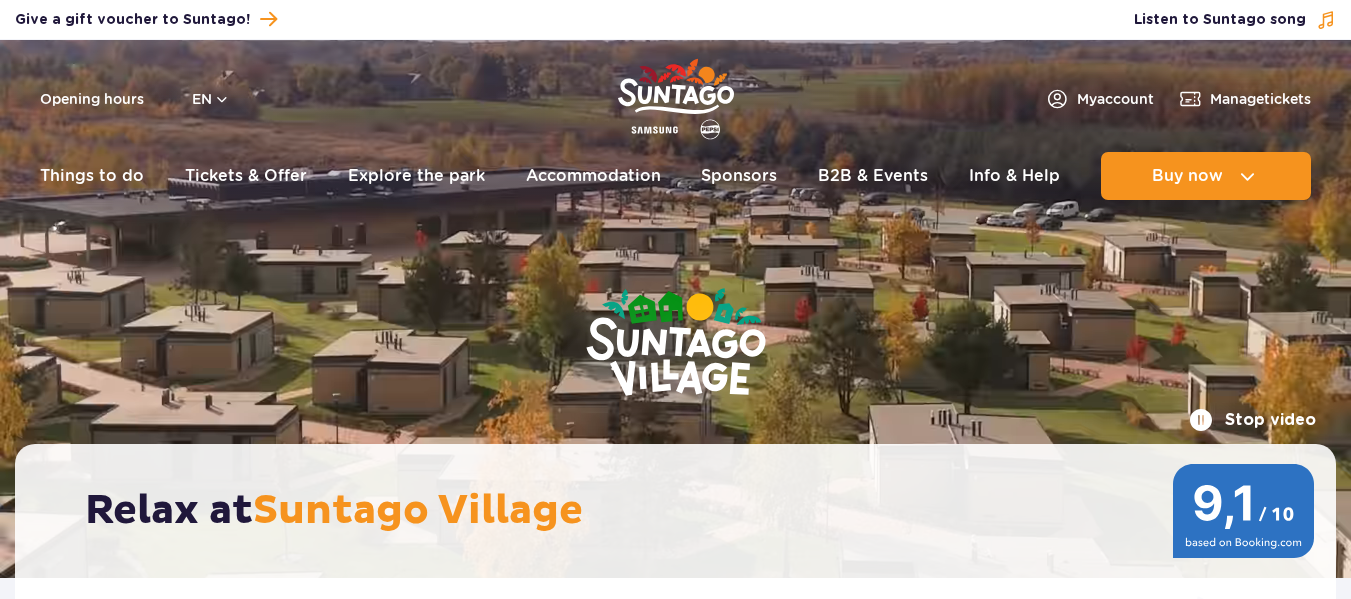 scroll, scrollTop: 0, scrollLeft: 0, axis: both 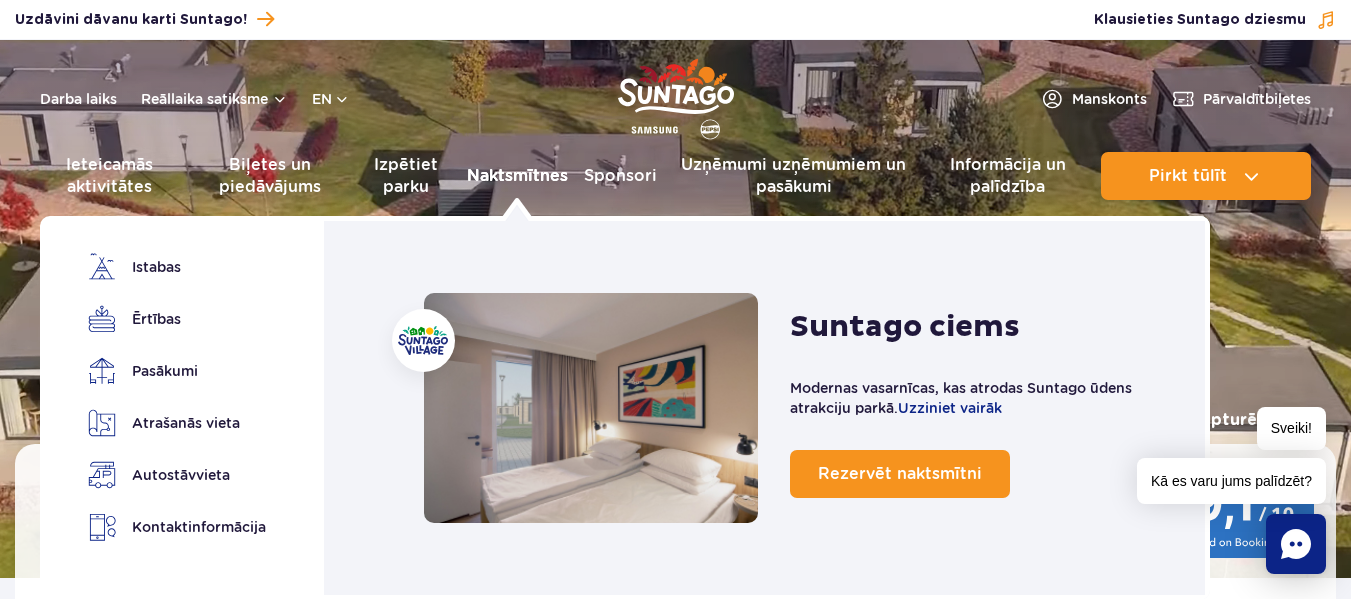 click on "Naktsmītnes" at bounding box center [517, 175] 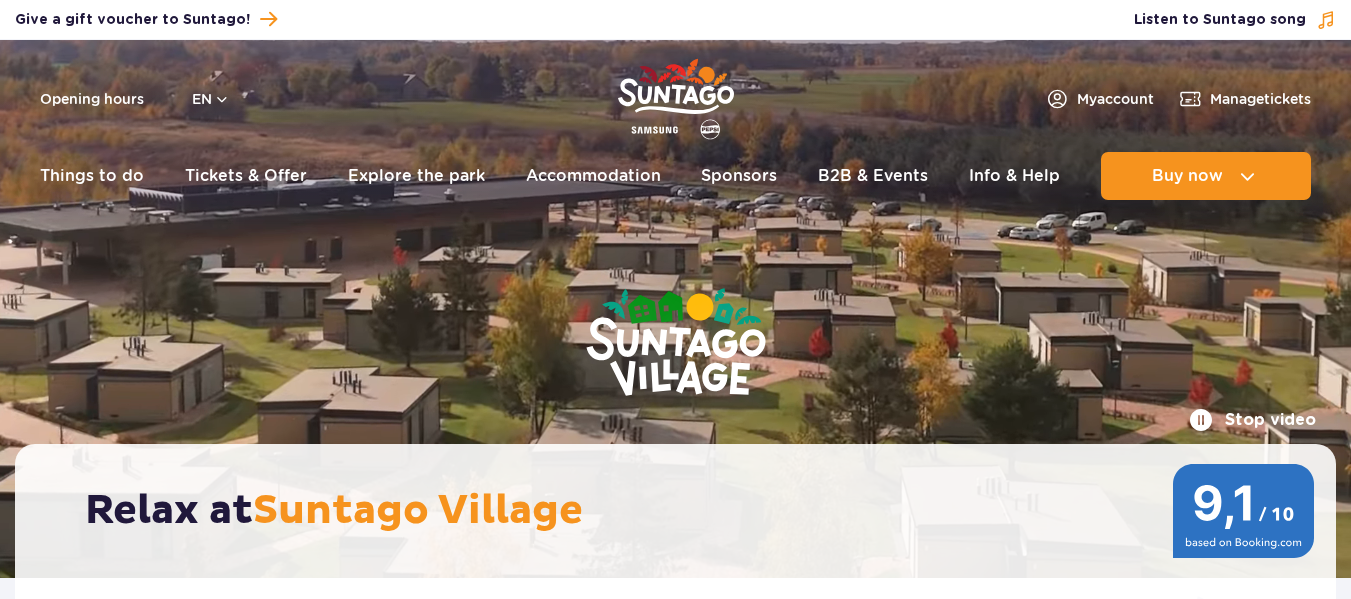 scroll, scrollTop: 436, scrollLeft: 0, axis: vertical 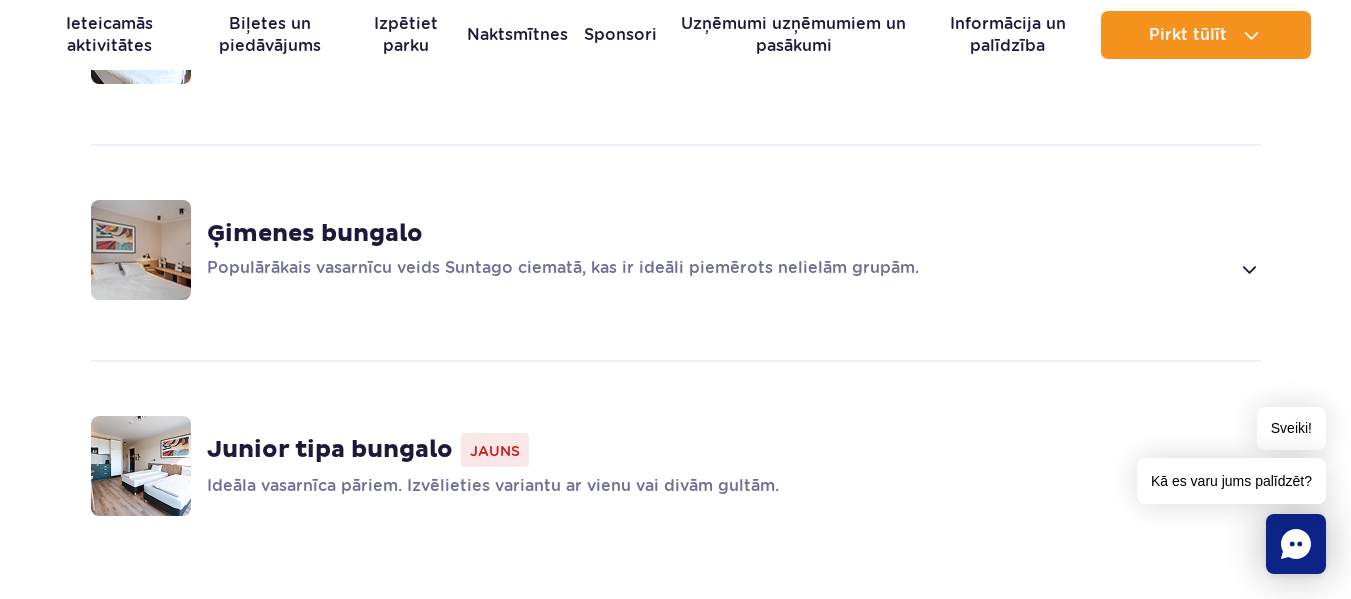 click at bounding box center (1248, 269) 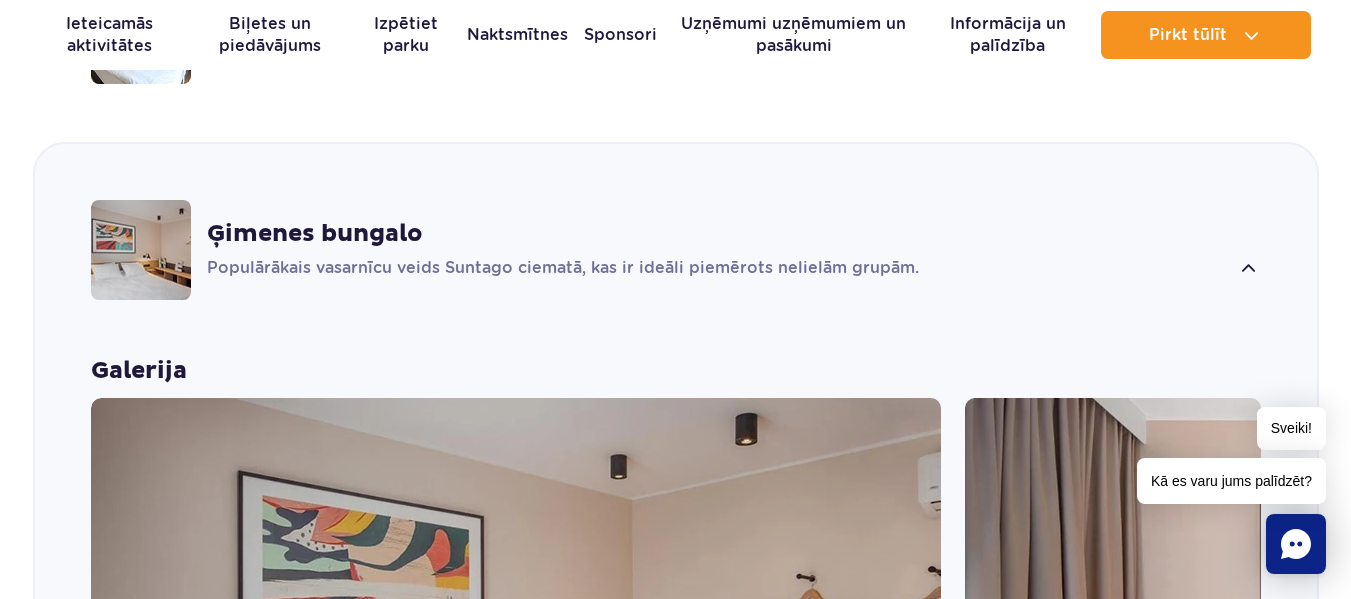 scroll, scrollTop: 1625, scrollLeft: 0, axis: vertical 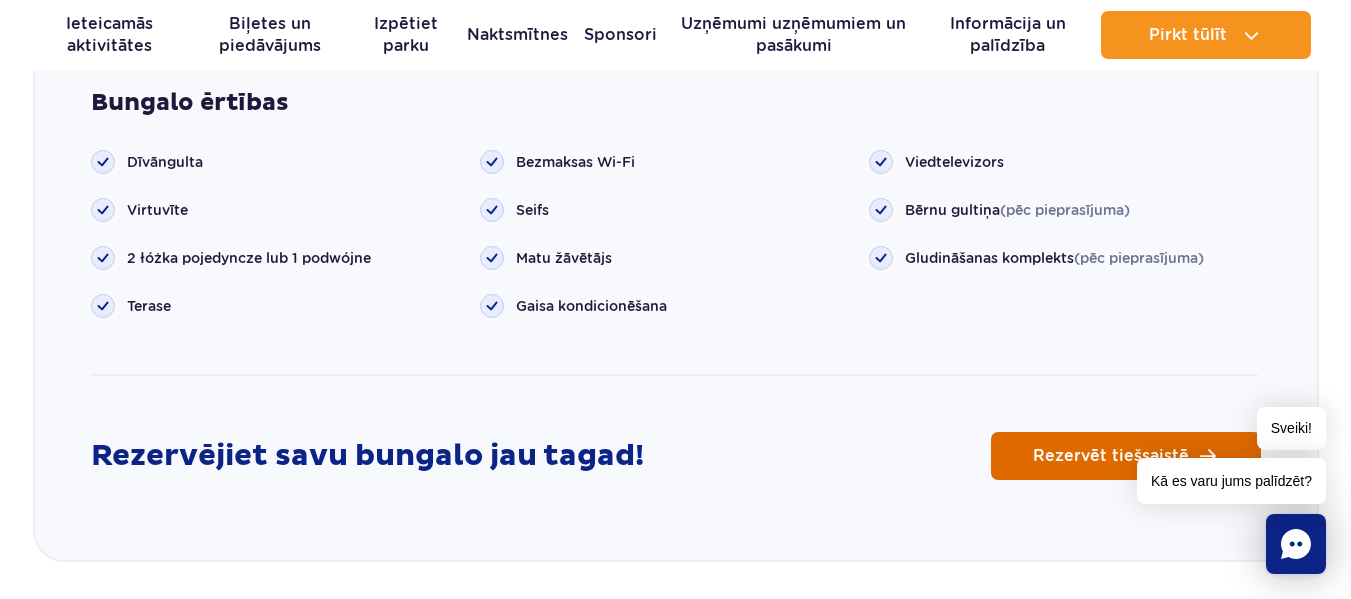 click on "Rezervēt tiešsaistē" at bounding box center [1111, 456] 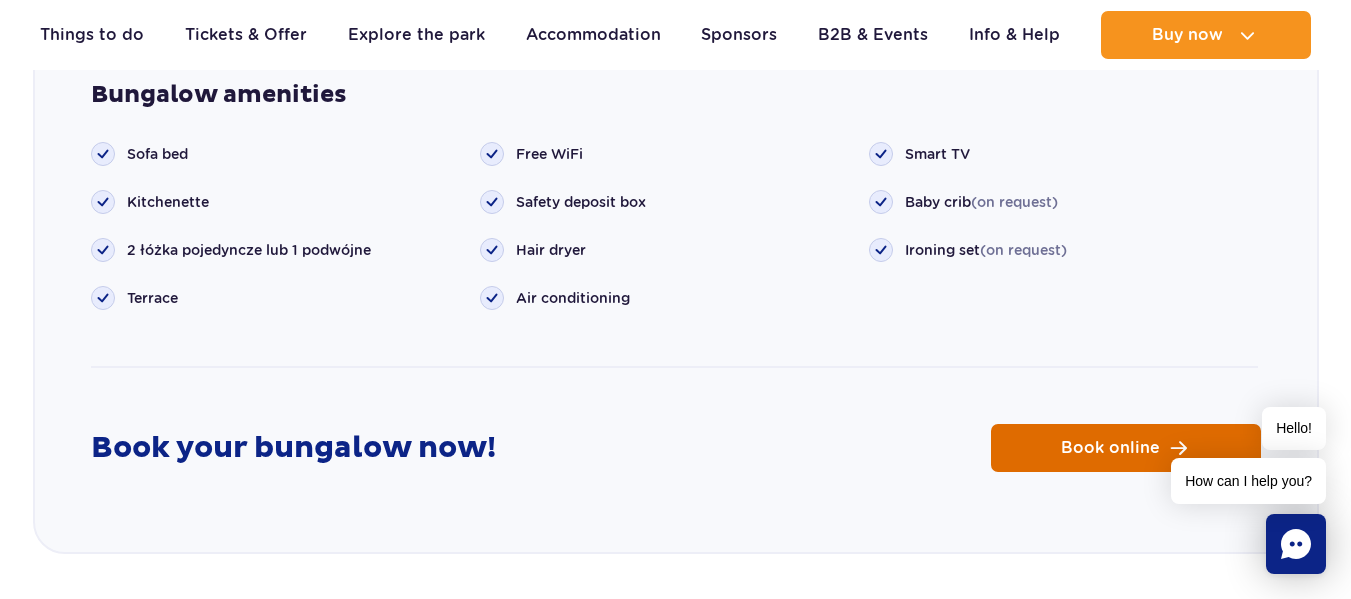 scroll, scrollTop: 2439, scrollLeft: 0, axis: vertical 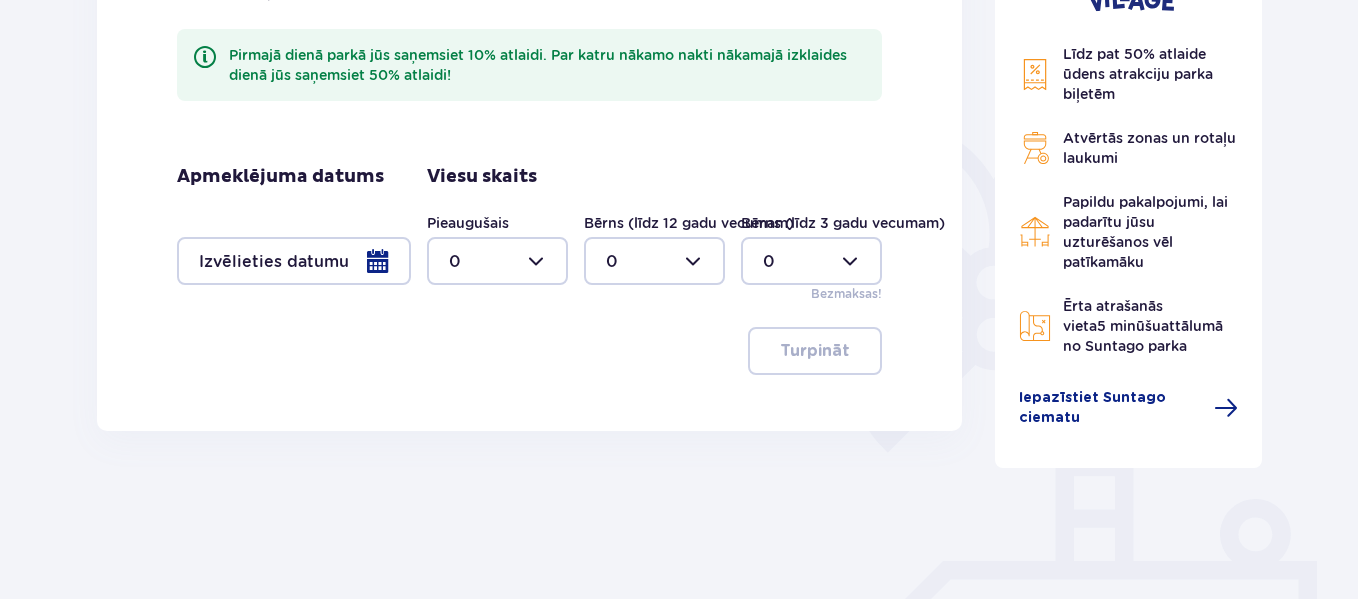click at bounding box center [294, 261] 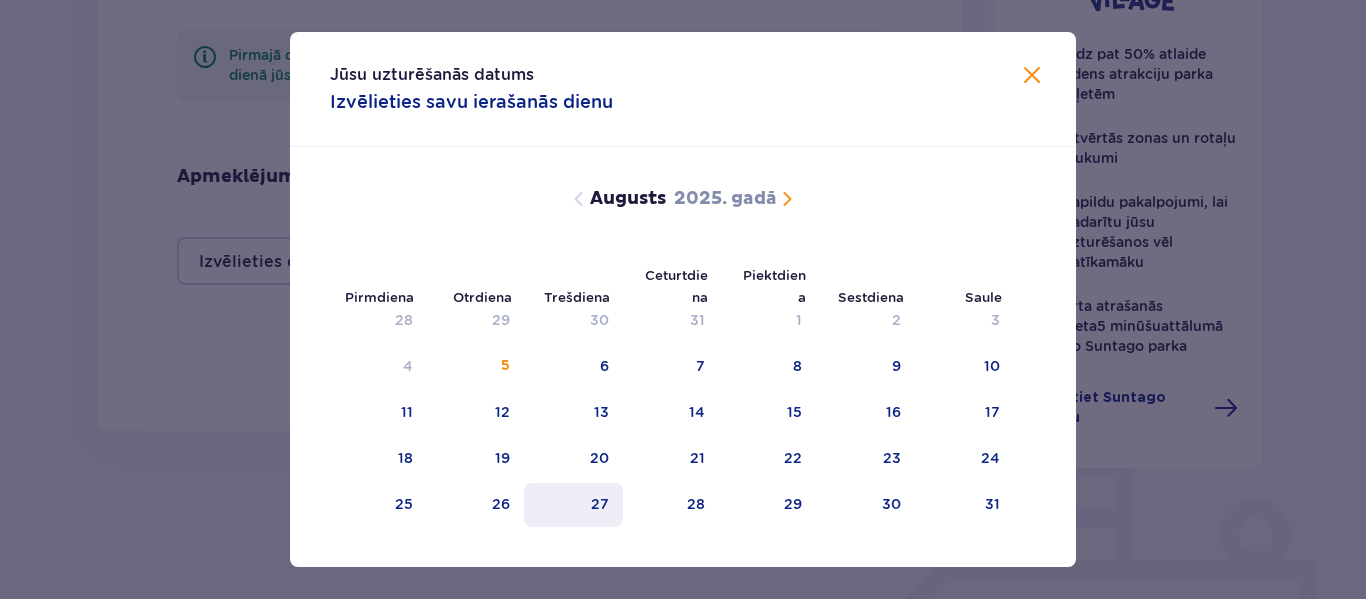 click on "27" at bounding box center [573, 505] 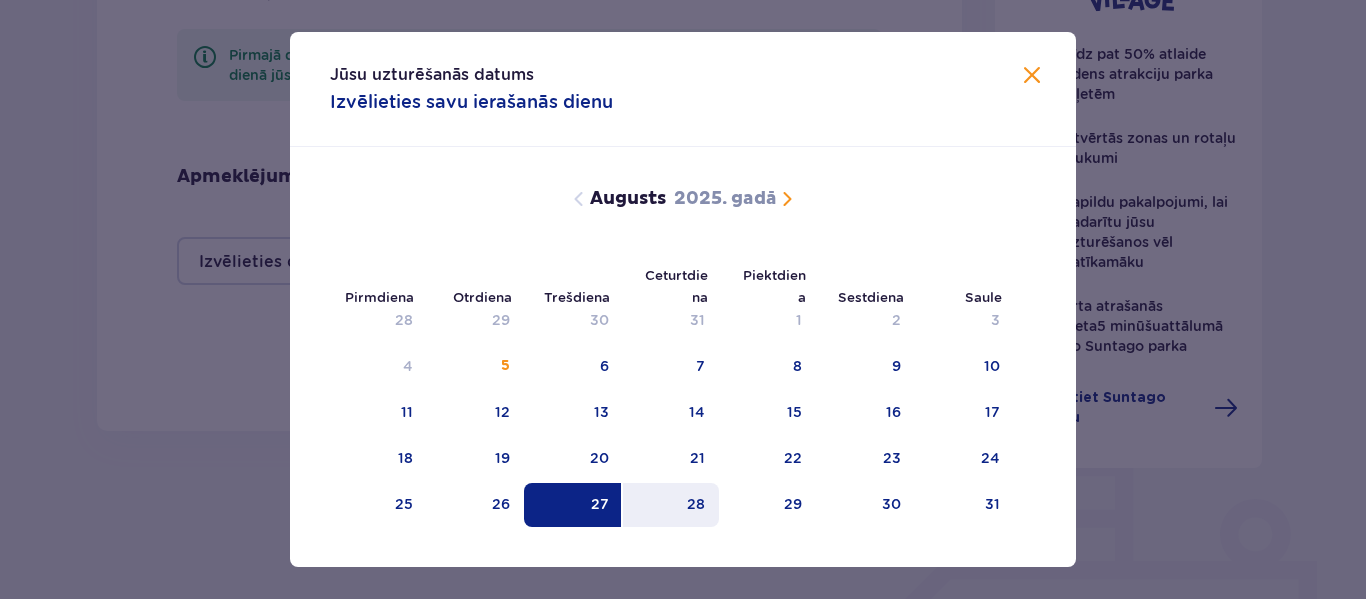 click on "28" at bounding box center [671, 505] 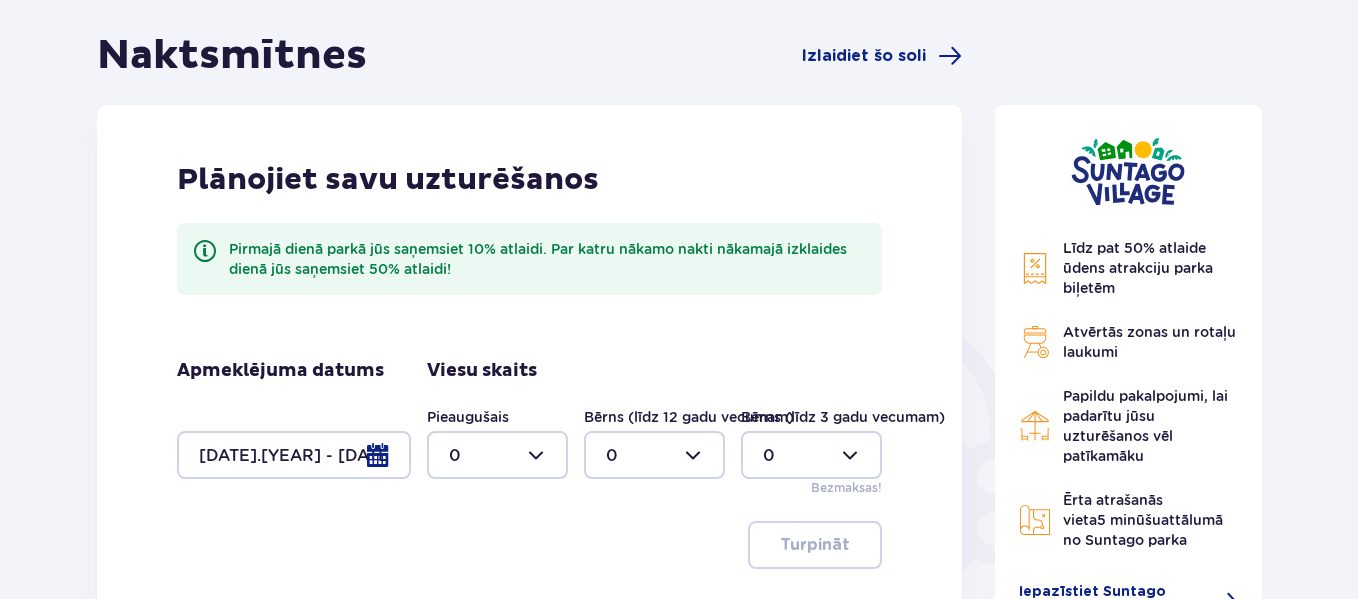 scroll, scrollTop: 203, scrollLeft: 0, axis: vertical 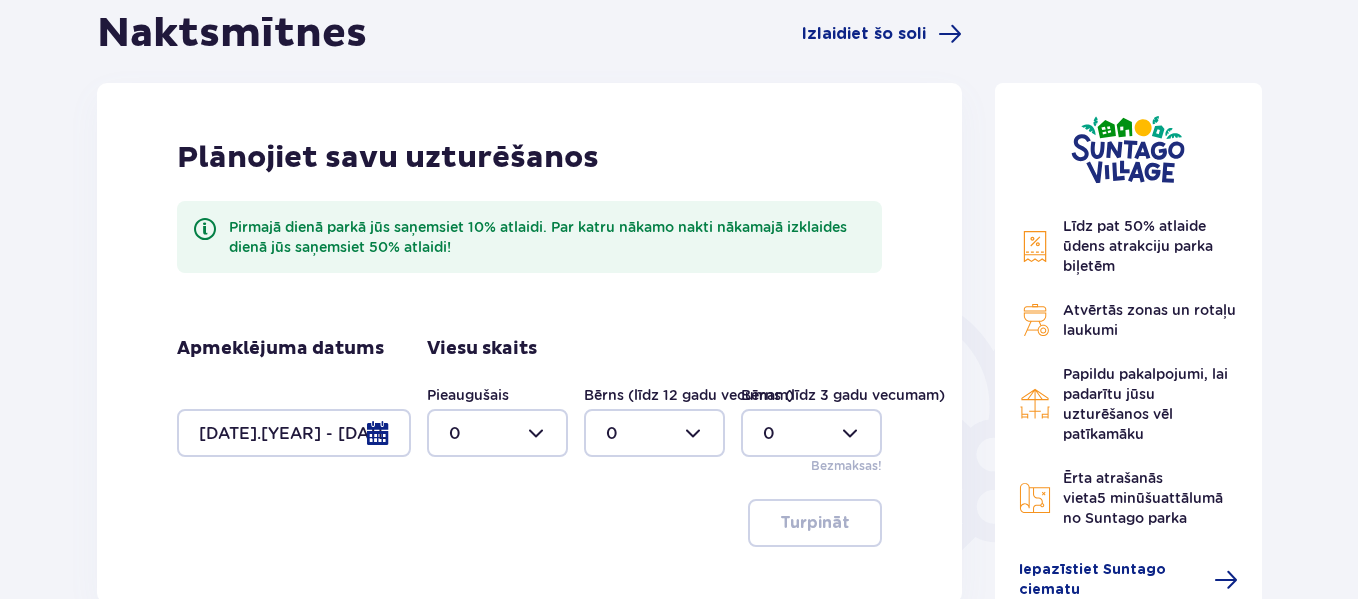 click at bounding box center [294, 433] 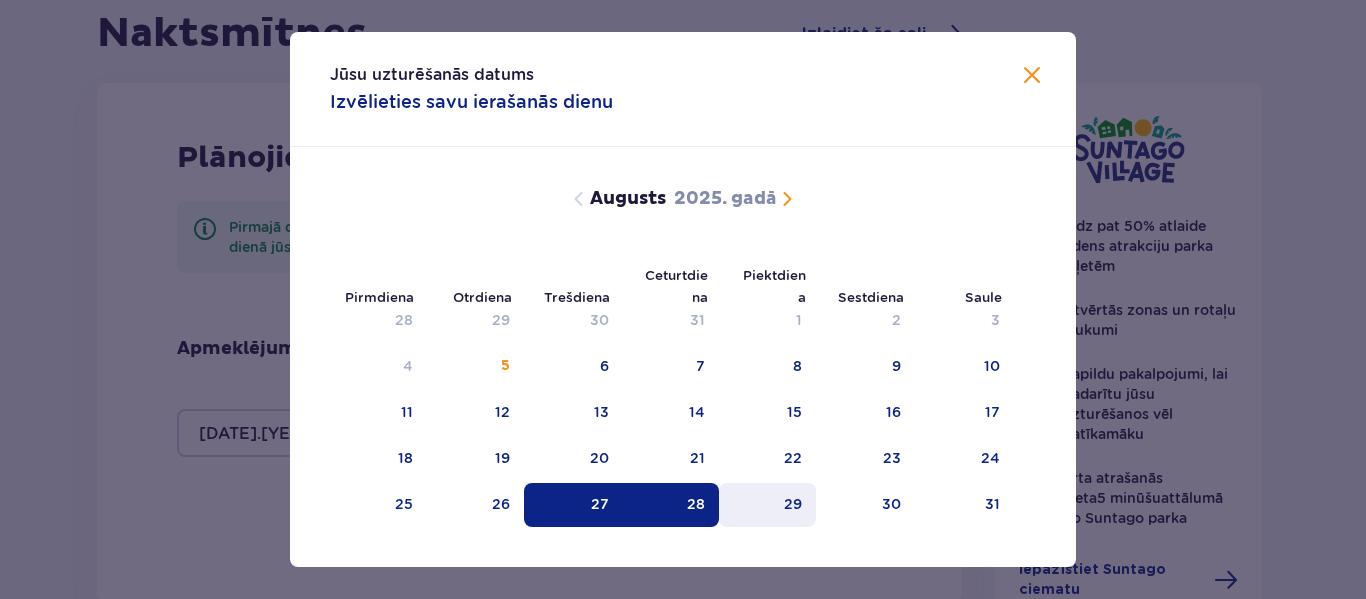 click on "29" at bounding box center [767, 505] 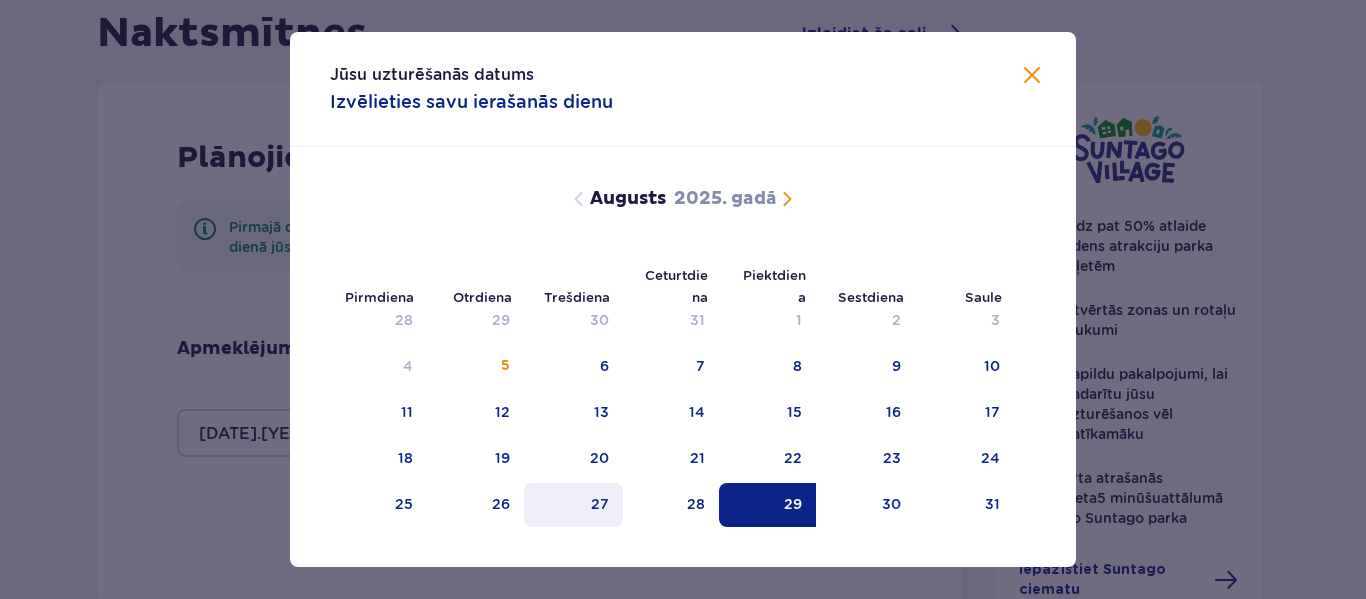 click on "27" at bounding box center [573, 505] 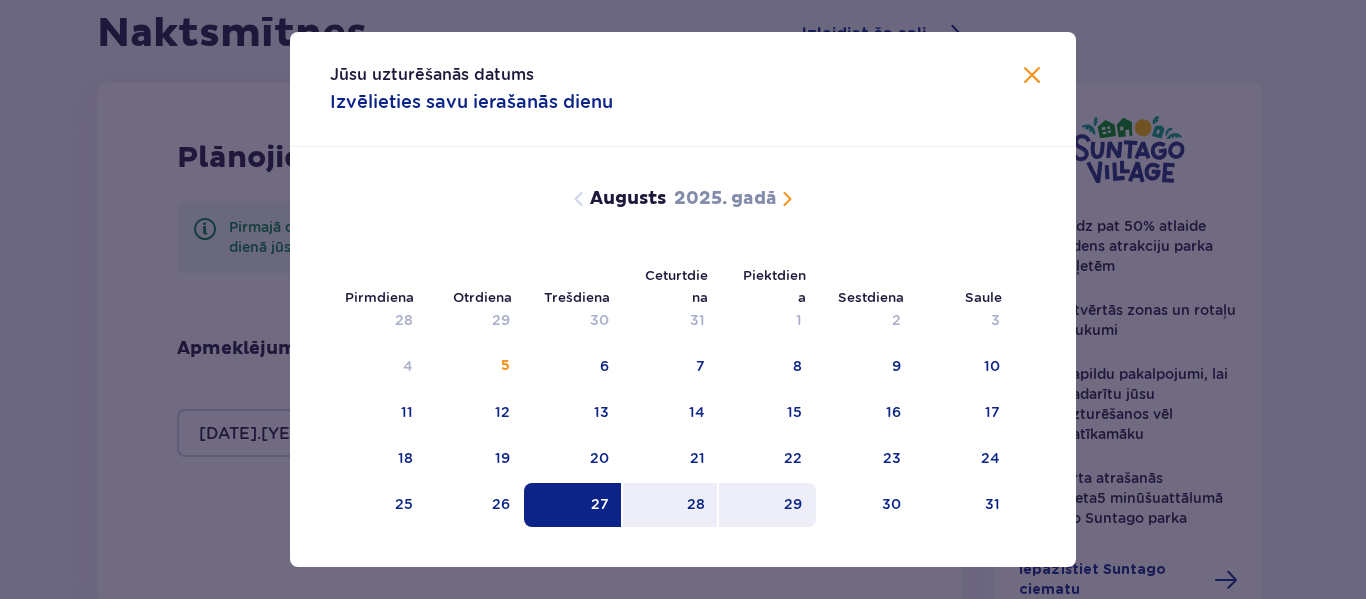 click on "29" at bounding box center (767, 505) 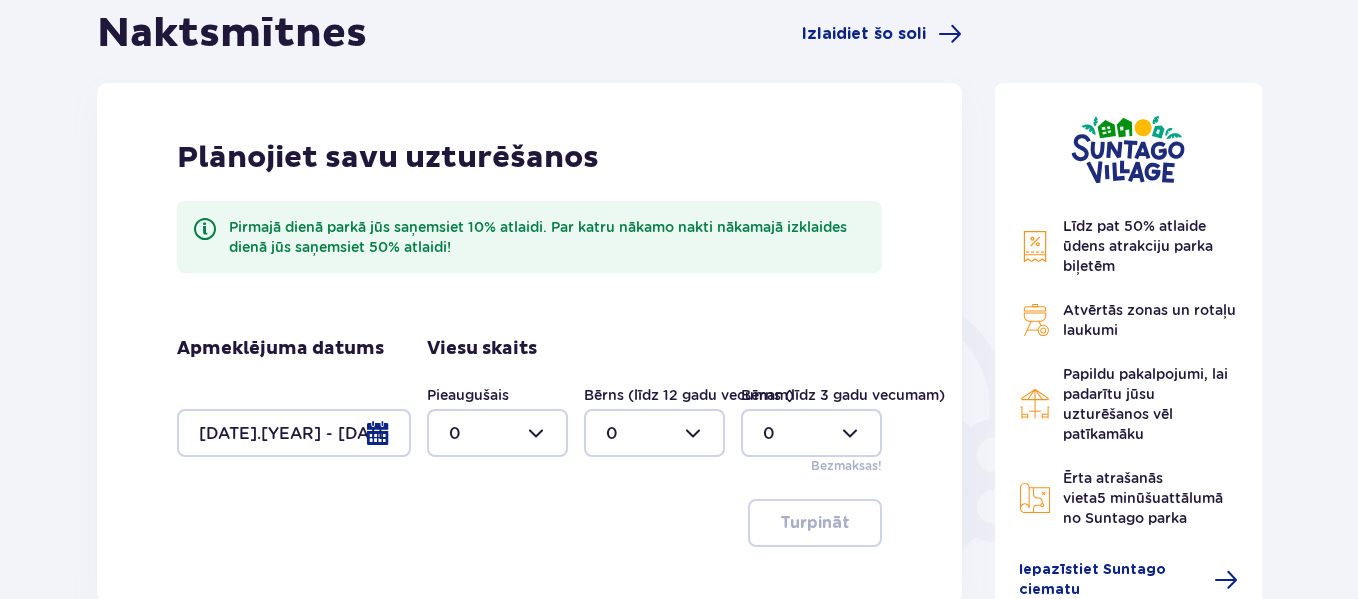 click at bounding box center (497, 433) 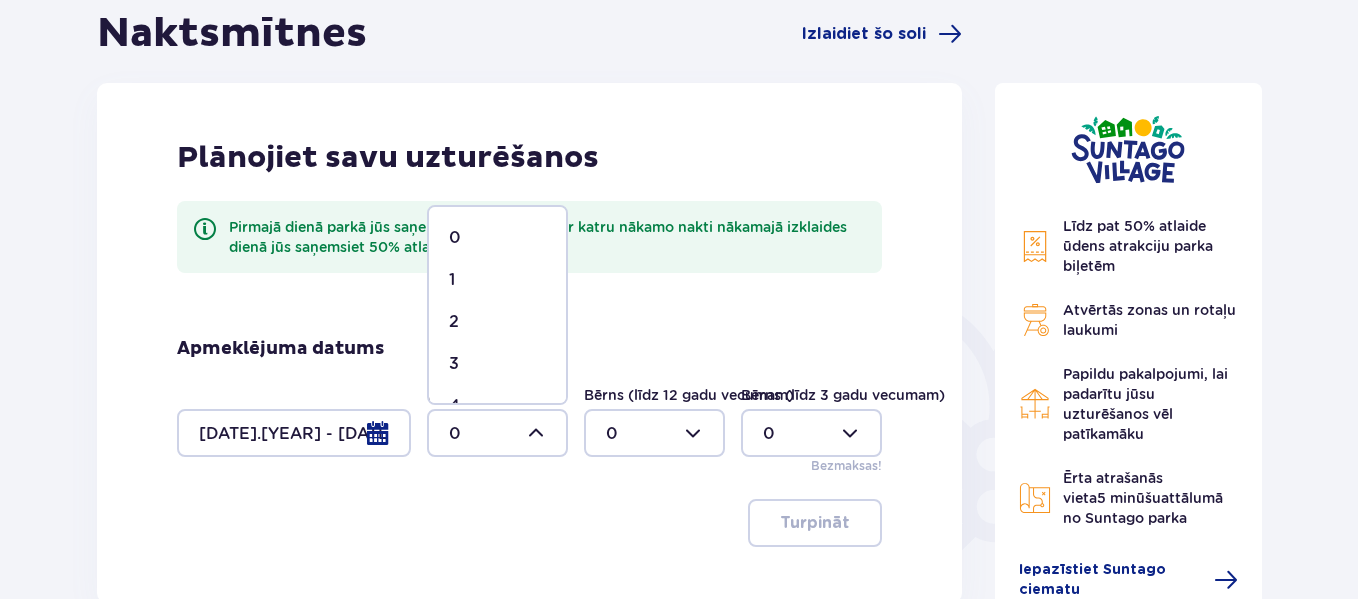 click on "2" at bounding box center [497, 322] 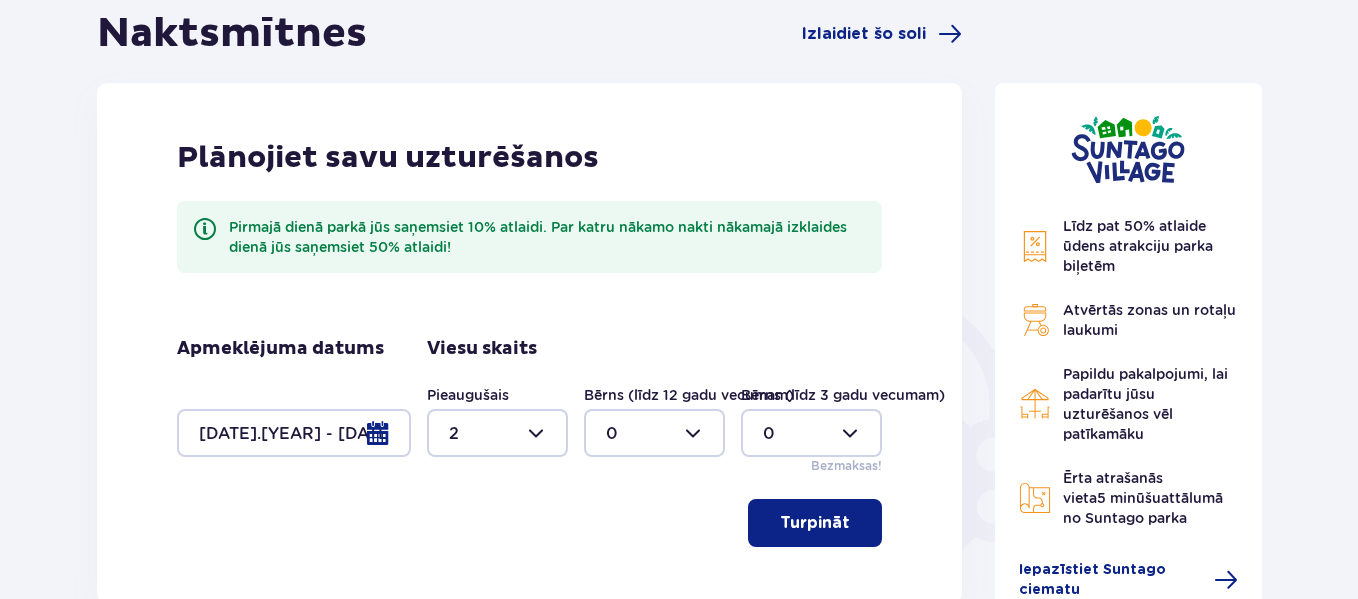click at bounding box center [497, 433] 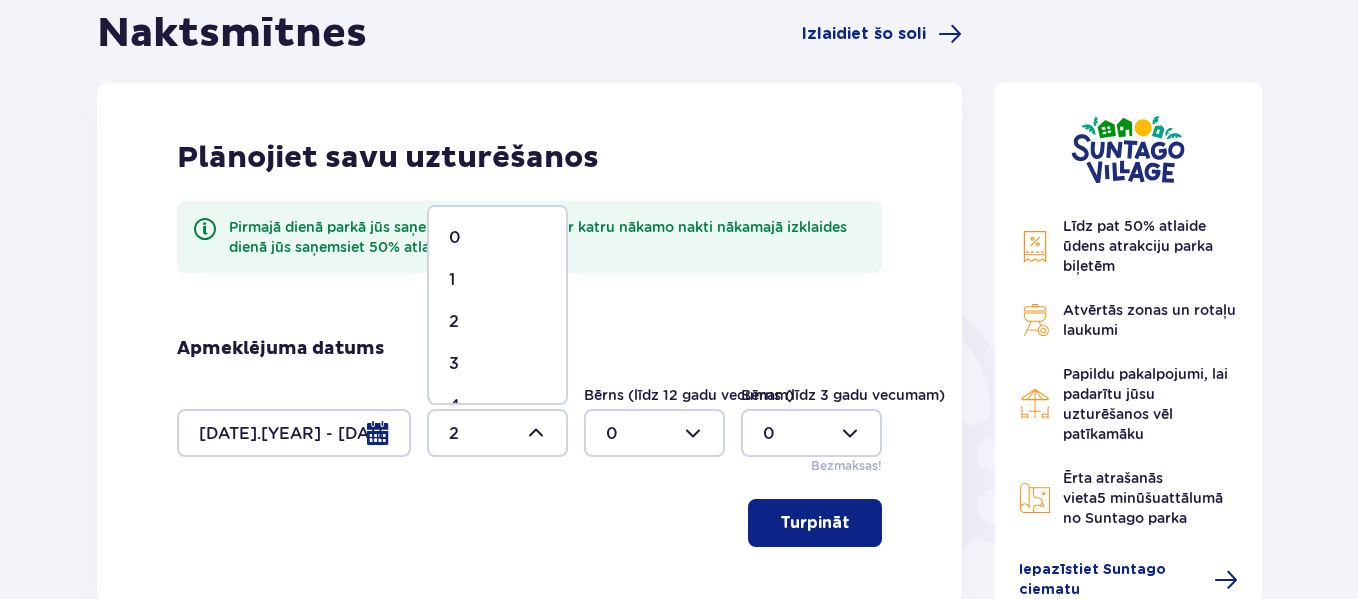 click on "4" at bounding box center [497, 406] 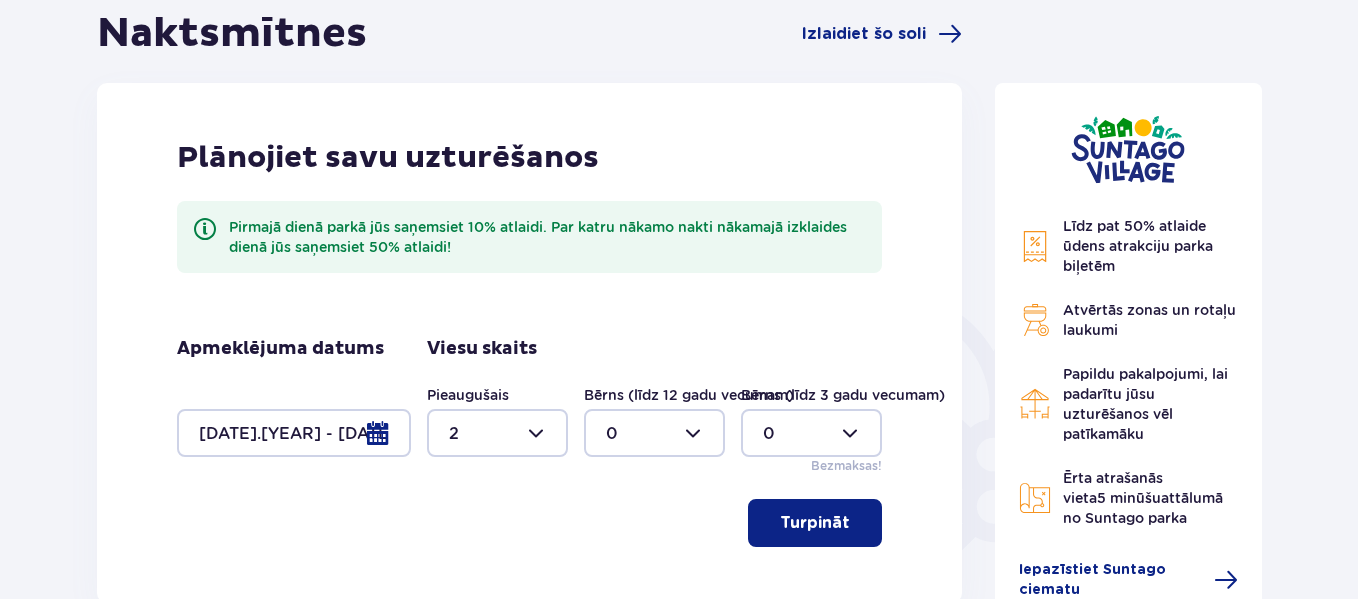 type on "4" 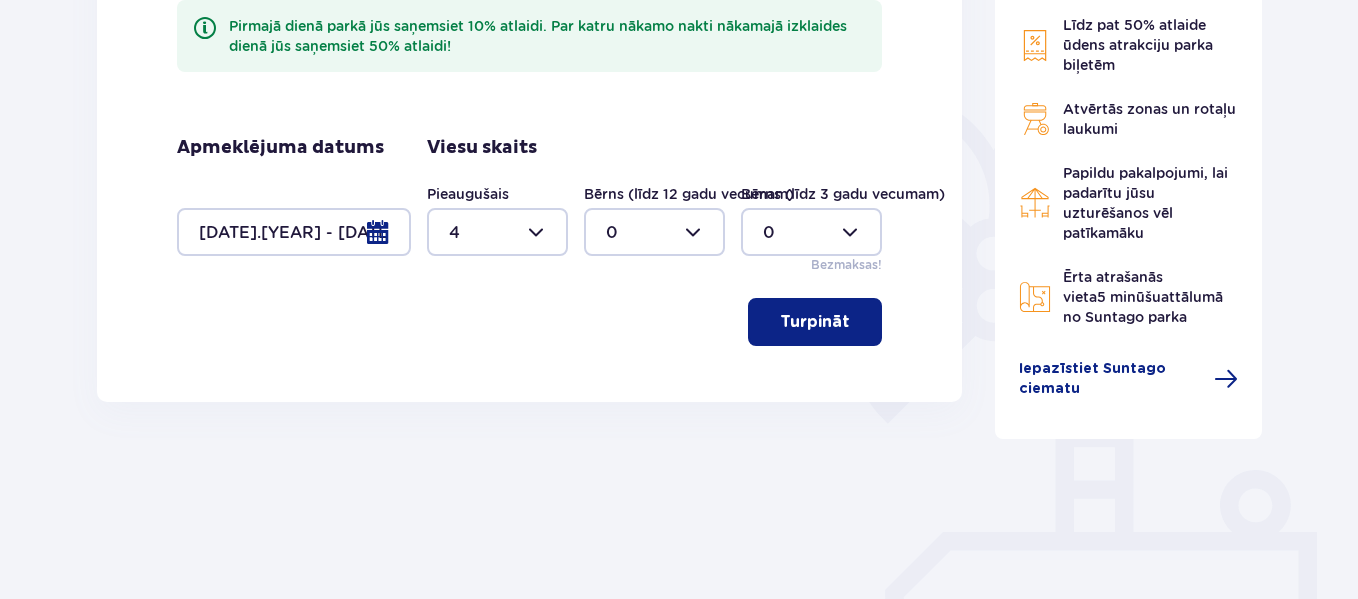 scroll, scrollTop: 416, scrollLeft: 0, axis: vertical 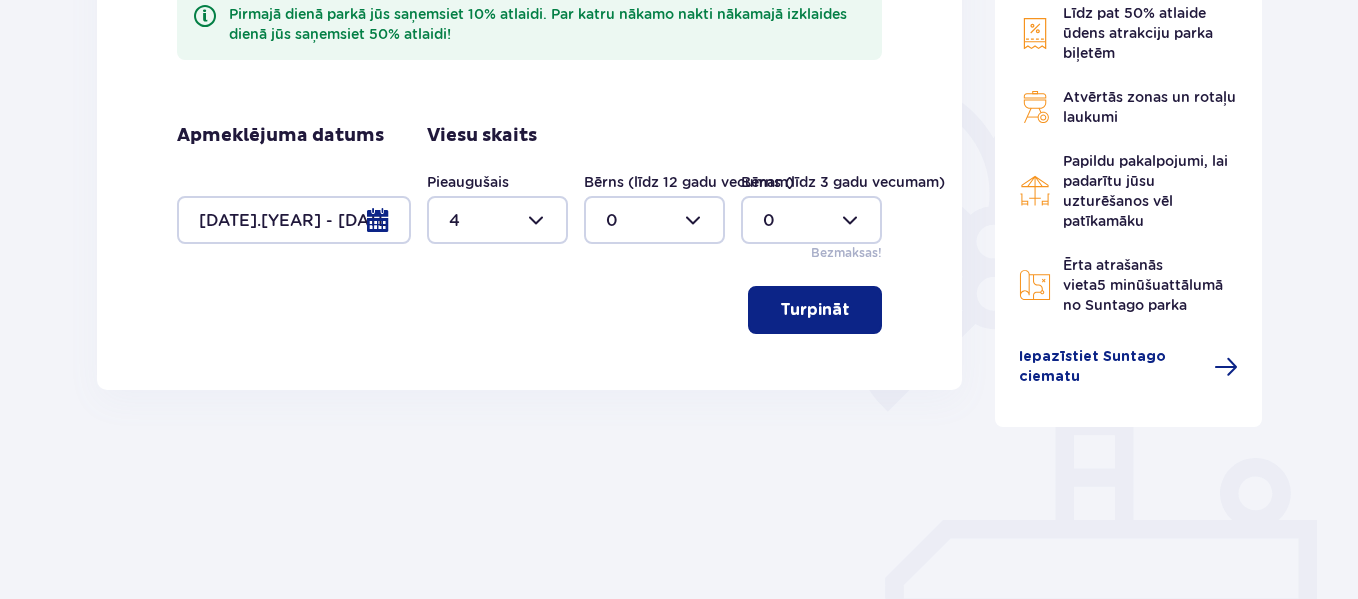 click on "Turpināt" at bounding box center [815, 310] 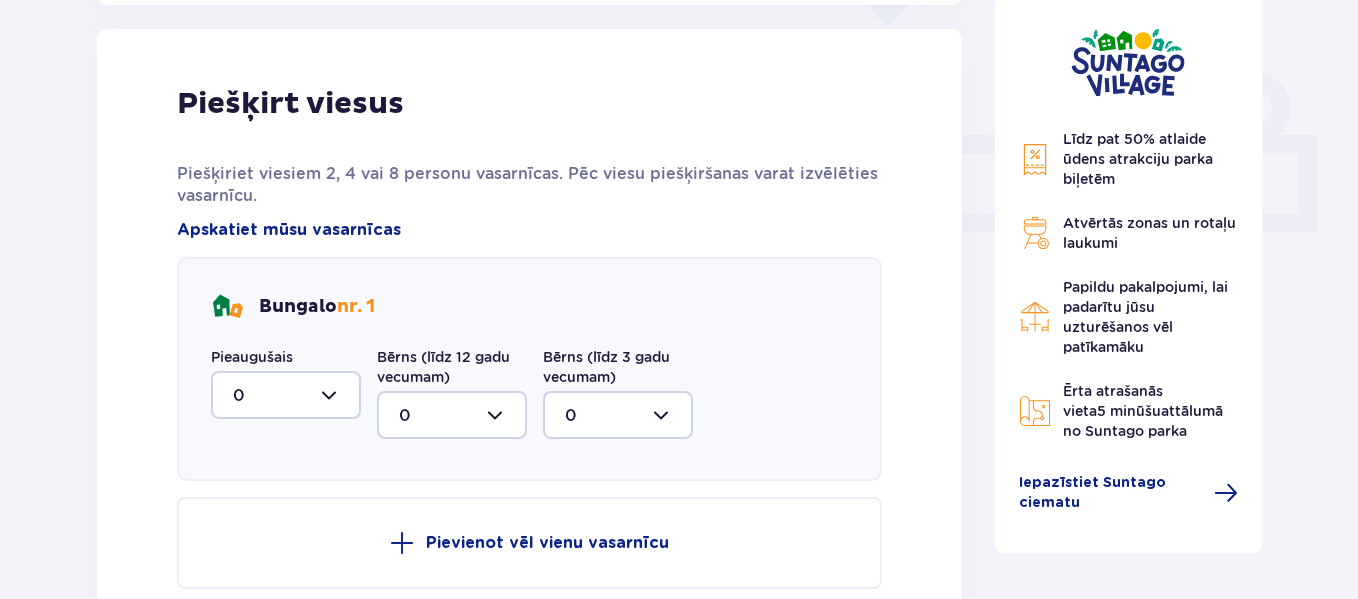 scroll, scrollTop: 806, scrollLeft: 0, axis: vertical 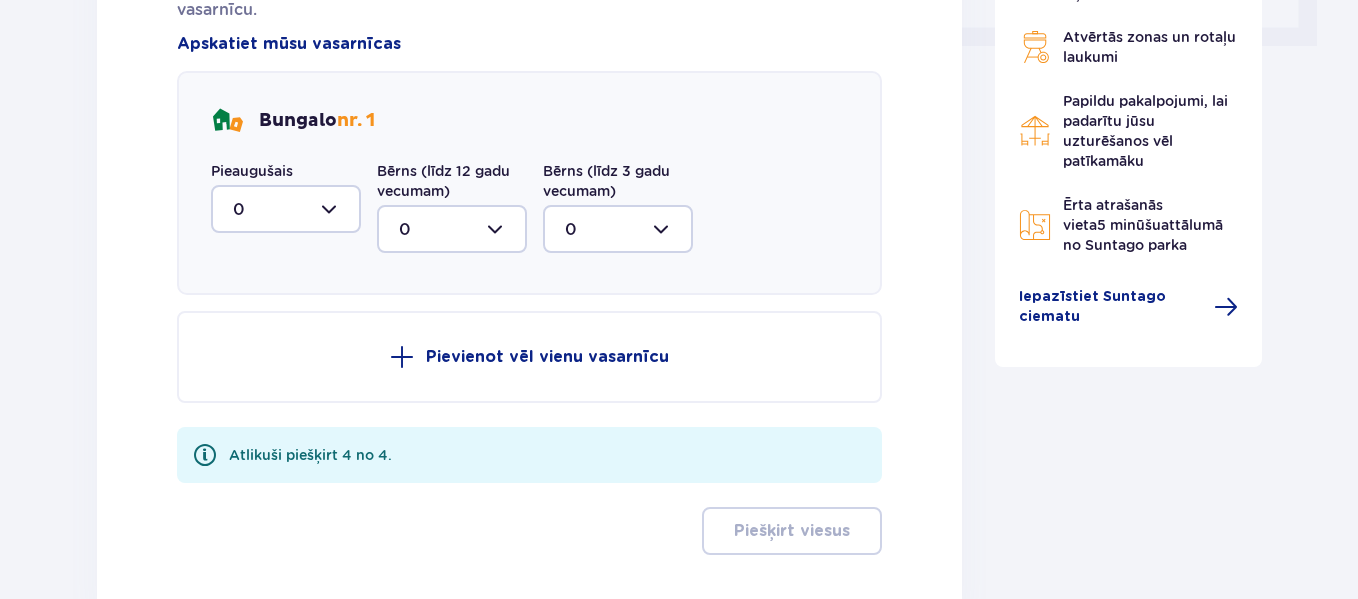 click at bounding box center (286, 209) 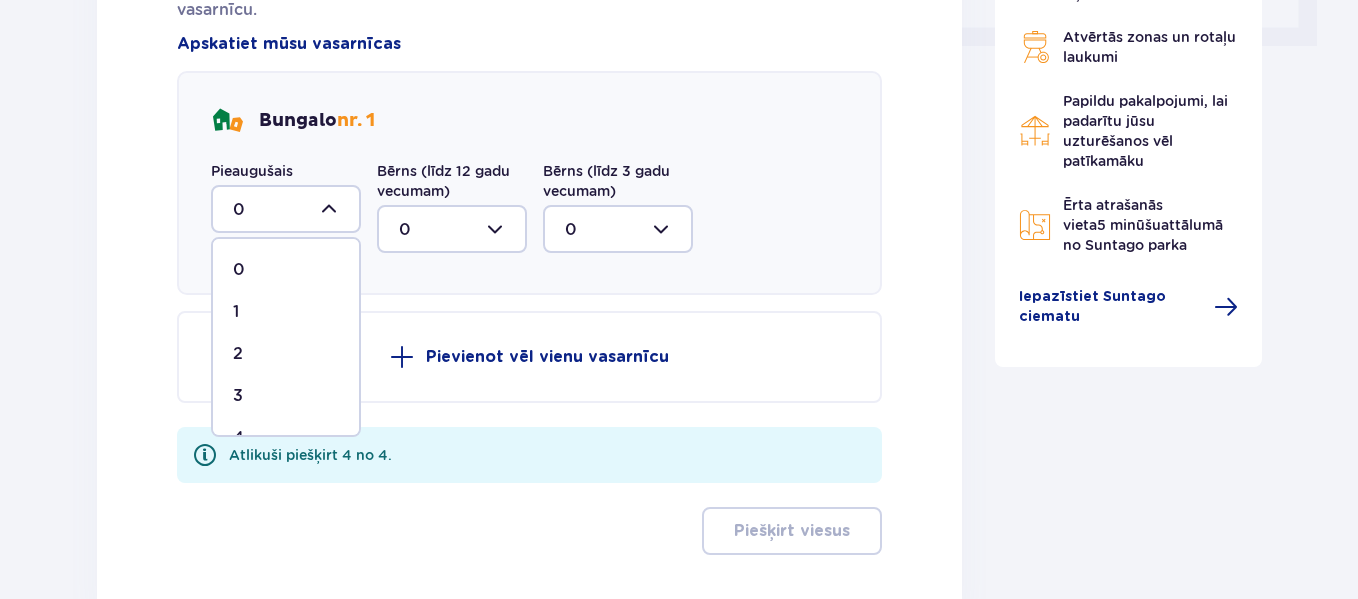 click on "4" at bounding box center [286, 438] 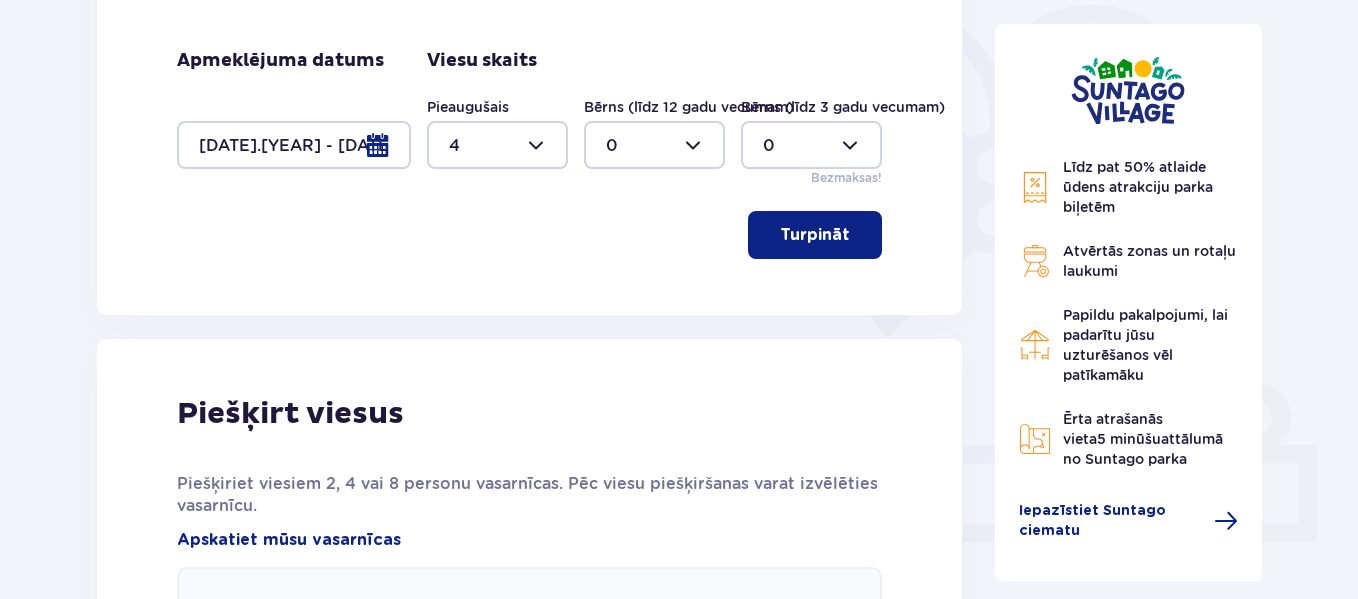 scroll, scrollTop: 615, scrollLeft: 0, axis: vertical 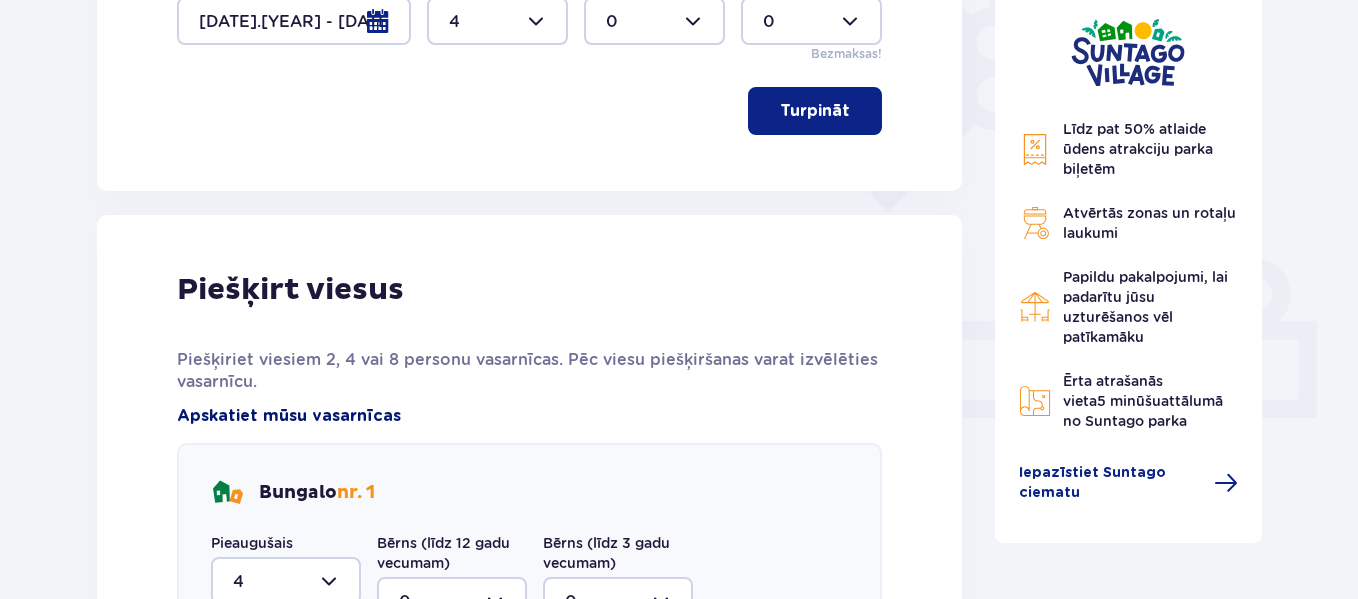 click on "Apskatiet mūsu vasarnīcas" at bounding box center (289, 416) 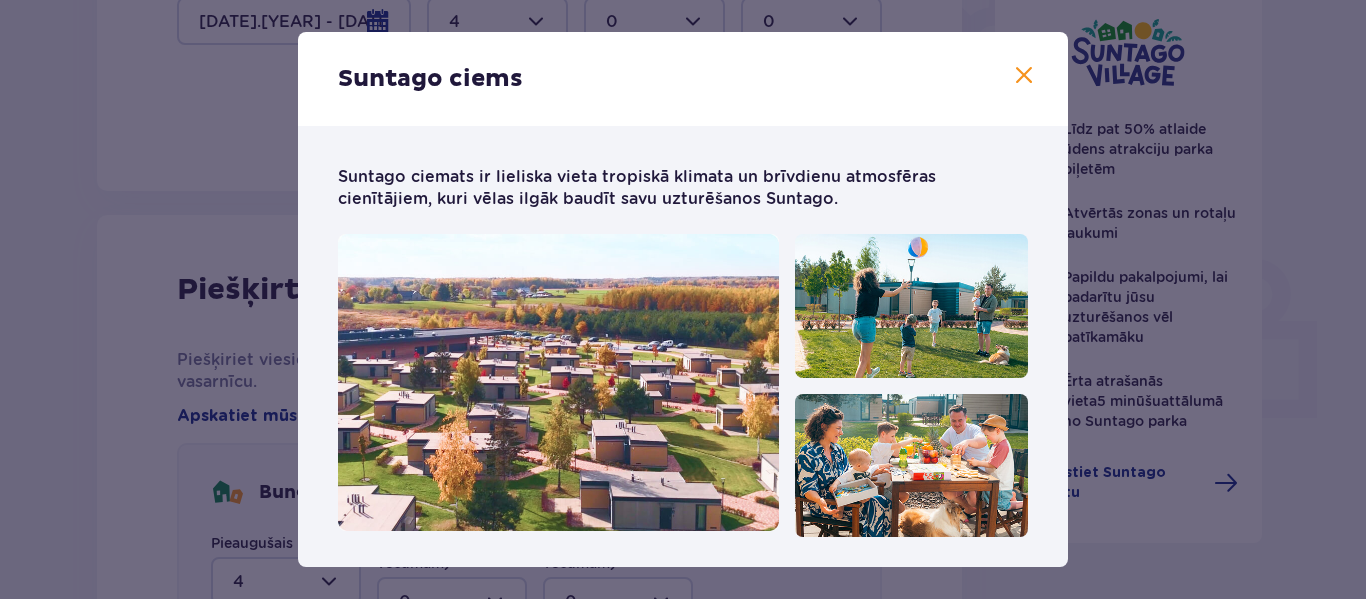click on "Suntago ciems" at bounding box center [683, 79] 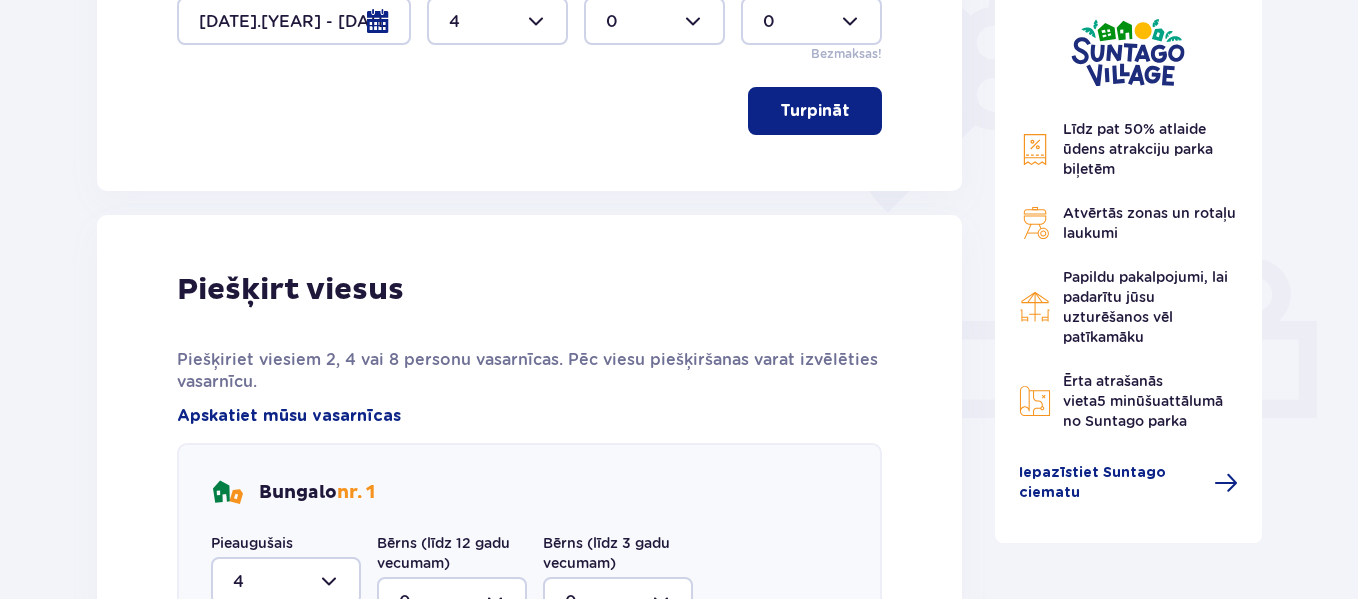 click on "Turpināt" at bounding box center [815, 111] 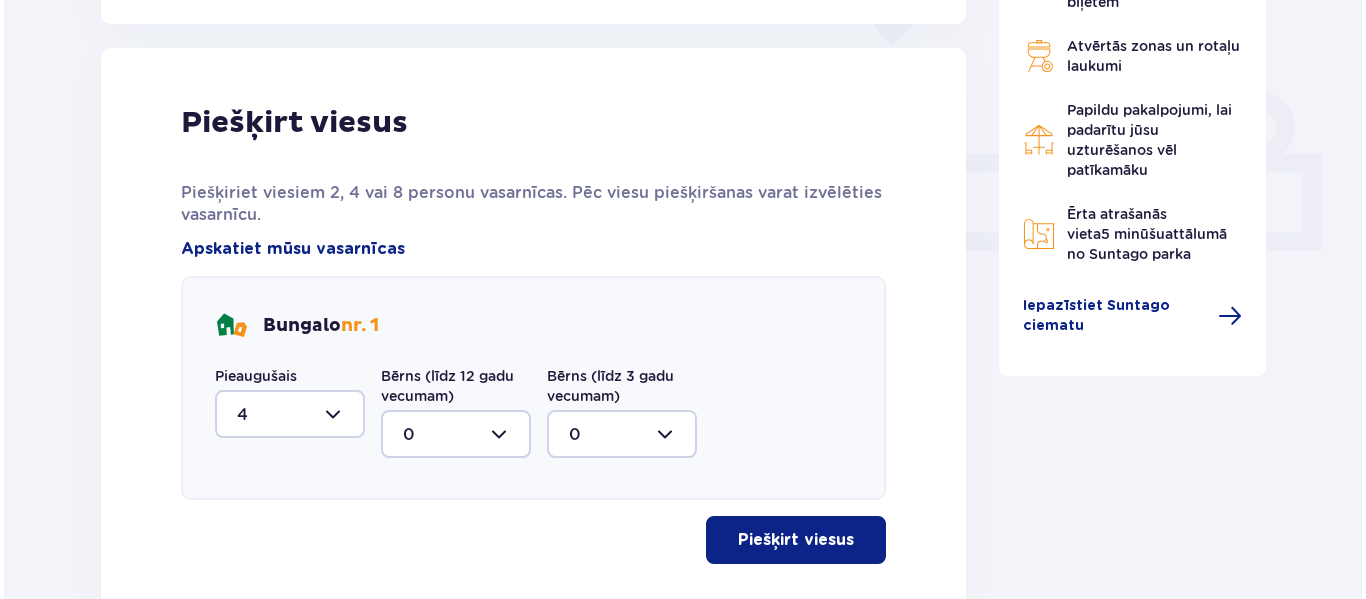 scroll, scrollTop: 806, scrollLeft: 0, axis: vertical 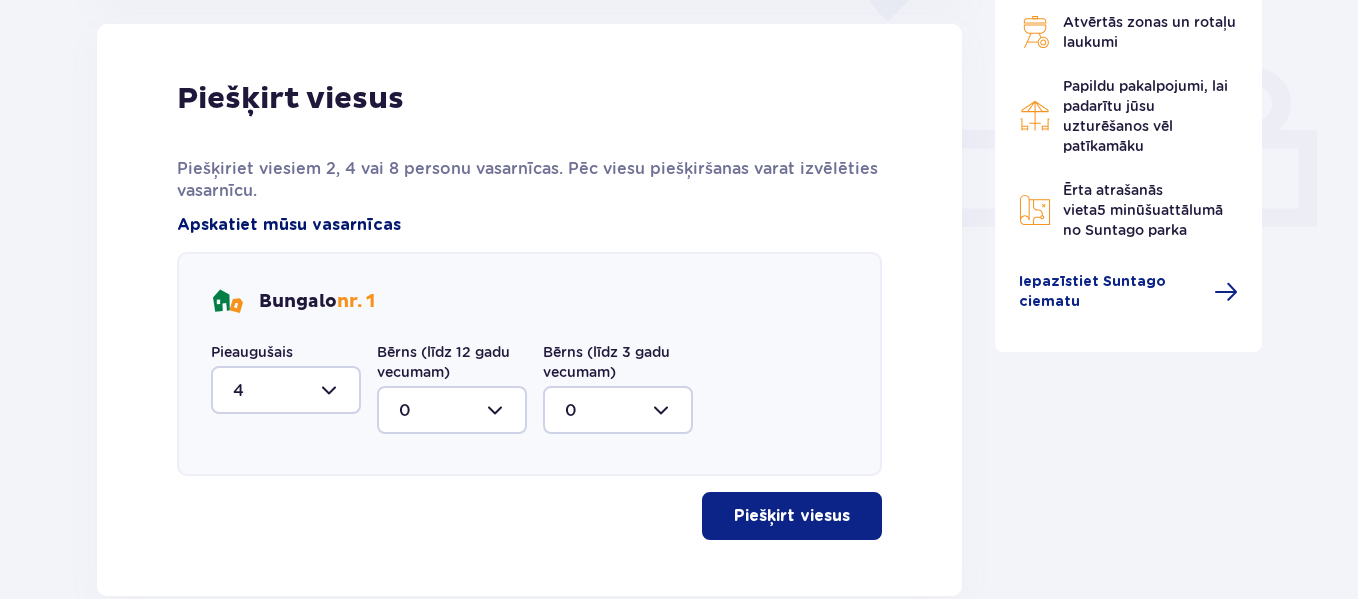 click on "Apskatiet mūsu vasarnīcas" at bounding box center [289, 225] 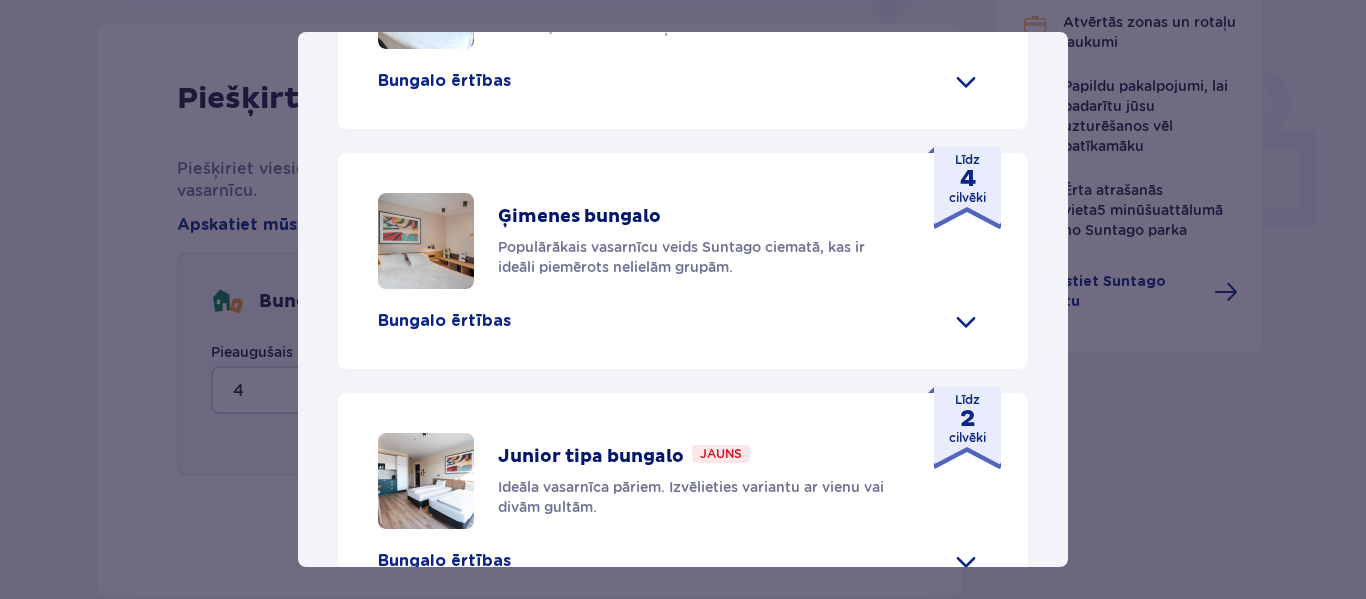 scroll, scrollTop: 1079, scrollLeft: 0, axis: vertical 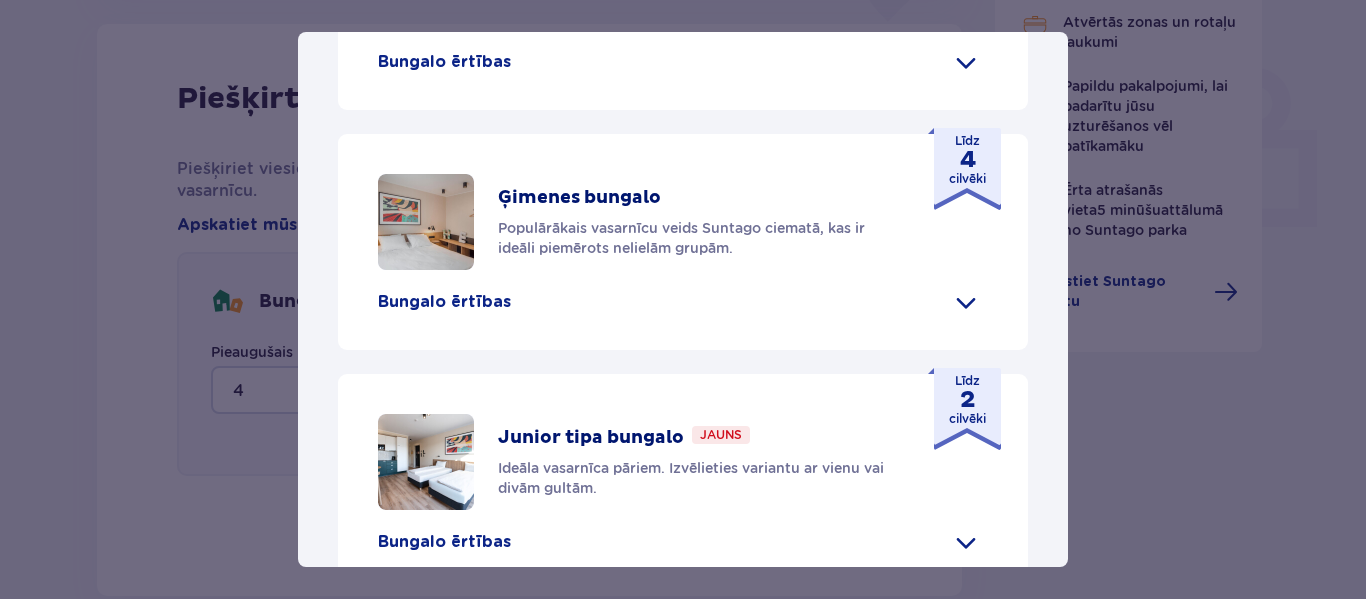 click on "Ģimenes bungalo" at bounding box center [579, 197] 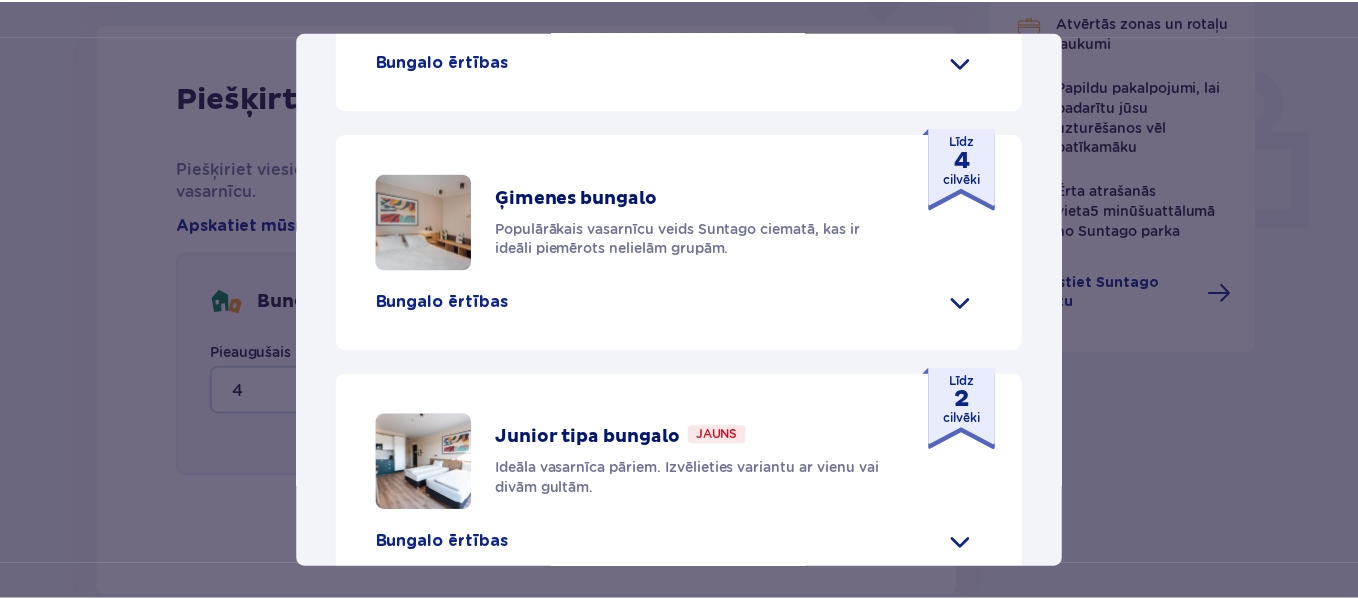 scroll, scrollTop: 1192, scrollLeft: 0, axis: vertical 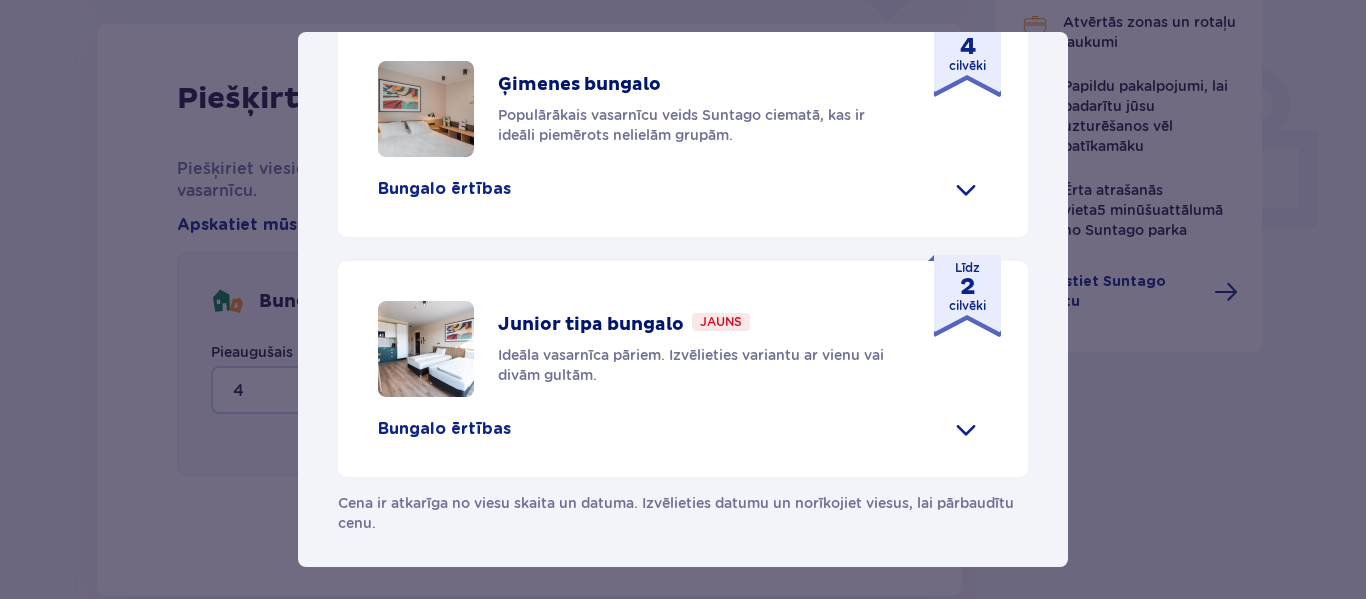 click on "Suntago ciems Suntago ciemats ir lieliska vieta tropiskā klimata un brīvdienu atmosfēras cienītājiem, kuri vēlas ilgāk baudīt savu uzturēšanos Suntago. Ērtības Iepērcies ar svaigiem produktiem un gatavām maltītēm   Ūdens parka atrakcijas   (papildu maksa) Videi draudzīgs autobuss uz un no Suntago   Velosipēdu noma   Koplietošanas ugunskura un grila zona   Mājdzīvniekiem draudzīgs   Bērnu rotaļu laukums   Bērniem līdz 3 gadu vecumam bez maksas   (bērnu gultiņa pēc pieprasījuma) Mūsu vasarnīcas Grandiozā villa Jauns Meklējat augstākās klases pieredzi? Grand Villa piedāvā kamīnu, terasi un burbuļvannu. Līdz 8 cilvēki Bungalo ērtības Virtuvīte   2 guļamistabas ar divguļamām gultām   1 guļamistaba ar divām atsevišķām gultām   Dīvāngulta   Seifs   Bezmaksas Wi-Fi   Bērnu gultiņa   (pēc pieprasījuma) Matu žāvētājs   Gaisa kondicionēšana   2 viedtelevizori   Viesnīcas čības   Gludināšanas komplekts   (pēc pieprasījuma) Halāts     Kamīns" at bounding box center [683, 299] 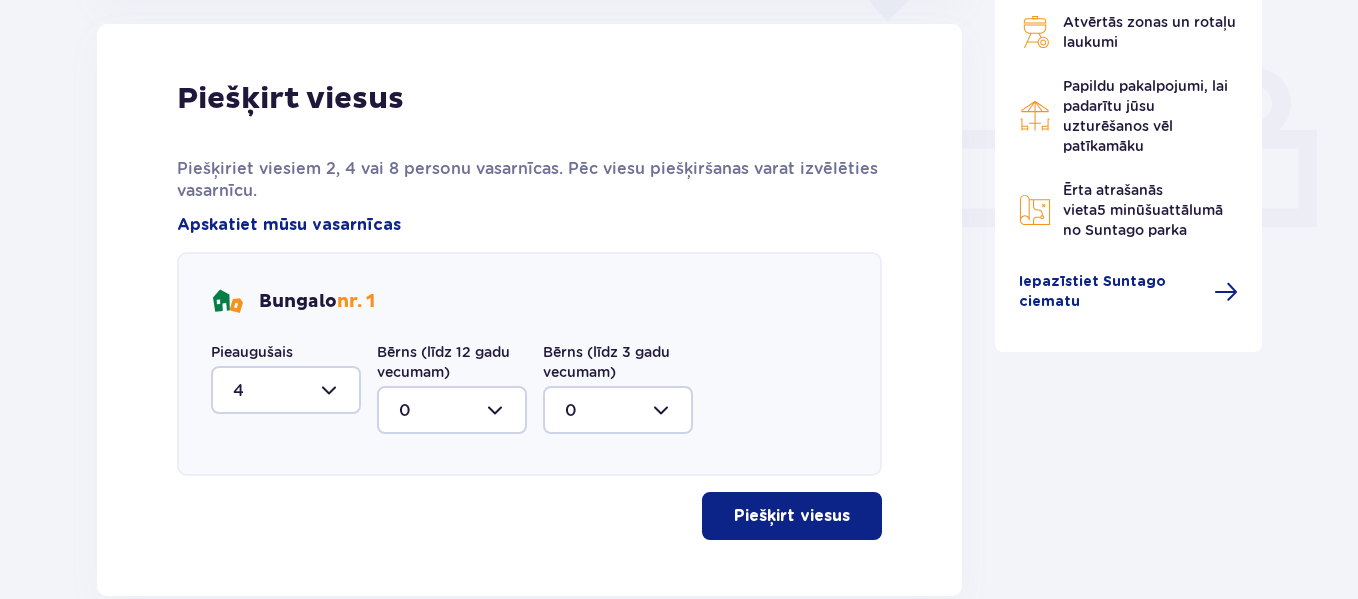 click on "Piešķirt viesus" at bounding box center (792, 516) 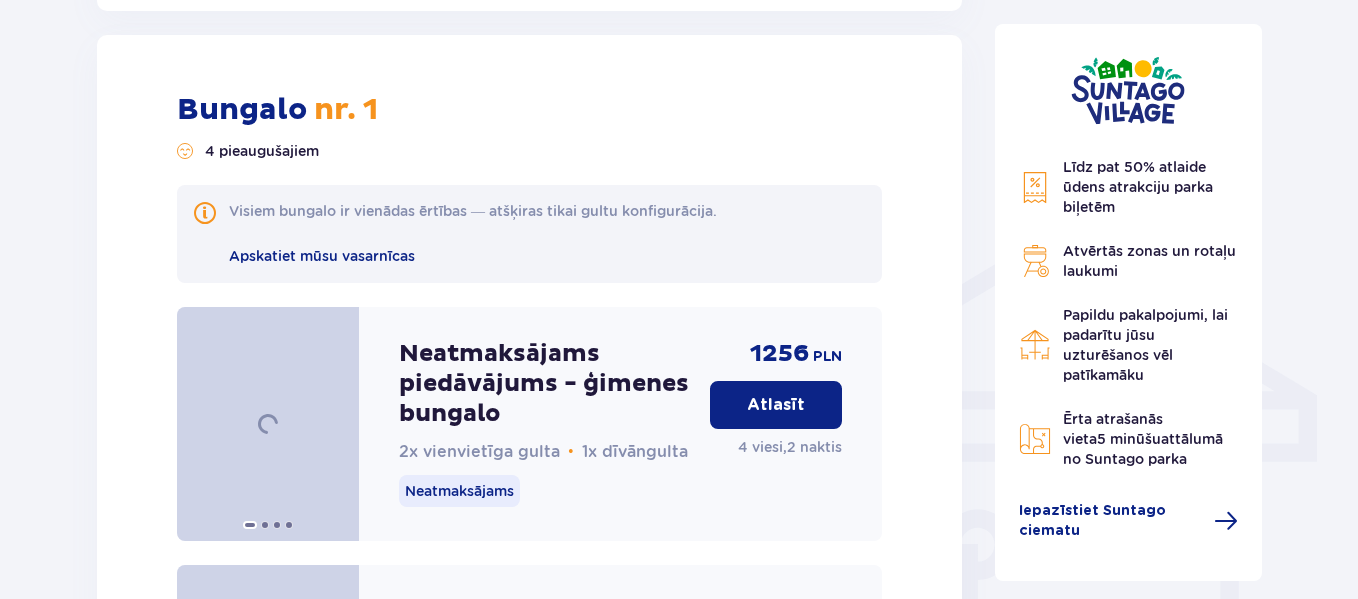 scroll, scrollTop: 1402, scrollLeft: 0, axis: vertical 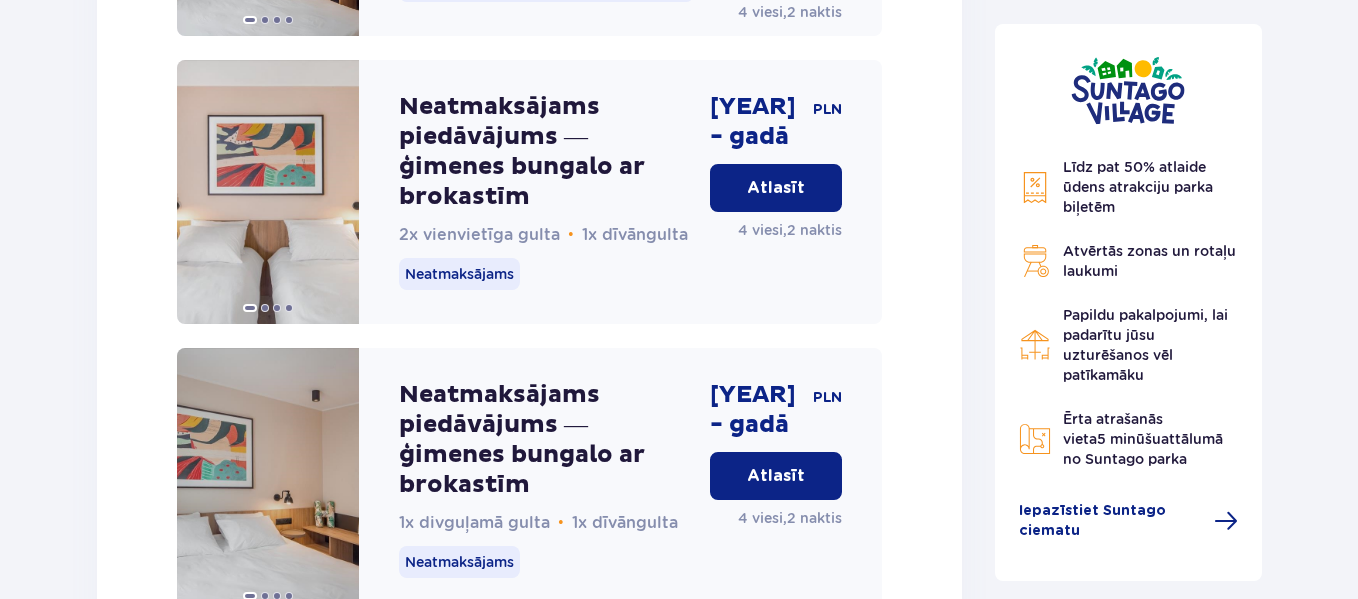 click on "Atlasīt" at bounding box center (776, 188) 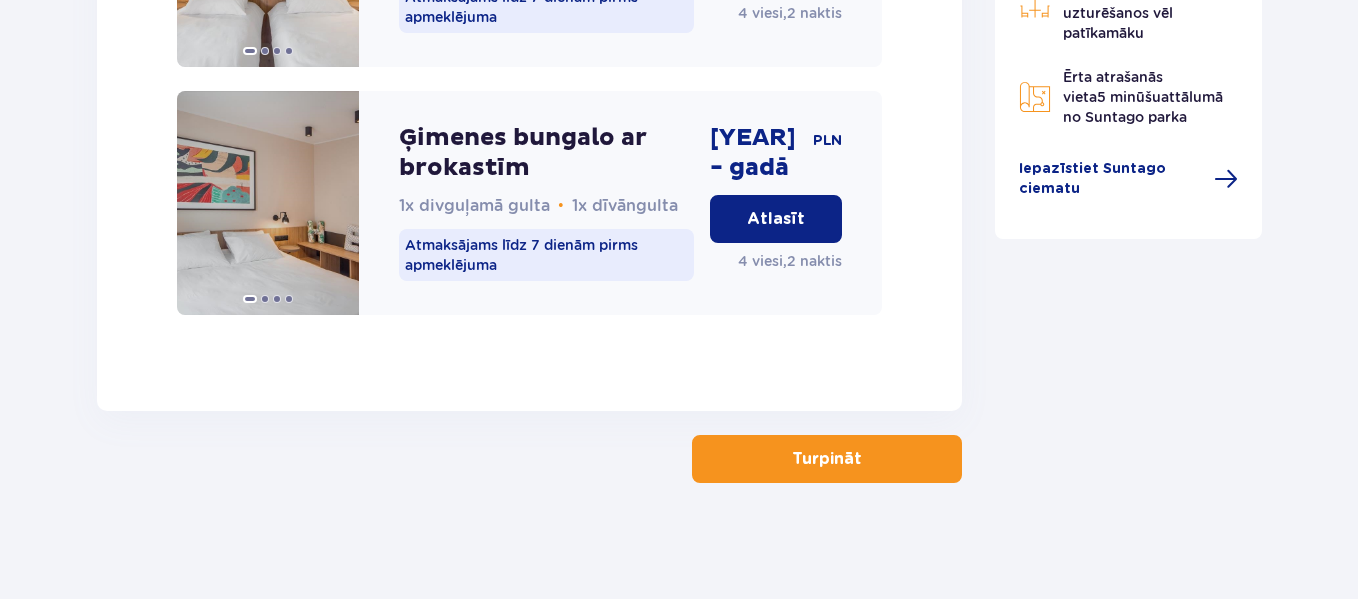 scroll, scrollTop: 3387, scrollLeft: 0, axis: vertical 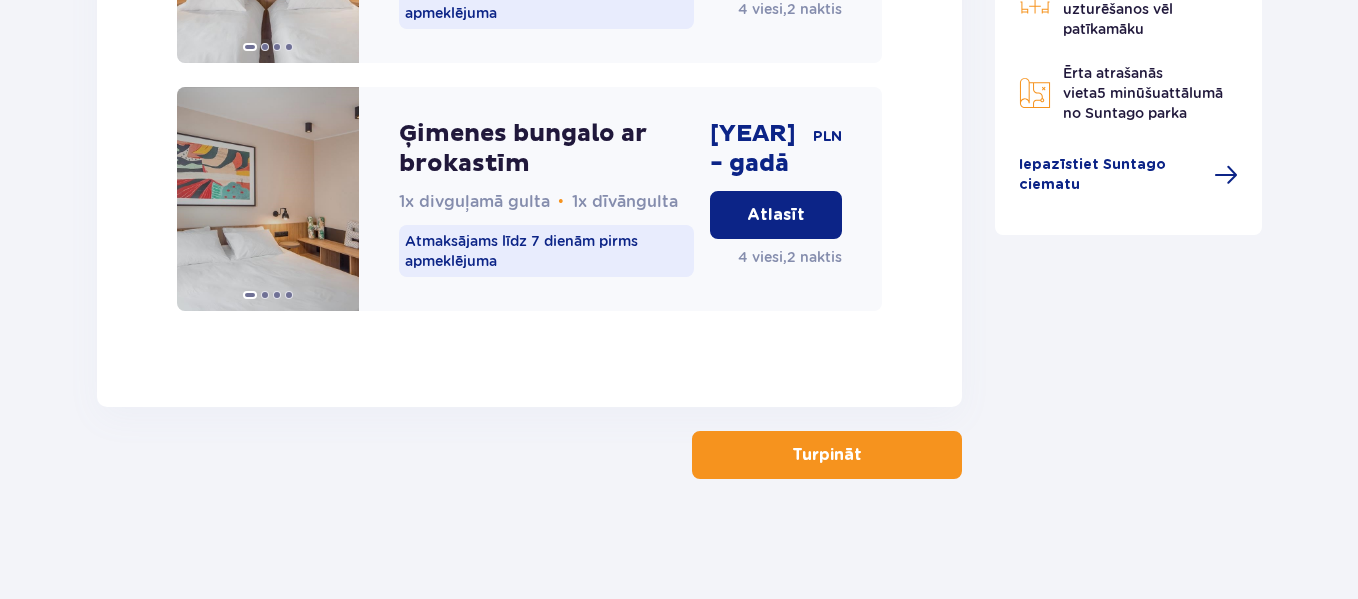 click on "Turpināt" at bounding box center (827, 455) 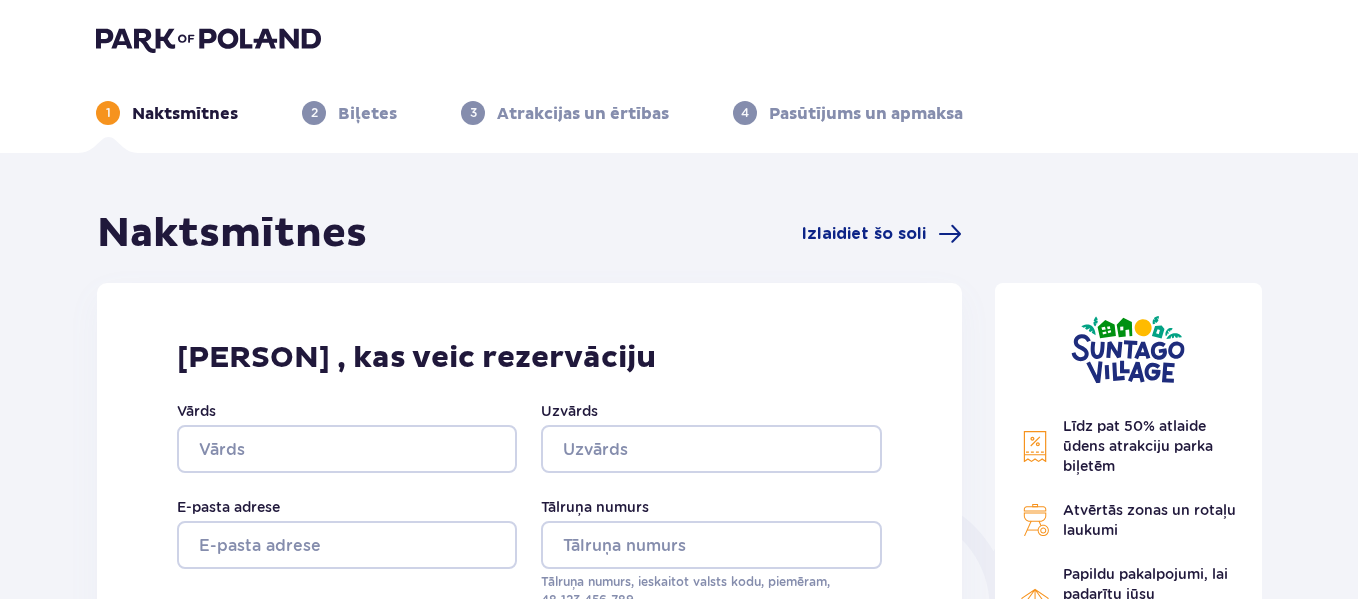 scroll, scrollTop: 0, scrollLeft: 0, axis: both 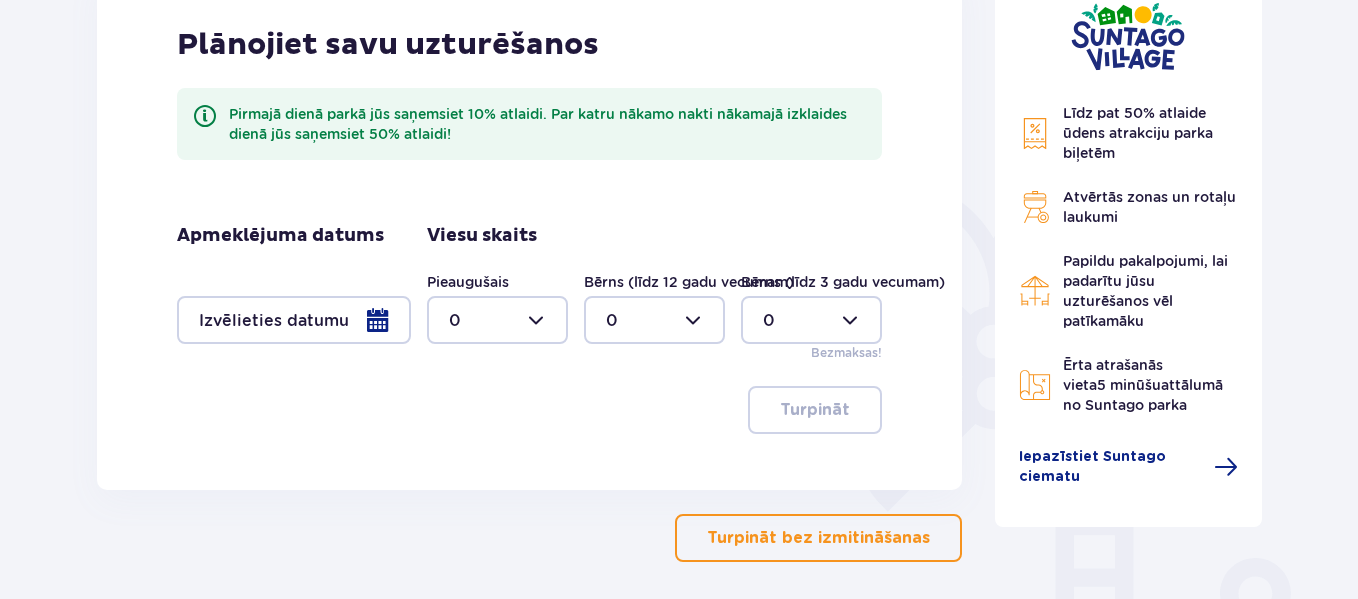 click at bounding box center (294, 320) 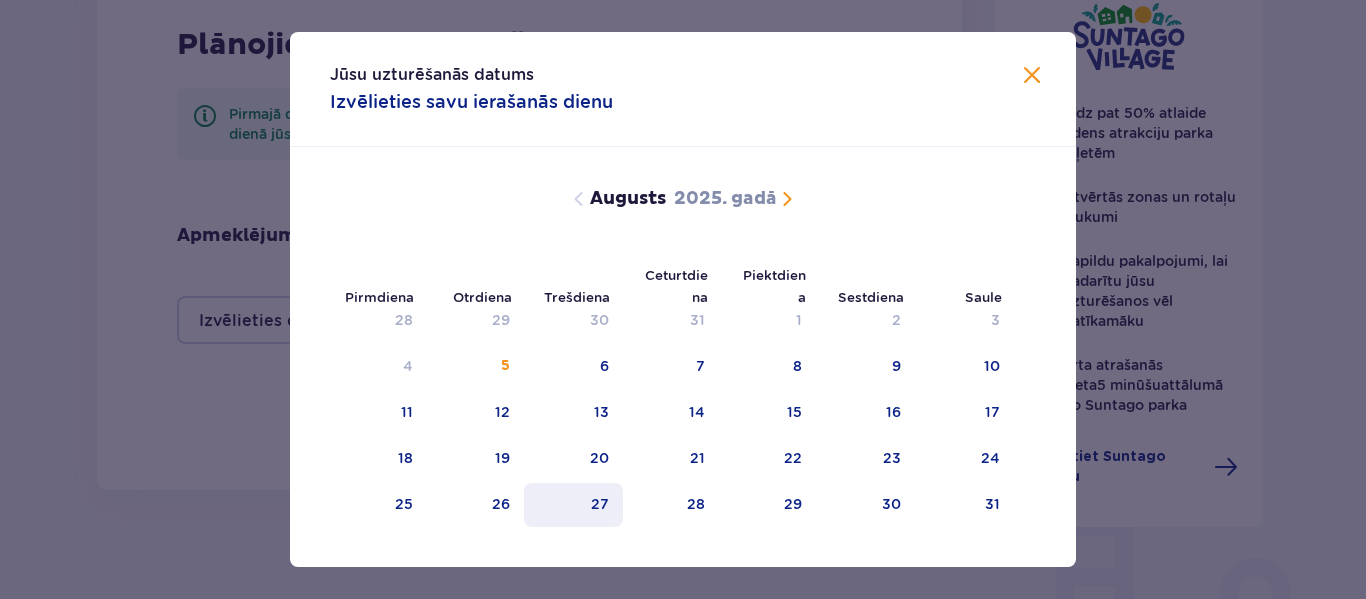 drag, startPoint x: 595, startPoint y: 514, endPoint x: 605, endPoint y: 512, distance: 10.198039 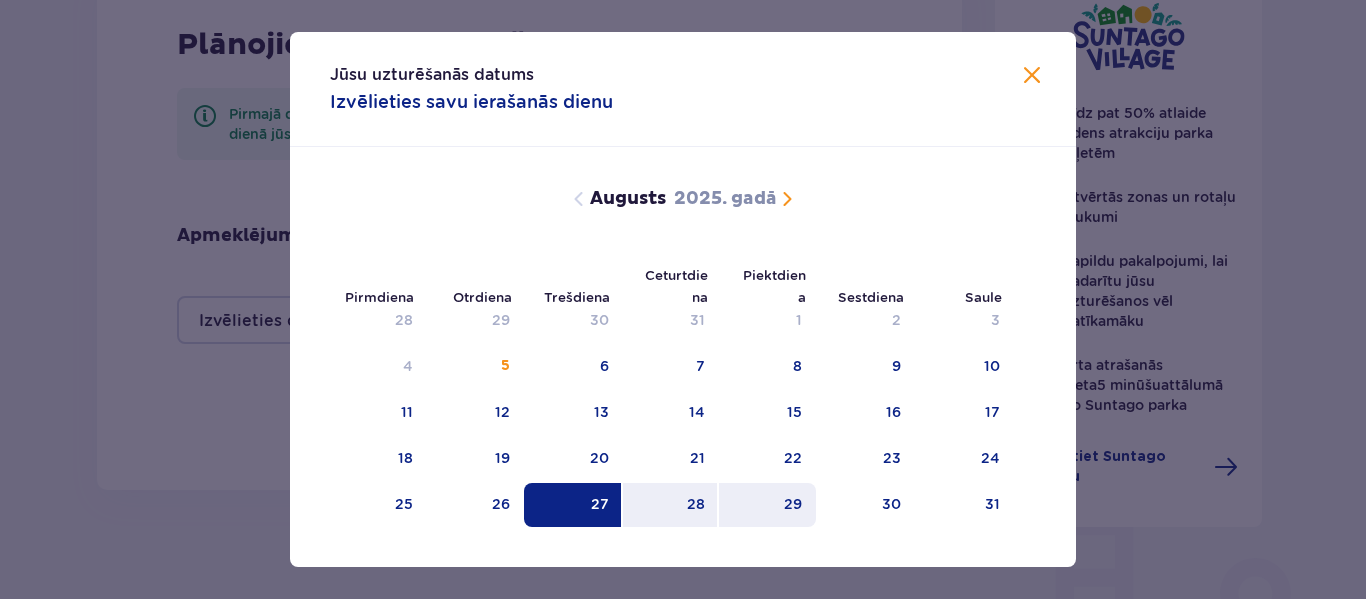 click on "29" at bounding box center (767, 505) 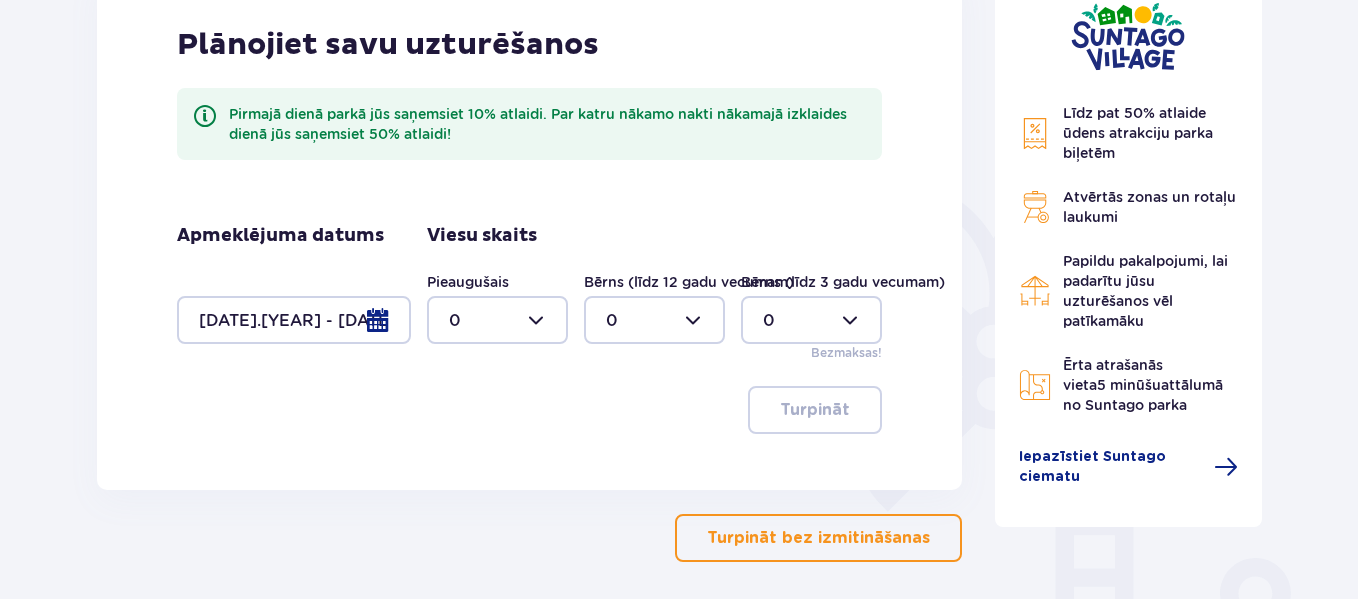 click at bounding box center (497, 320) 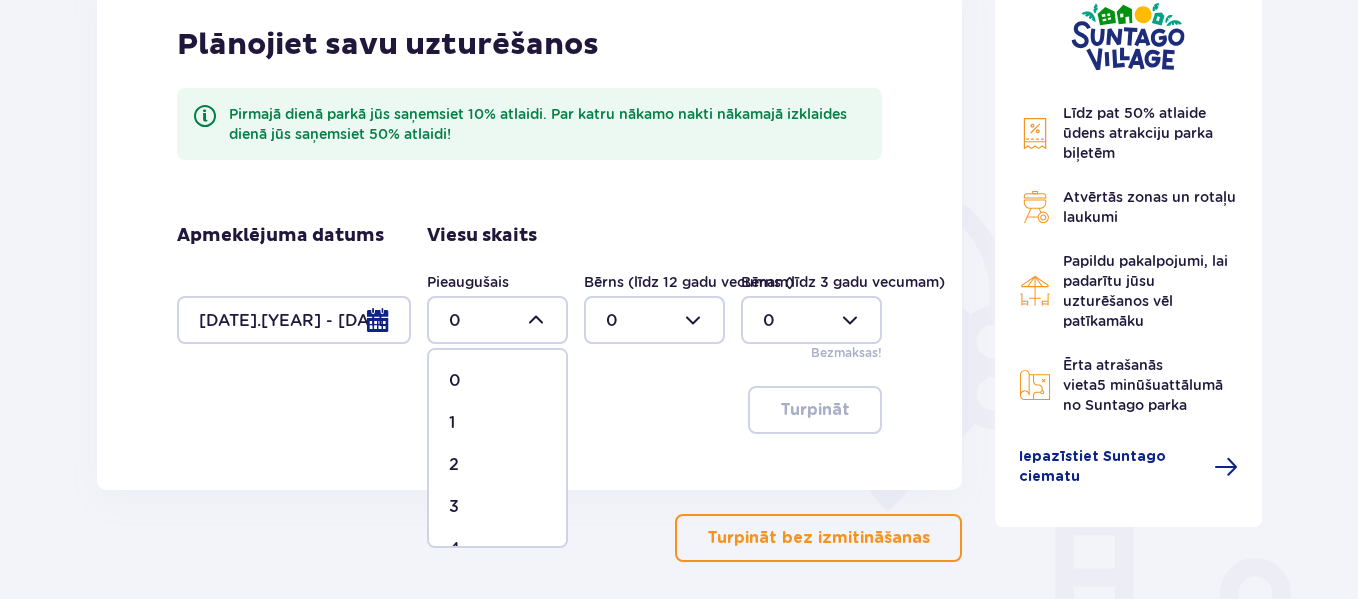 click on "4" at bounding box center [497, 549] 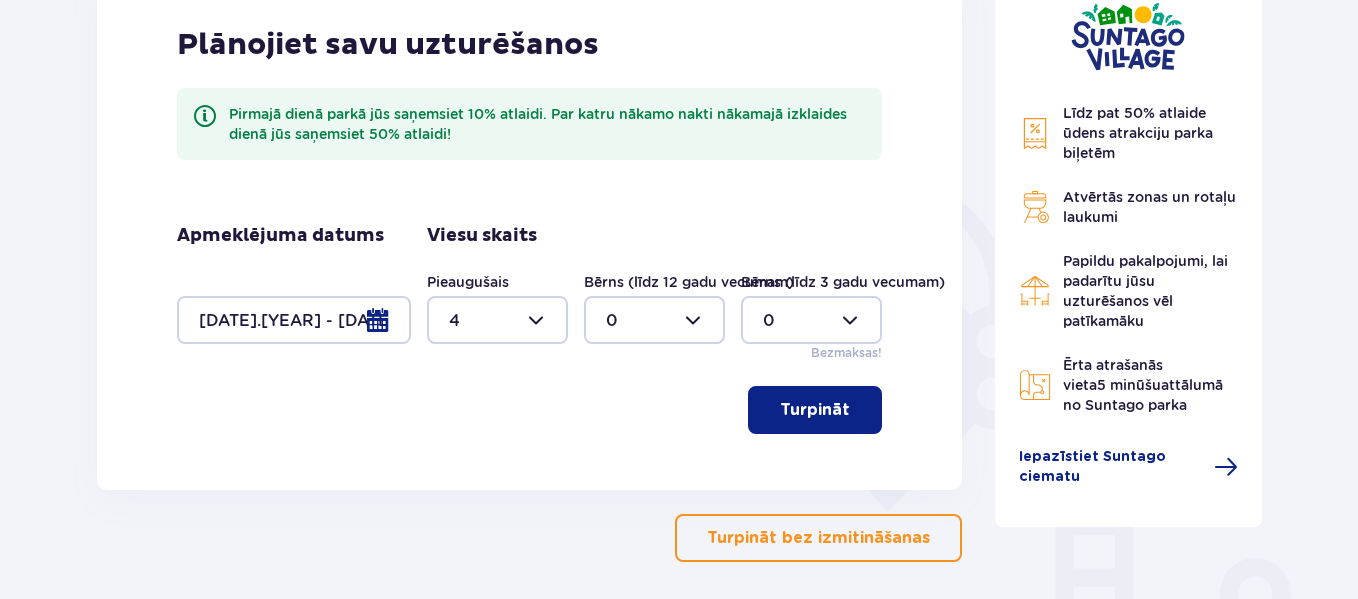 click on "Turpināt" at bounding box center [815, 410] 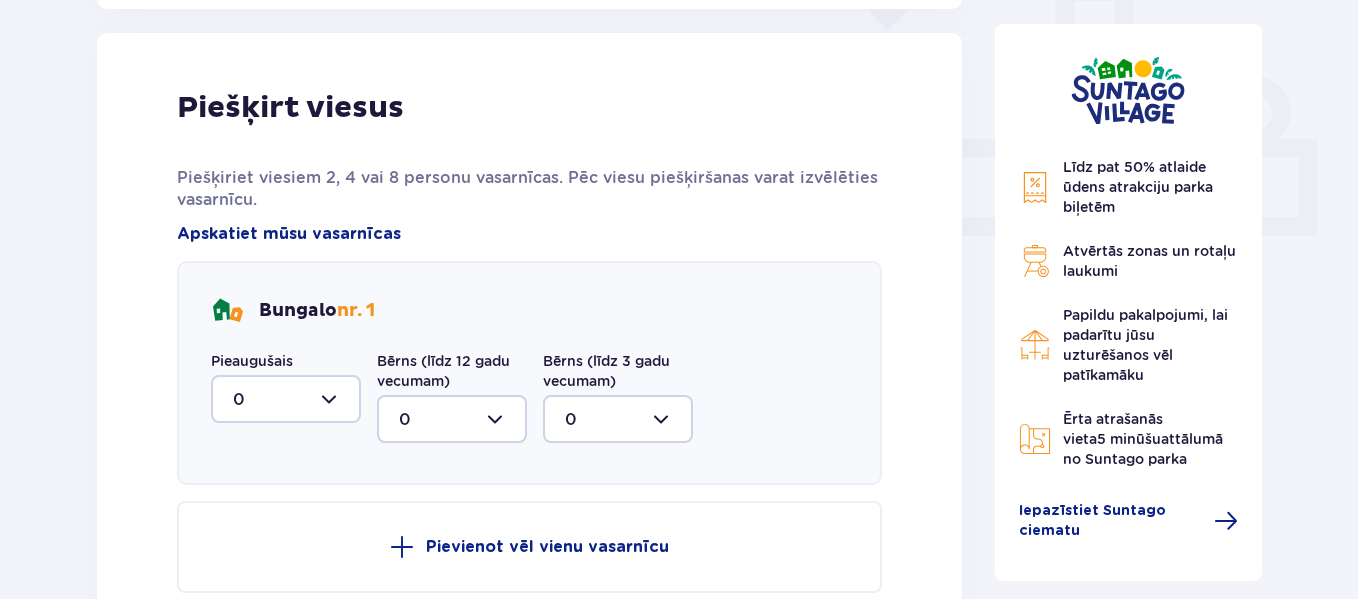 scroll, scrollTop: 806, scrollLeft: 0, axis: vertical 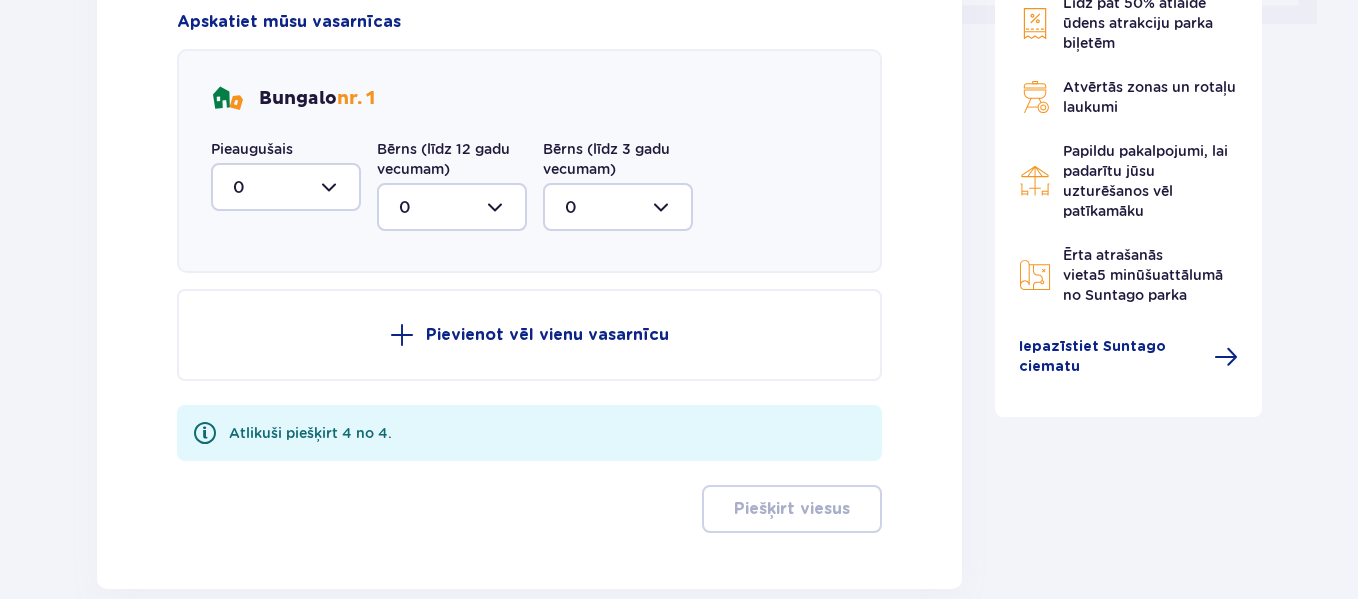 click at bounding box center (286, 187) 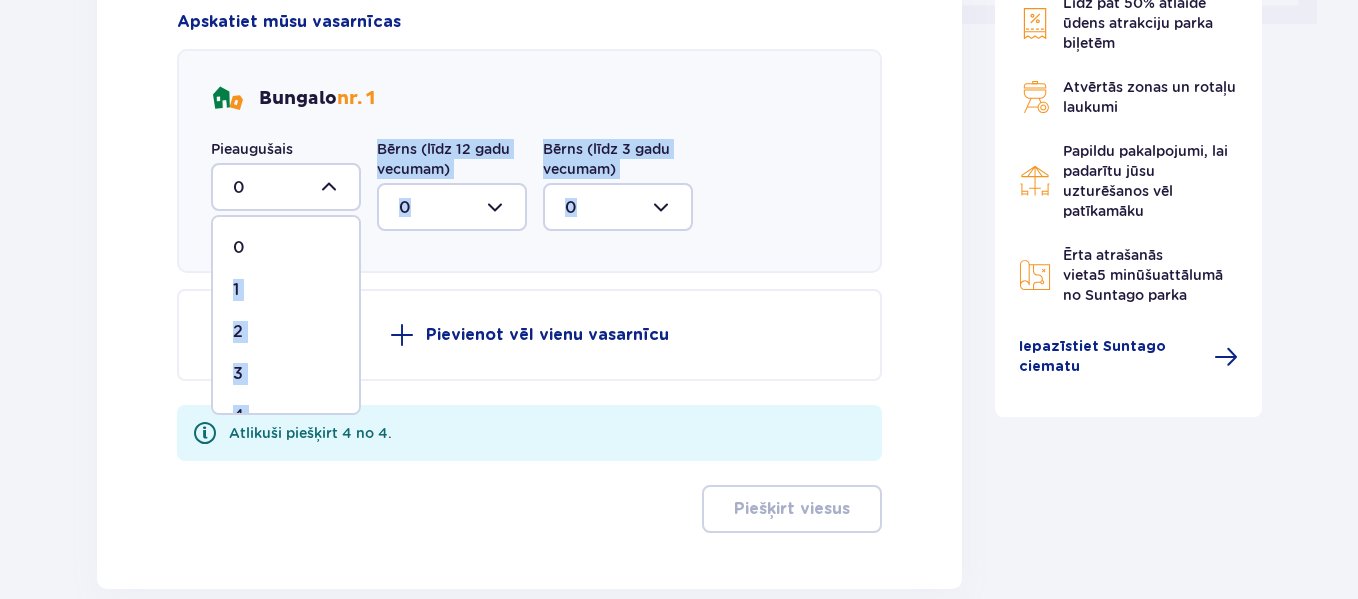 drag, startPoint x: 352, startPoint y: 245, endPoint x: 367, endPoint y: 310, distance: 66.70832 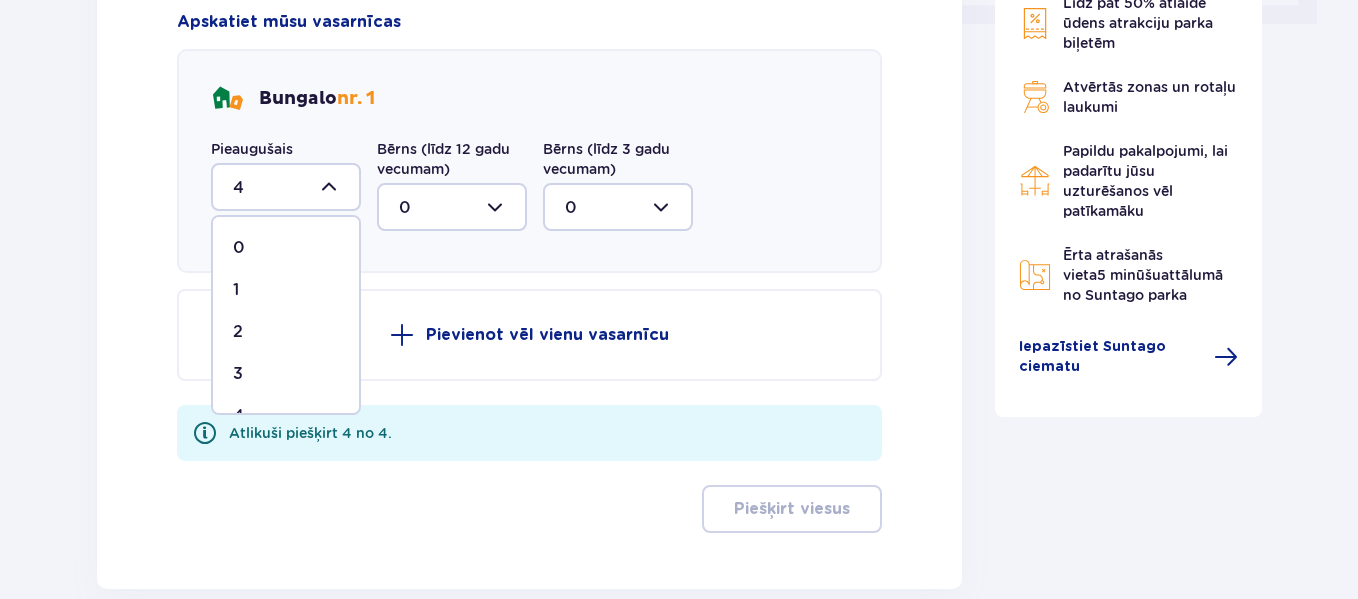 scroll, scrollTop: 995, scrollLeft: 0, axis: vertical 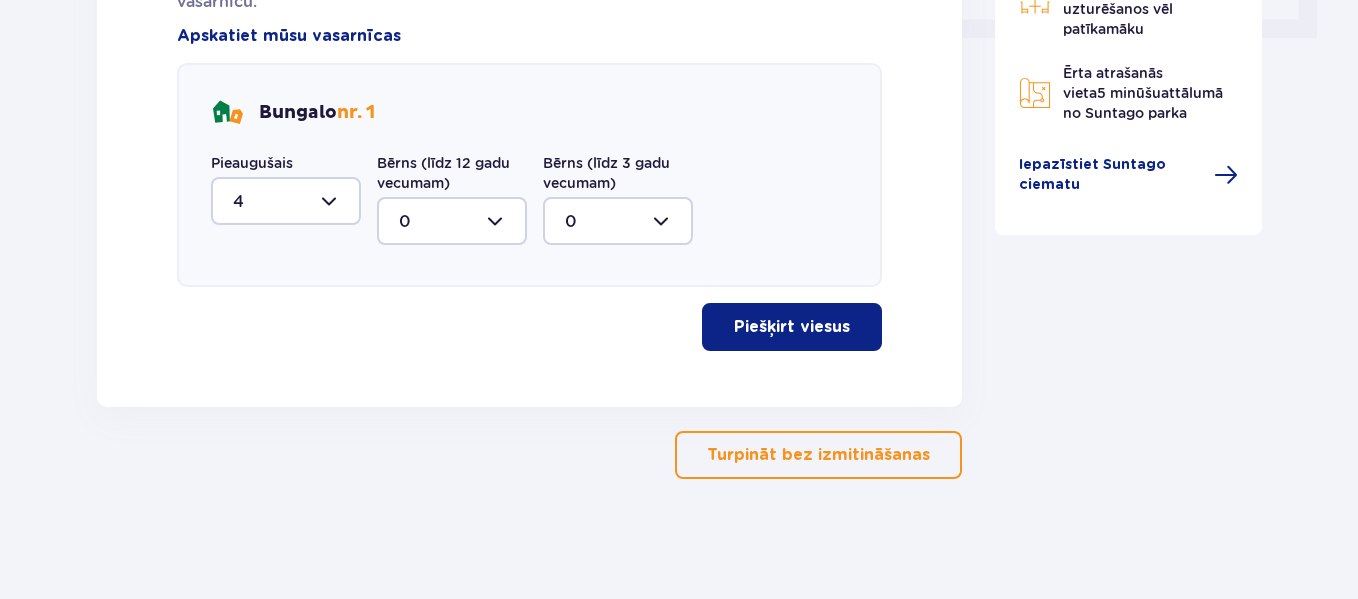 click on "Piešķirt viesus" at bounding box center (792, 327) 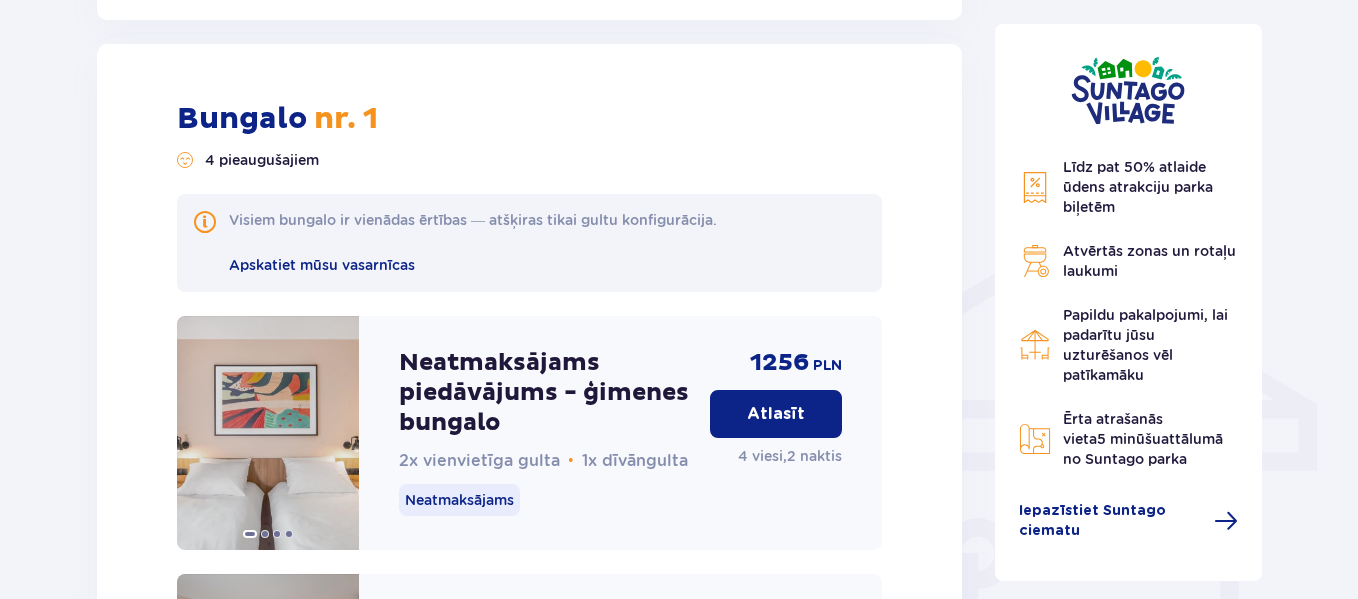 scroll, scrollTop: 1402, scrollLeft: 0, axis: vertical 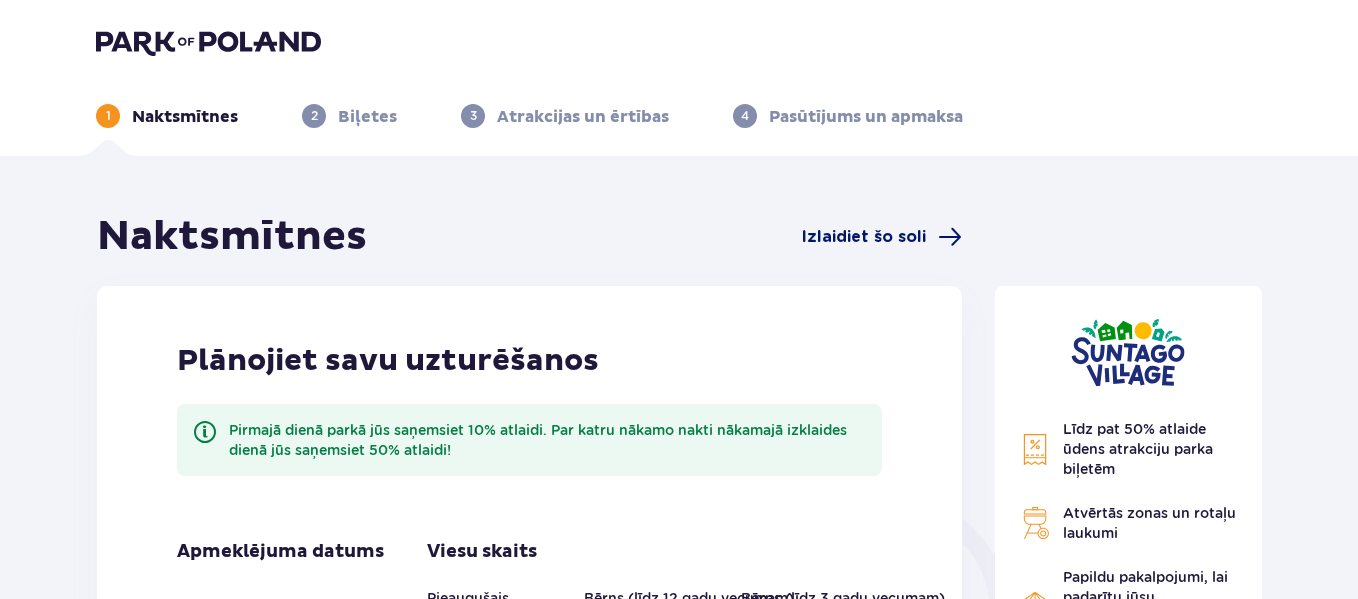 click at bounding box center (950, 237) 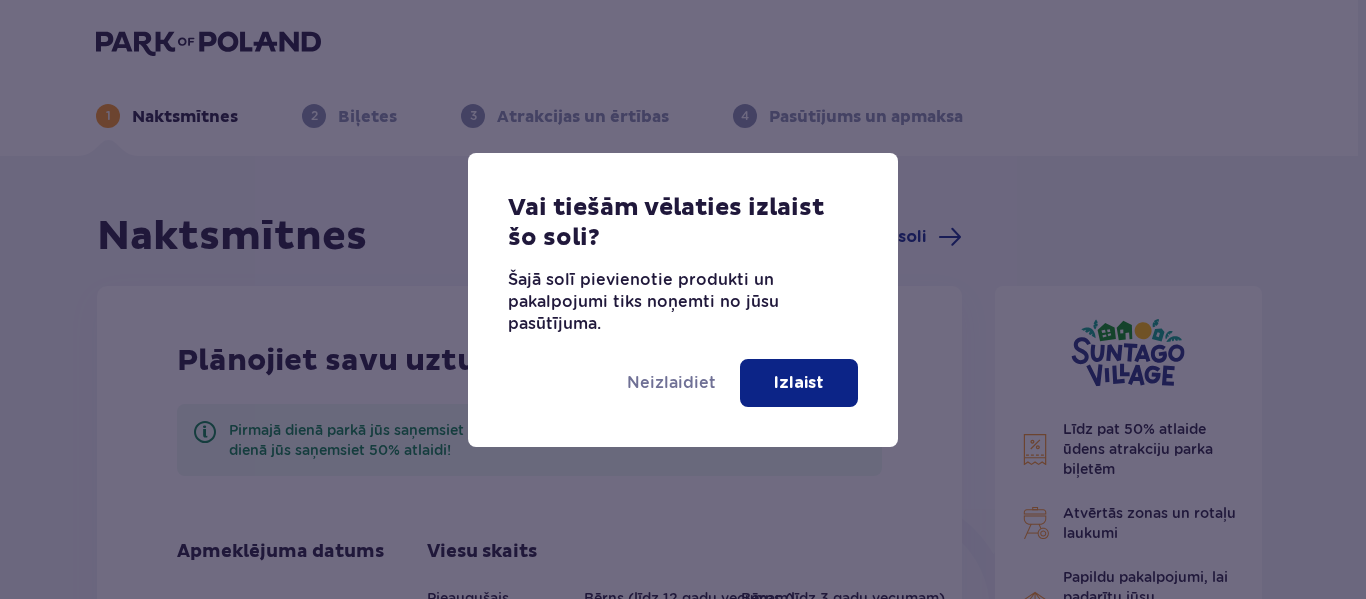 click on "Izlaist" at bounding box center (799, 383) 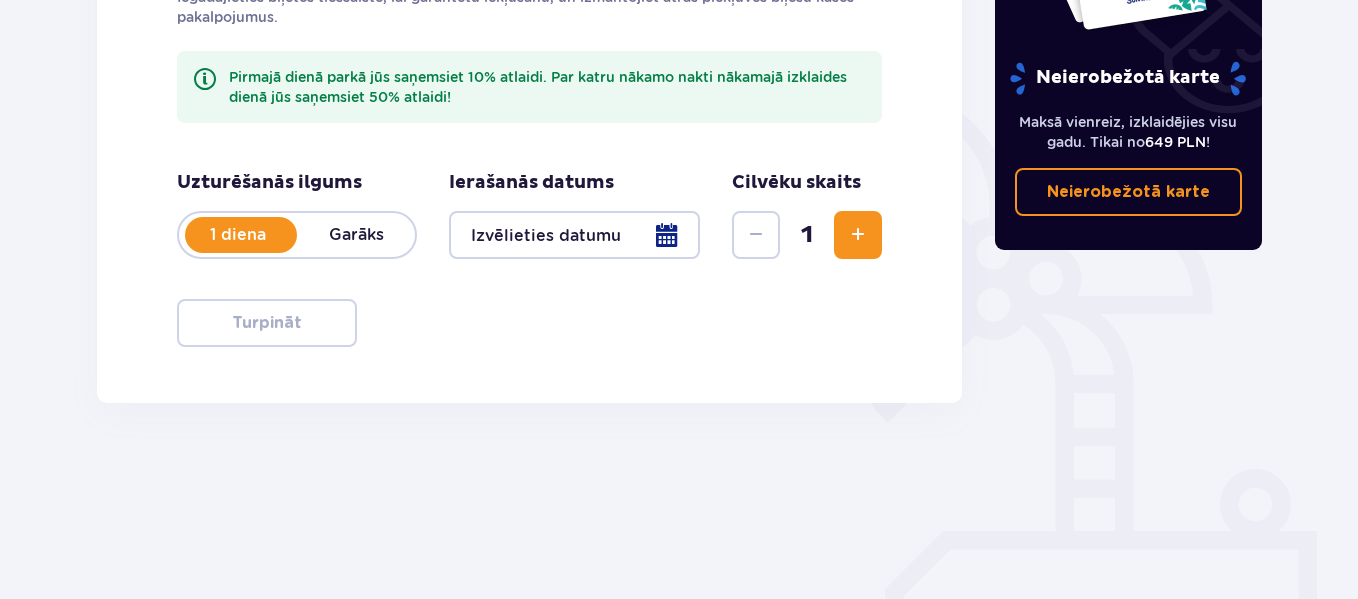 scroll, scrollTop: 420, scrollLeft: 0, axis: vertical 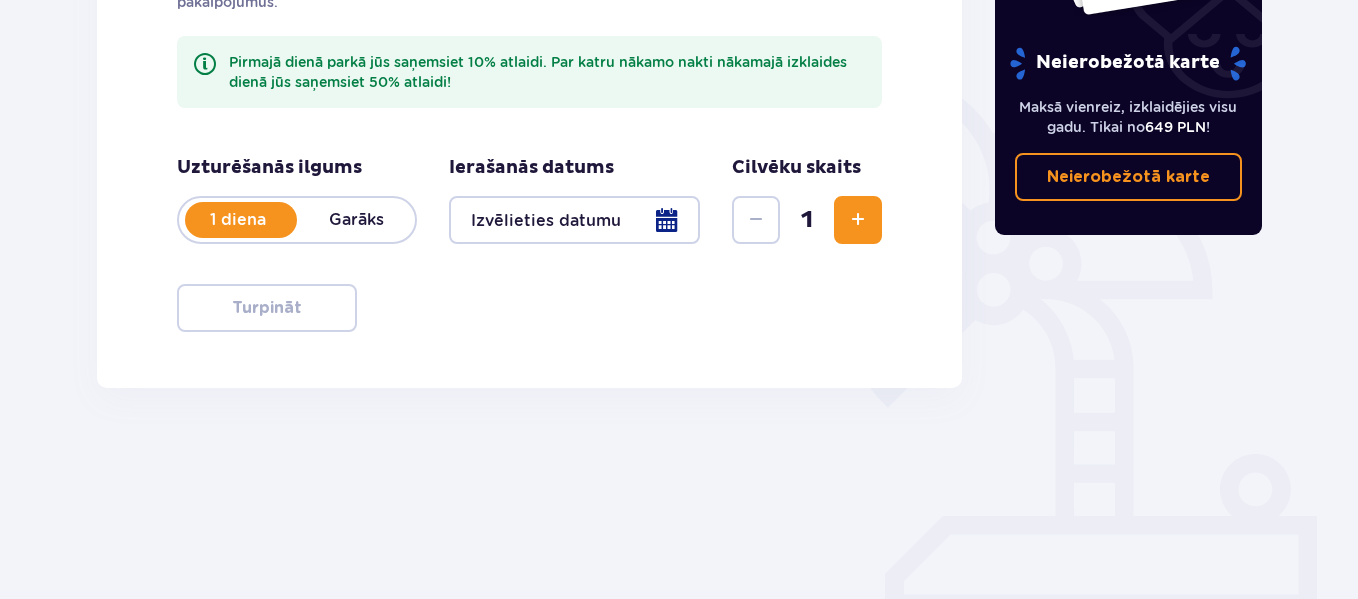 click on "Garāks" at bounding box center (356, 219) 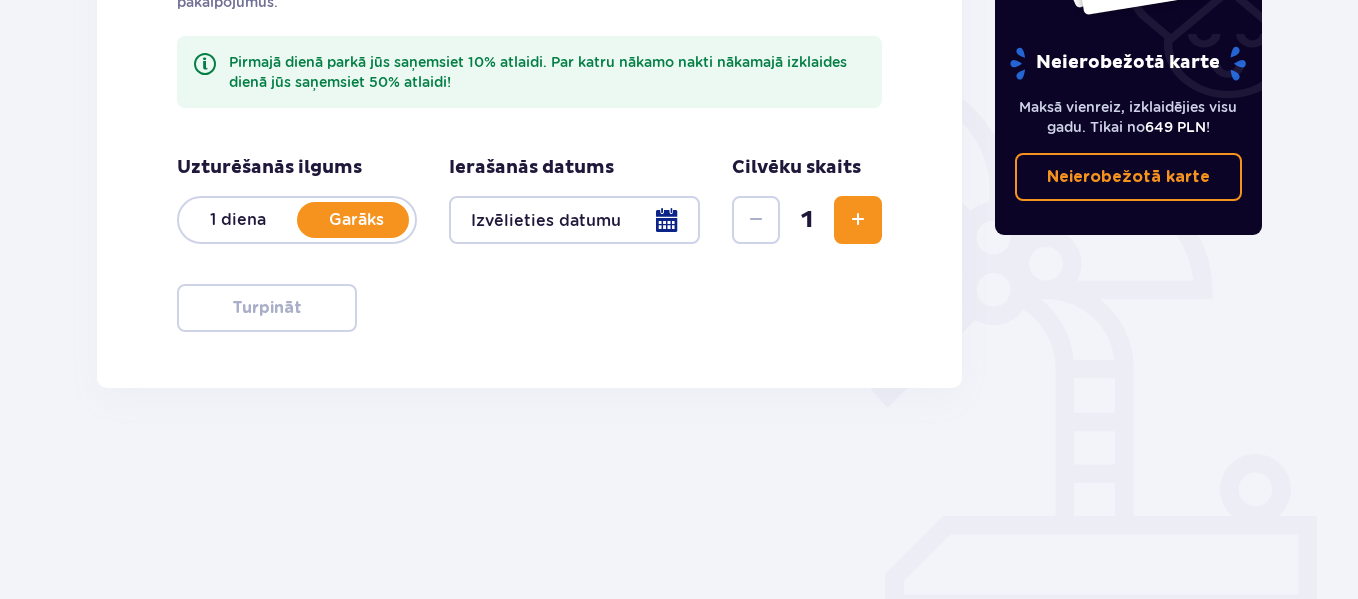 click at bounding box center [574, 220] 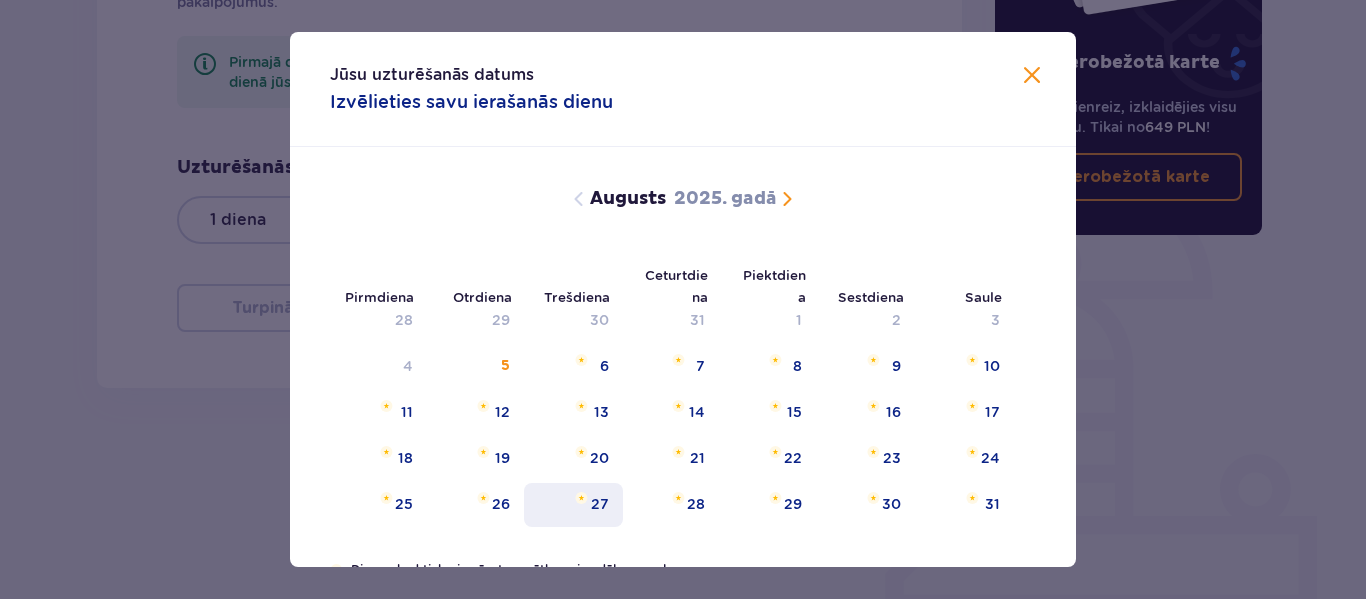 click on "27" at bounding box center (600, 504) 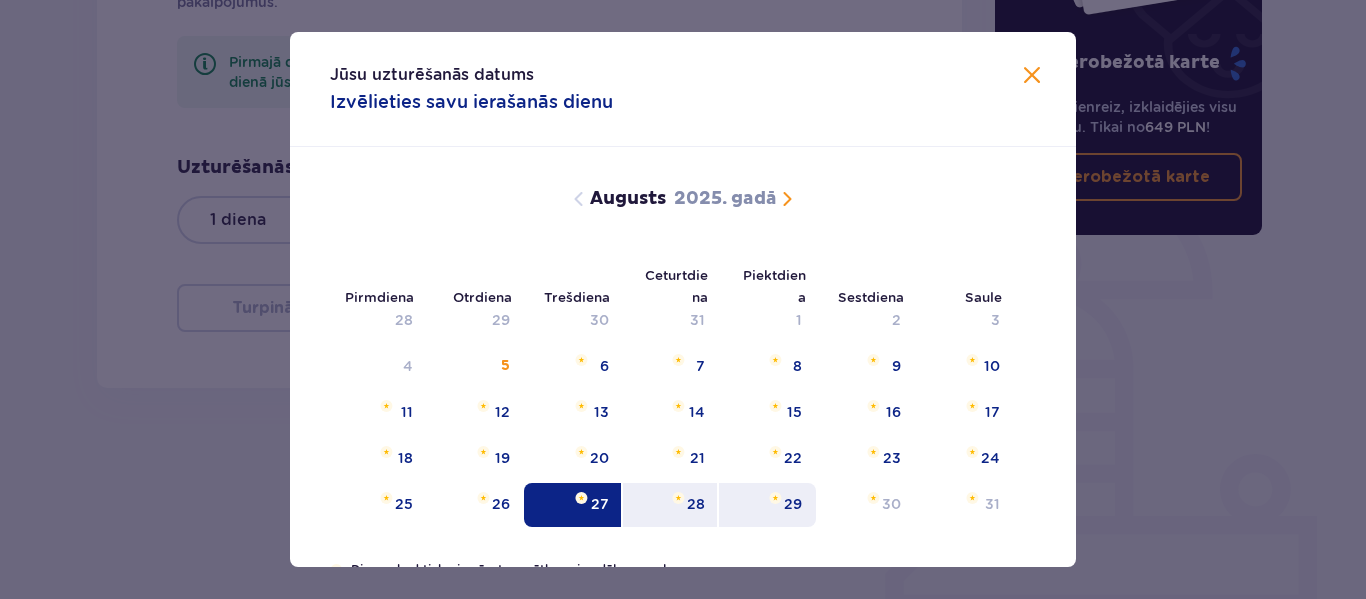 click on "29" at bounding box center (767, 505) 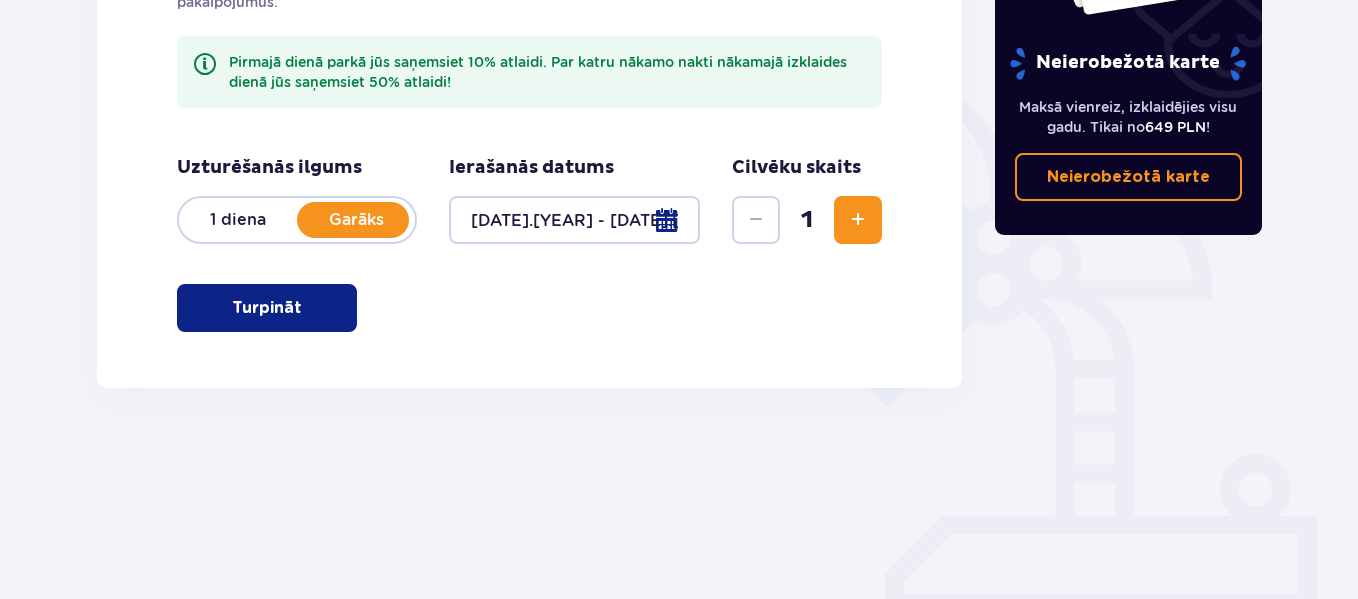 click at bounding box center (858, 220) 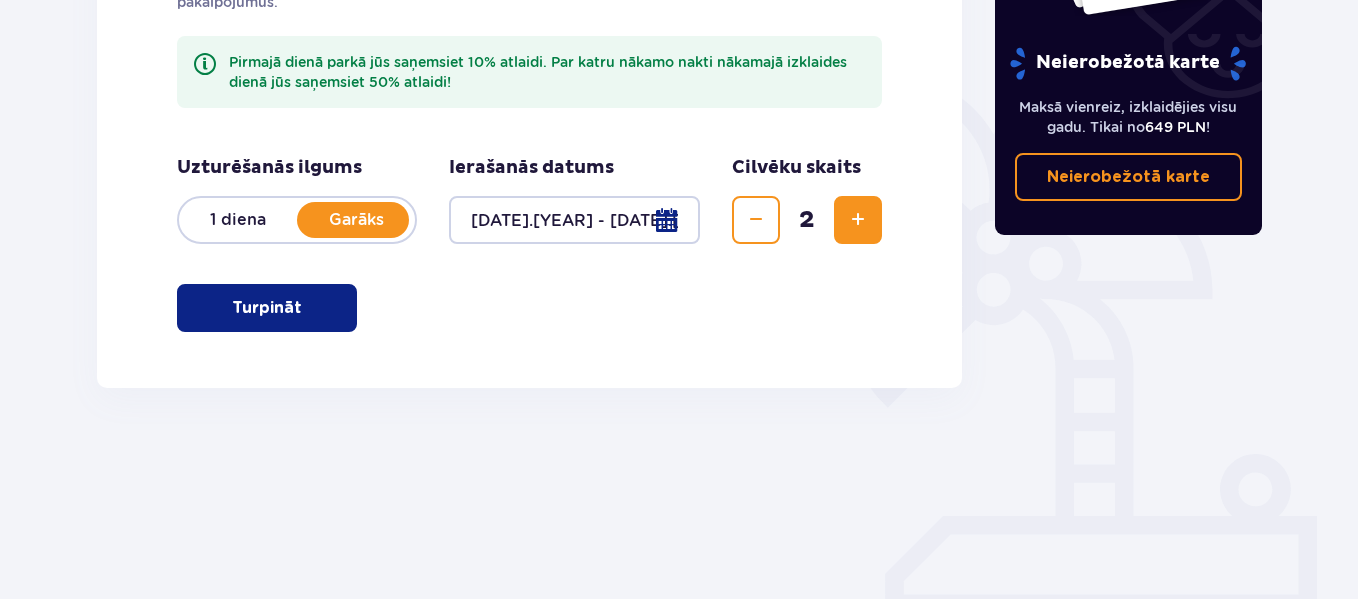 click at bounding box center (858, 220) 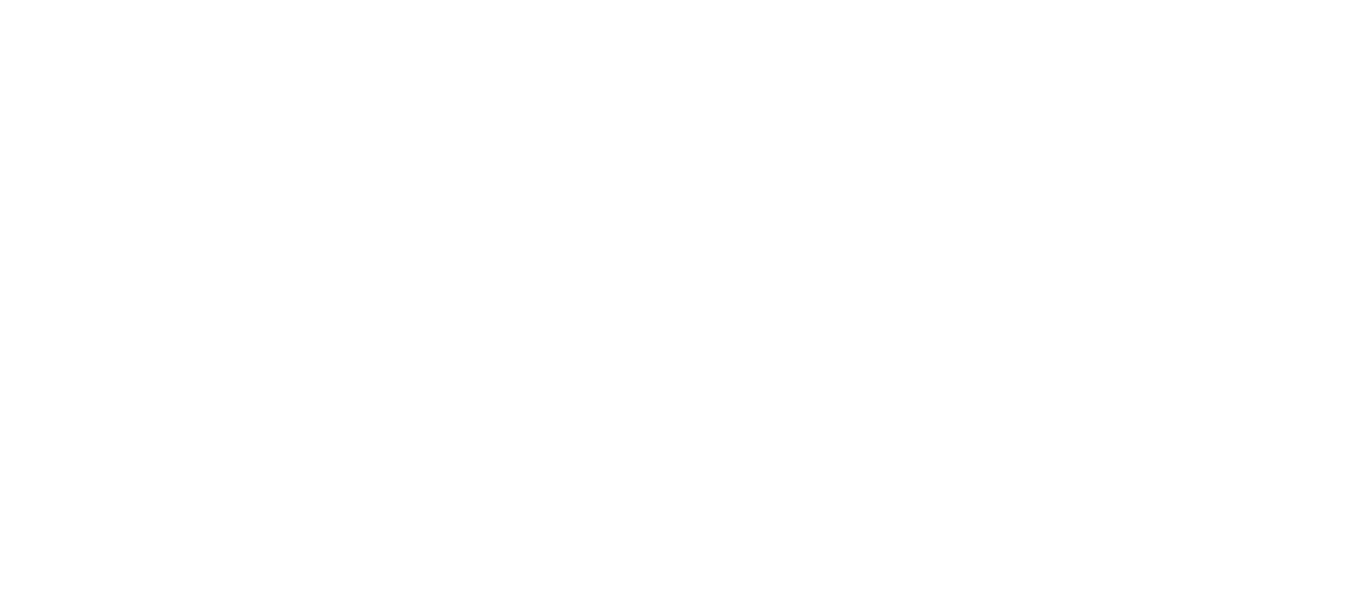 scroll, scrollTop: 0, scrollLeft: 0, axis: both 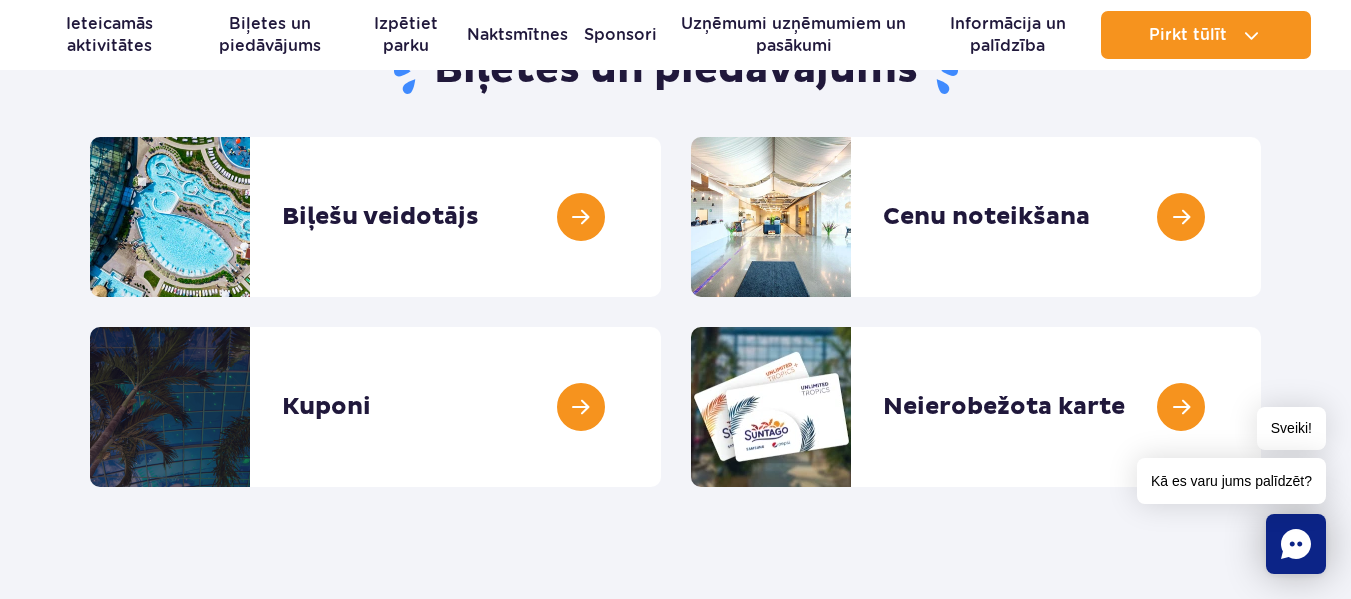drag, startPoint x: 0, startPoint y: 0, endPoint x: 1361, endPoint y: 109, distance: 1365.3578 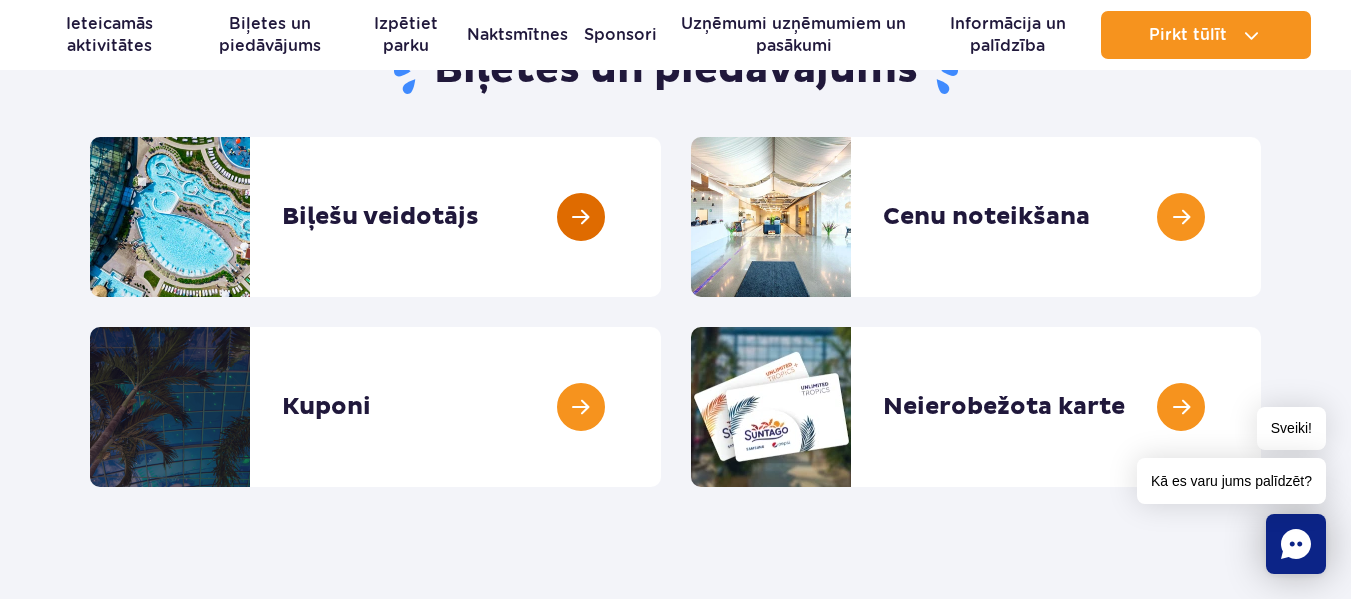 click at bounding box center (661, 217) 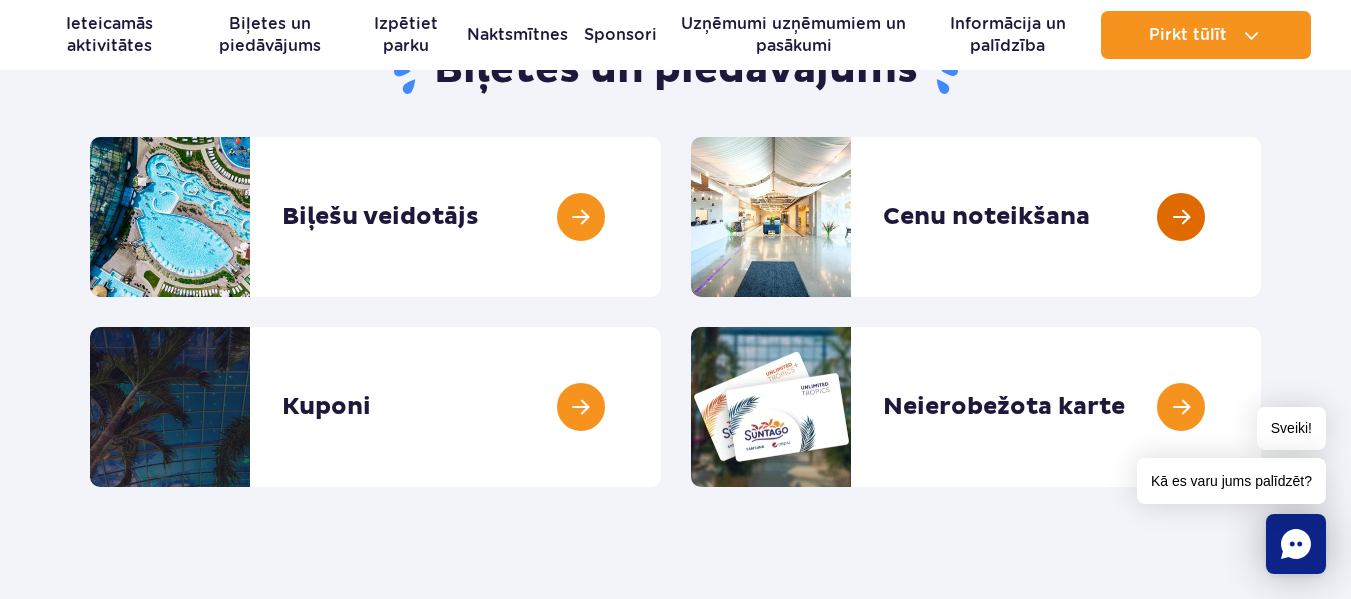 click at bounding box center (1261, 217) 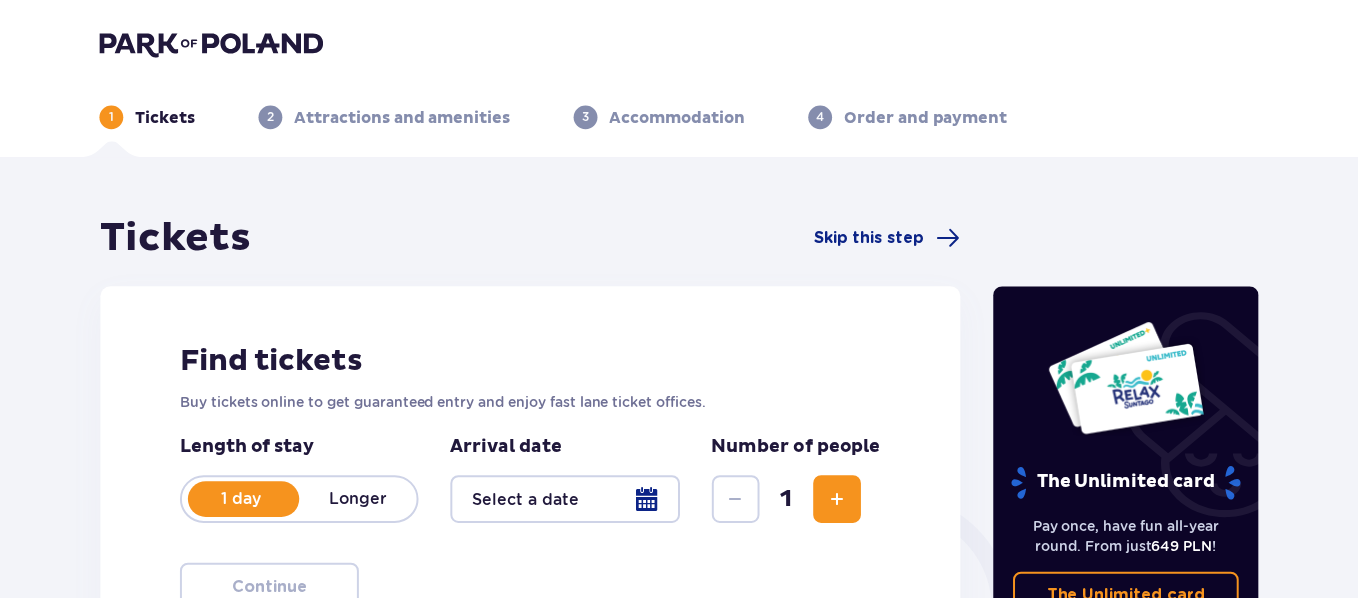 scroll, scrollTop: 0, scrollLeft: 0, axis: both 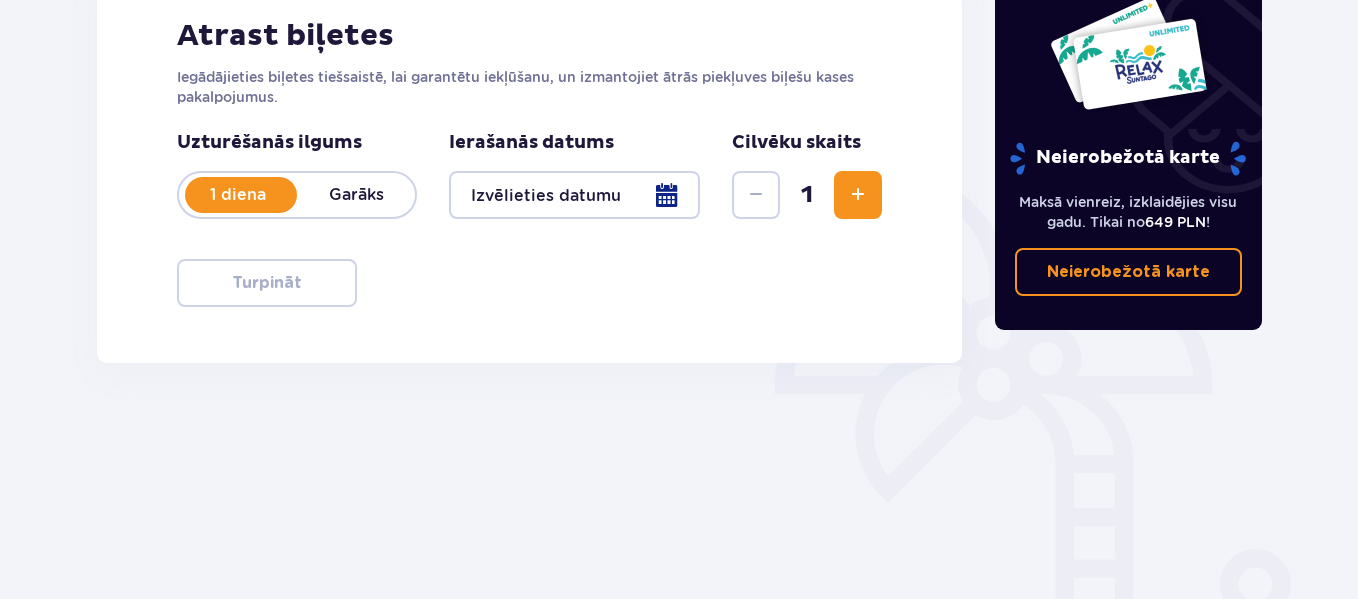 click on "Garāks" at bounding box center [356, 194] 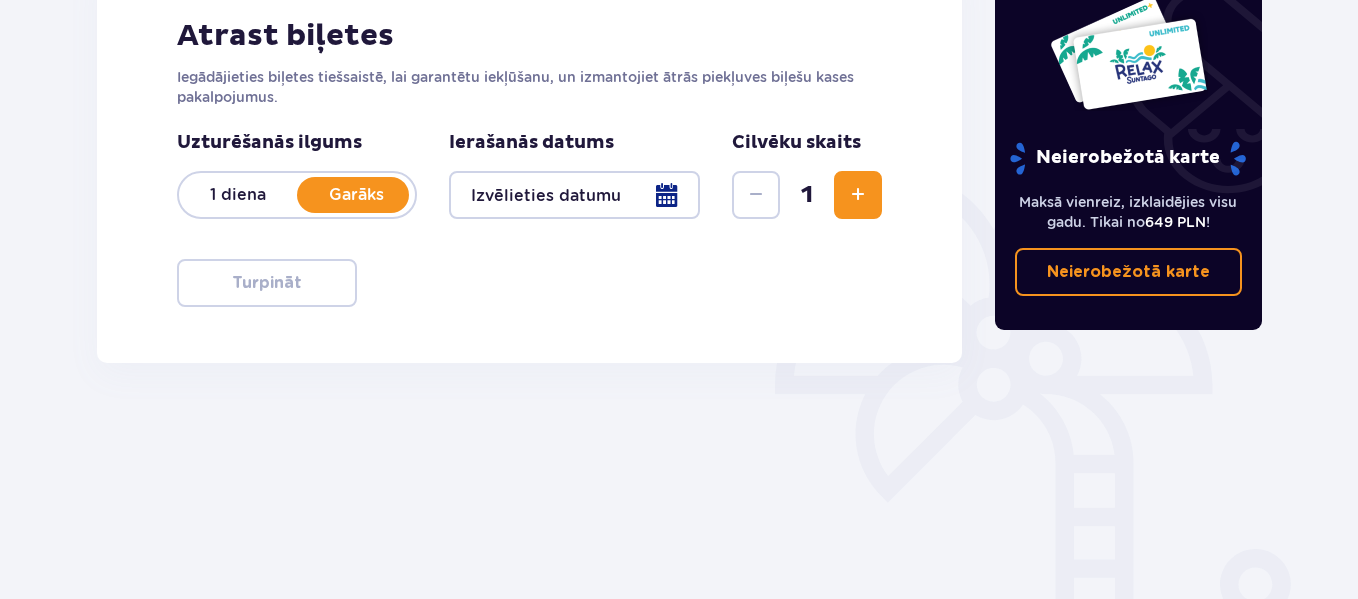click at bounding box center (574, 195) 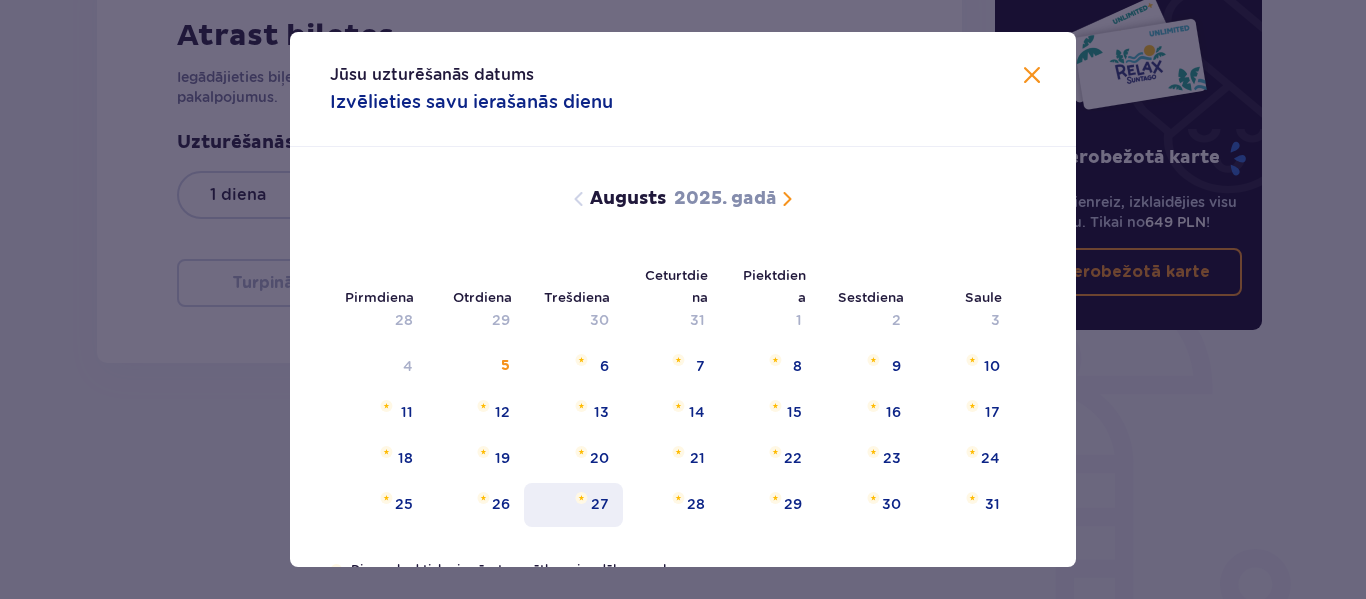 click on "27" at bounding box center (573, 505) 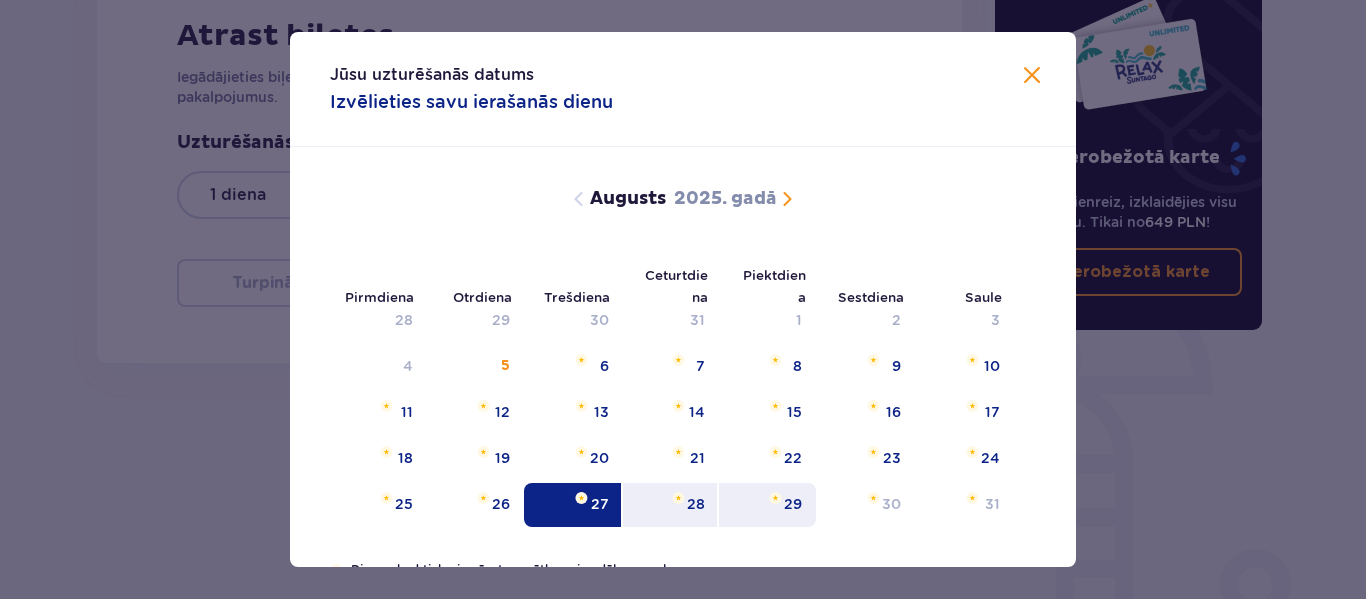 click on "29" at bounding box center [793, 504] 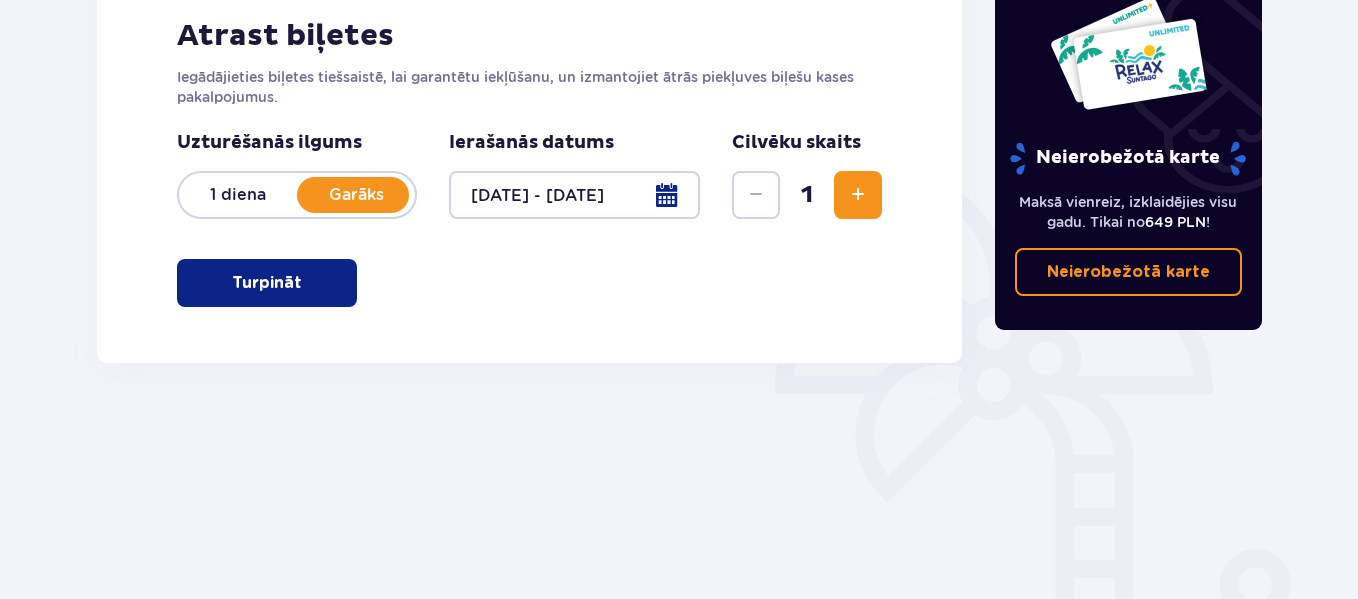 click at bounding box center (858, 195) 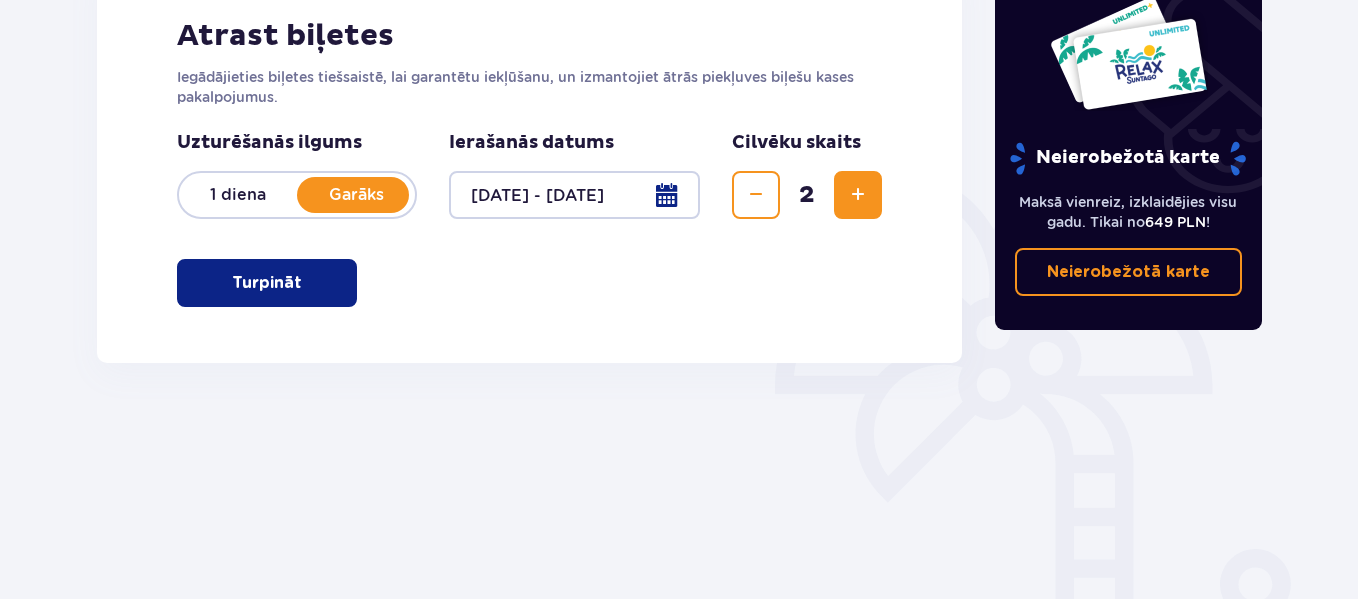 click at bounding box center [756, 195] 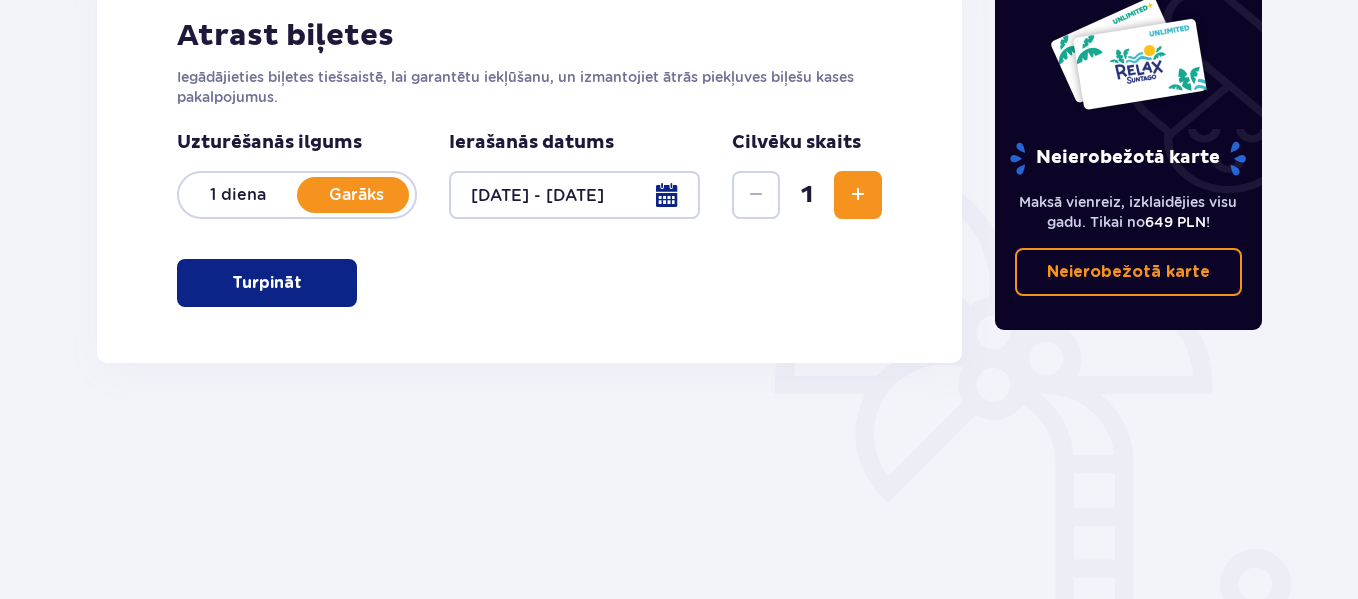 click at bounding box center [858, 195] 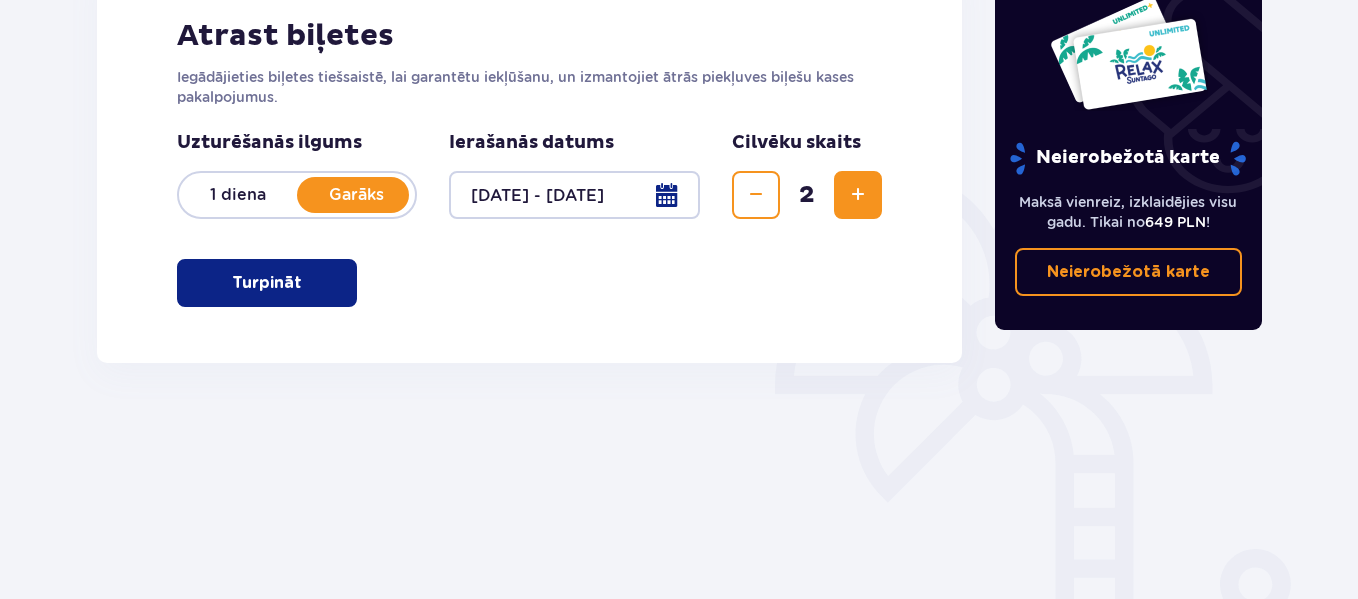 click at bounding box center [858, 195] 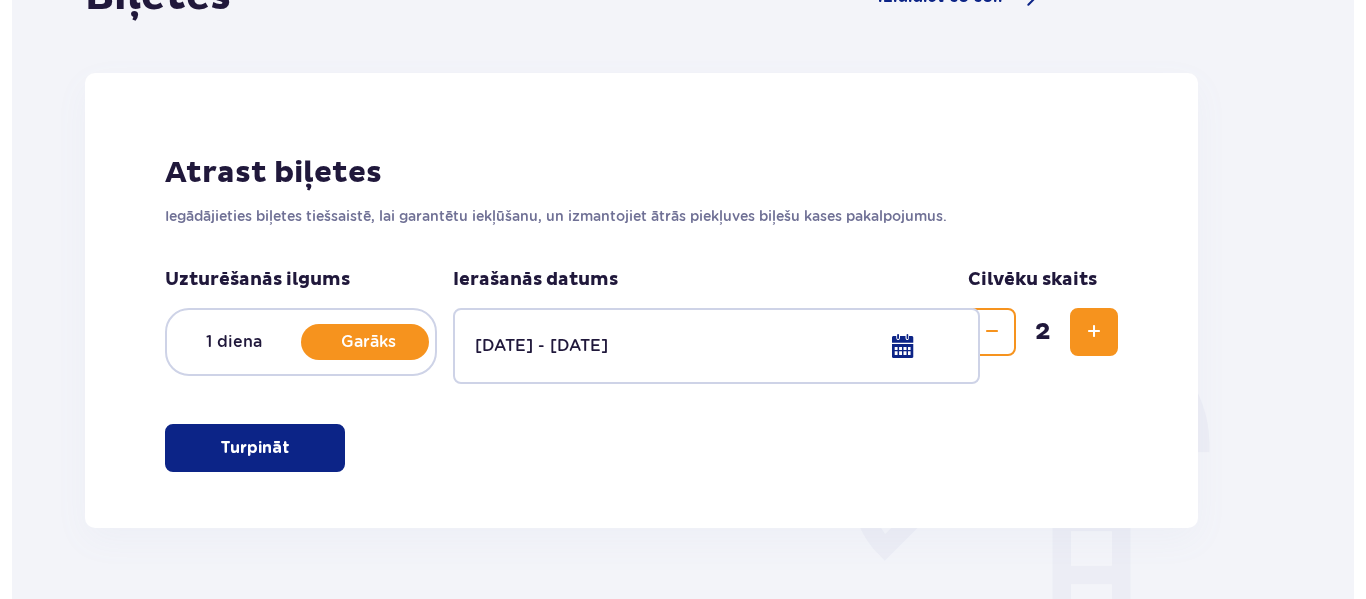 scroll, scrollTop: 0, scrollLeft: 0, axis: both 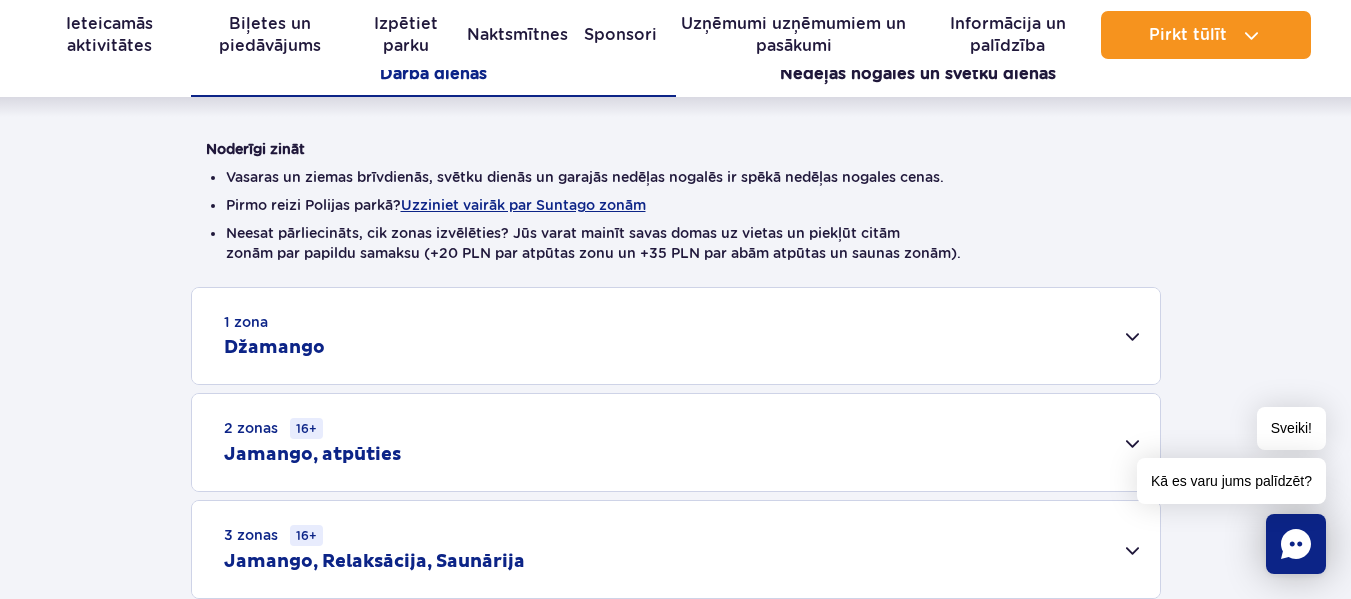 click on "1 zona
Džamango" at bounding box center [676, 336] 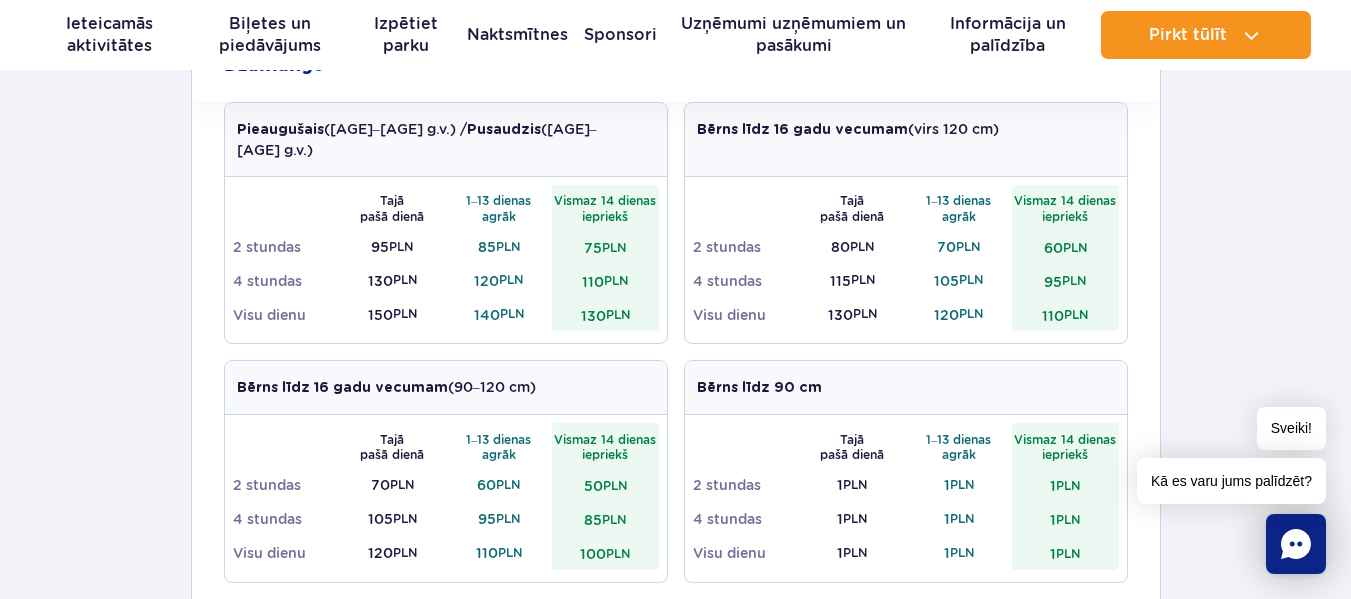 scroll, scrollTop: 752, scrollLeft: 0, axis: vertical 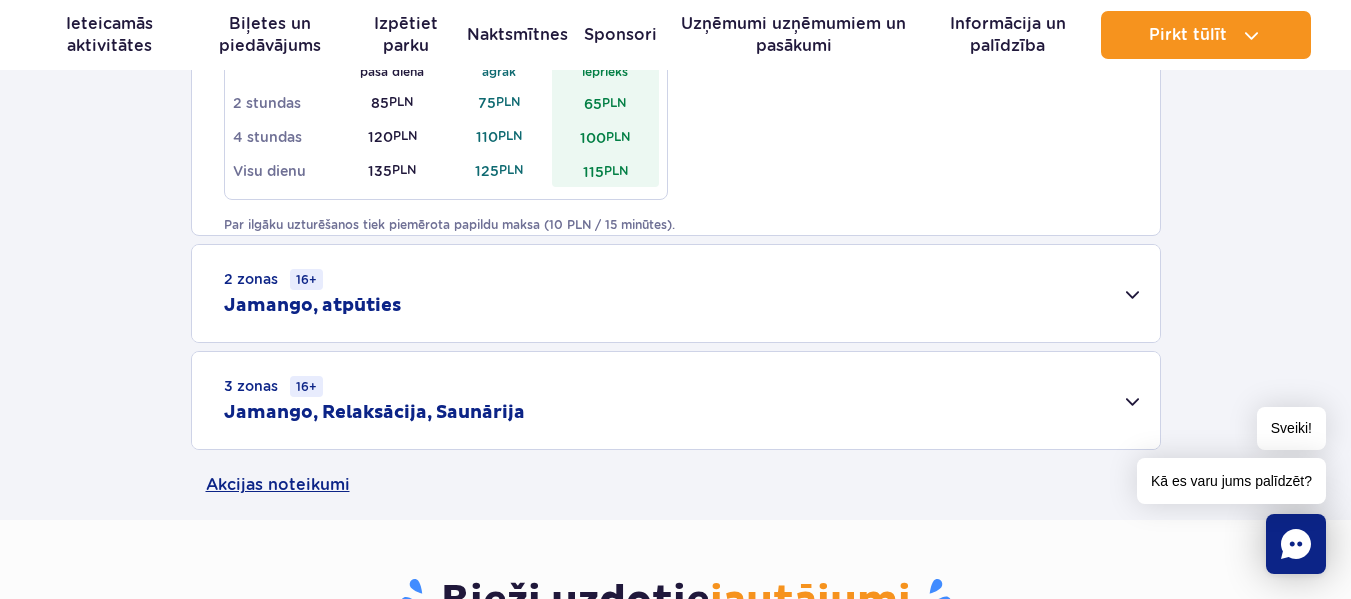 click on "2 zonas 16+
Jamango, atpūties" at bounding box center [676, 293] 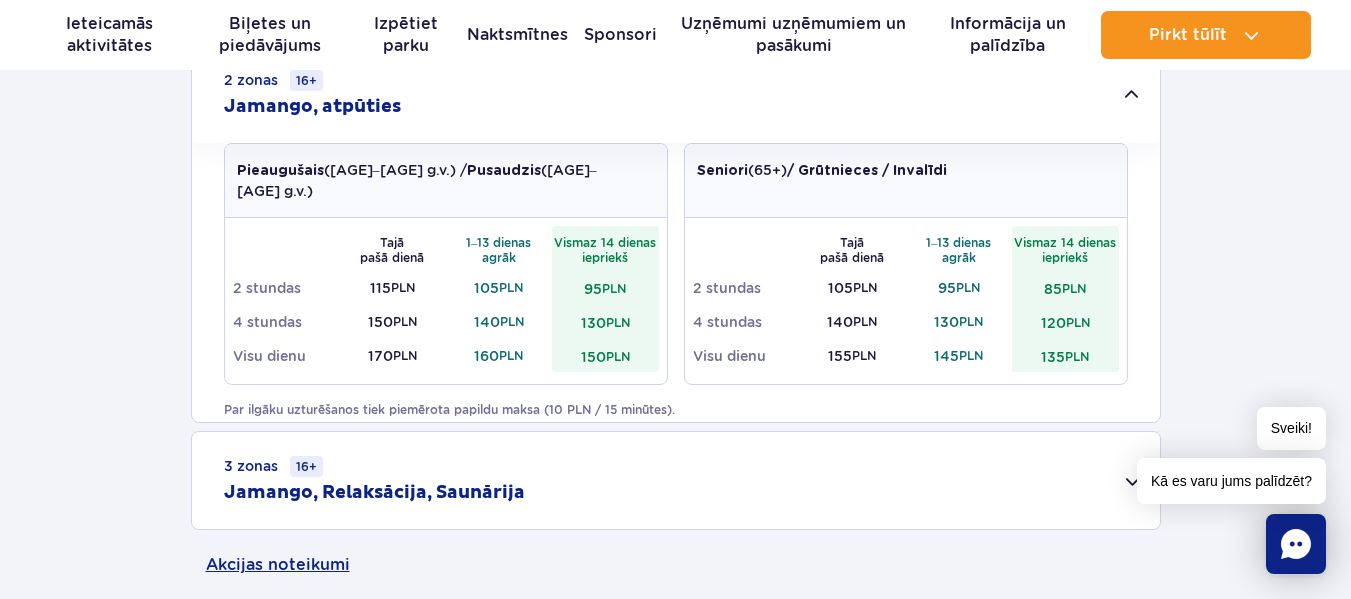 scroll, scrollTop: 1546, scrollLeft: 0, axis: vertical 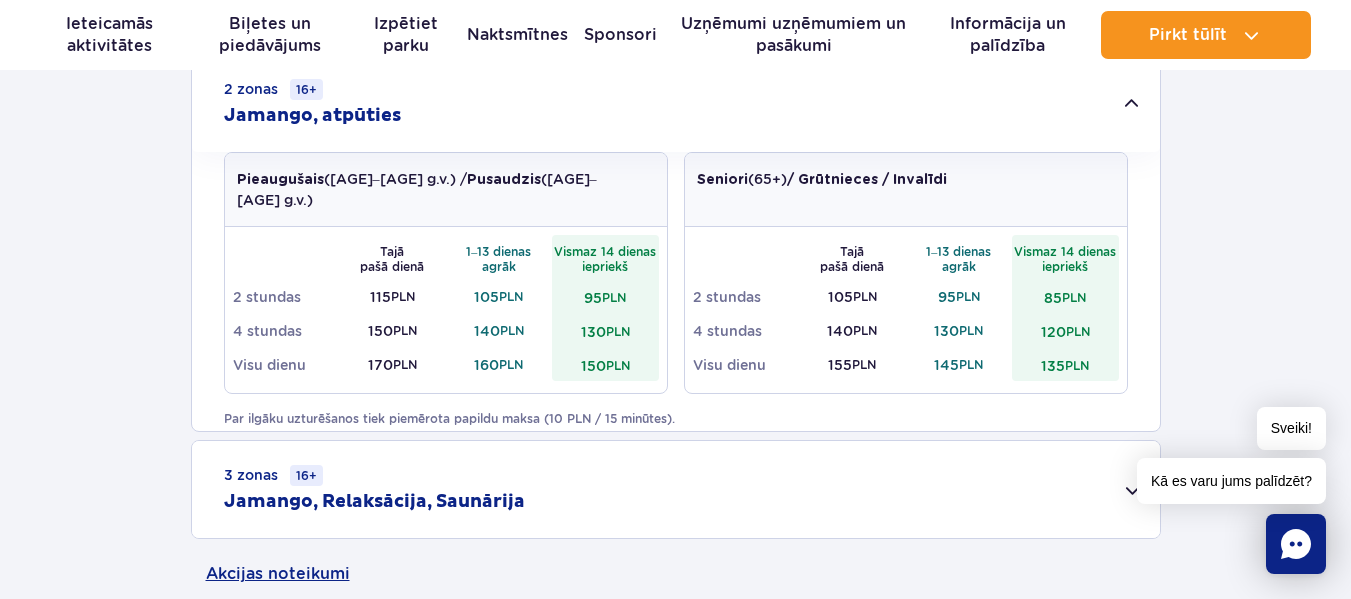 click on "3 zonas 16+
Jamango, Relaksācija, Saunārija" at bounding box center (676, 489) 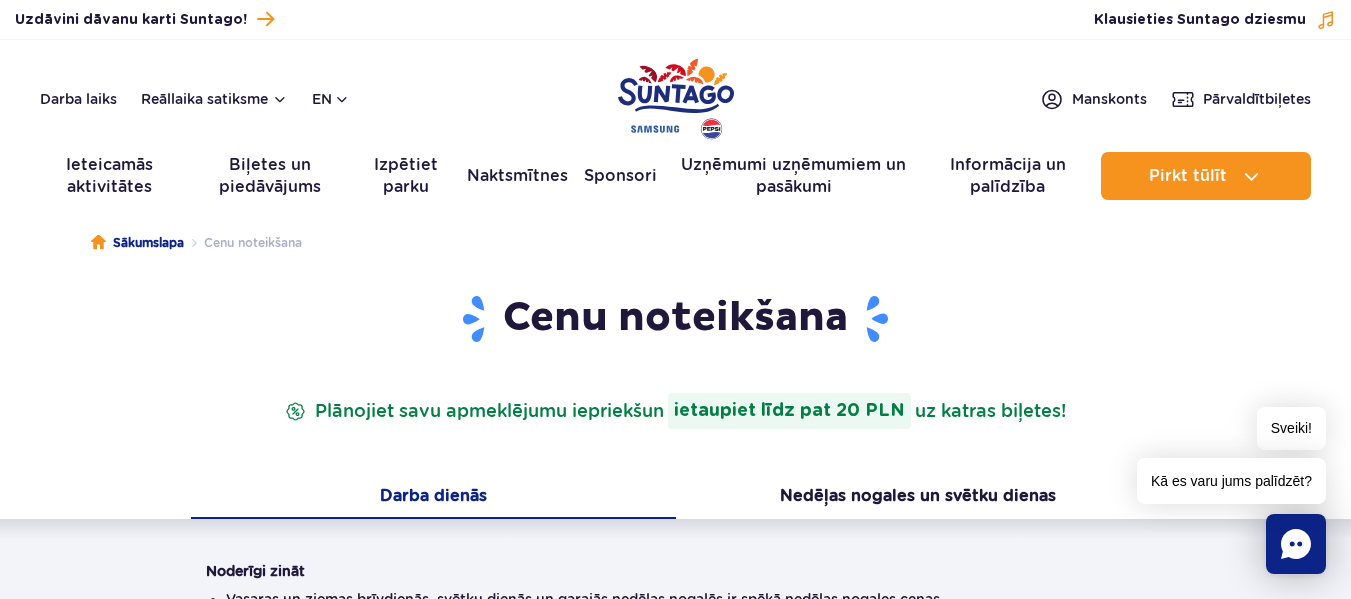 scroll, scrollTop: 0, scrollLeft: 0, axis: both 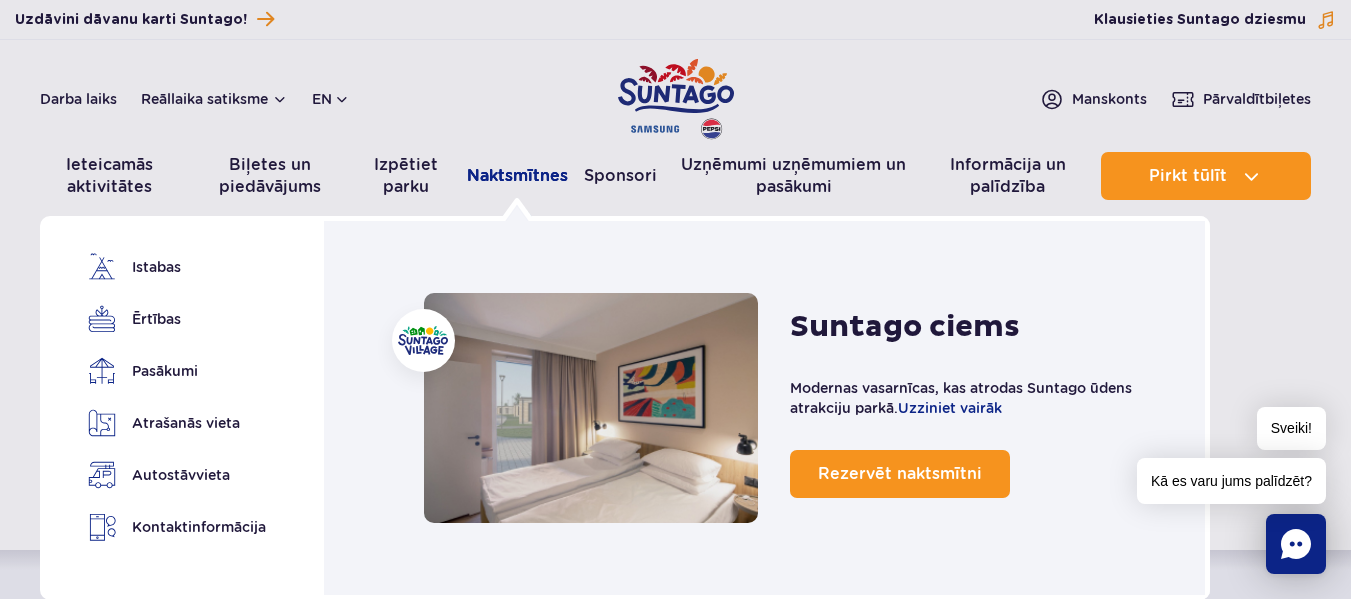 click on "Naktsmītnes" at bounding box center (517, 175) 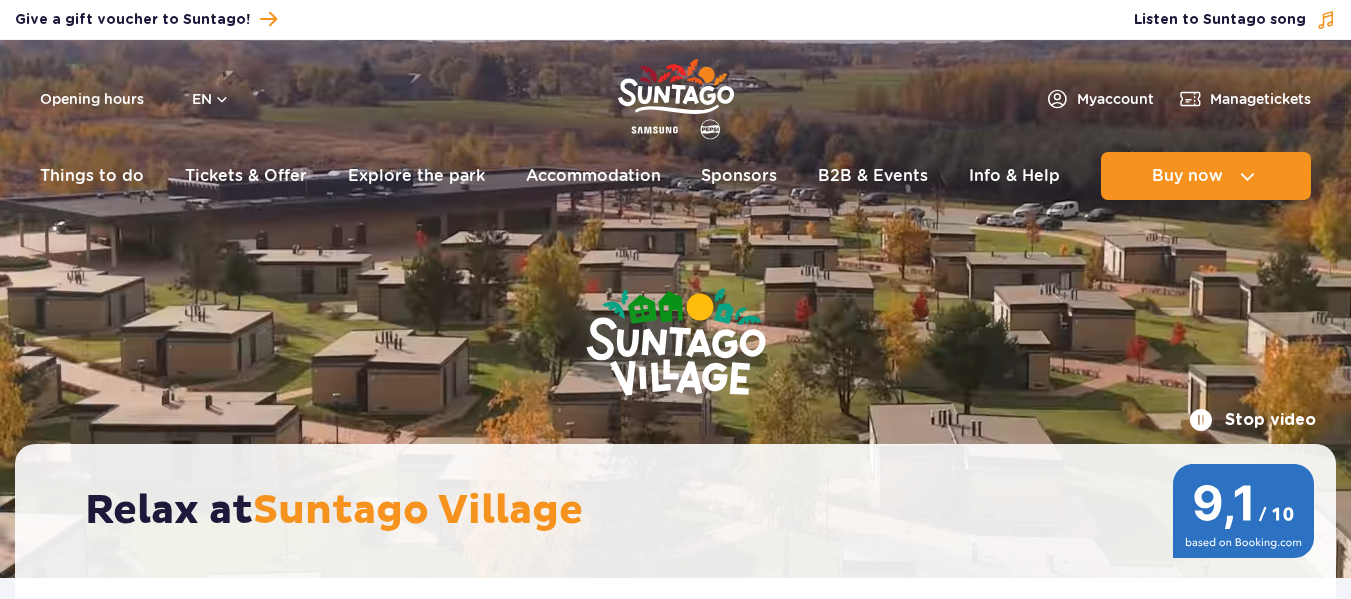 scroll, scrollTop: 0, scrollLeft: 0, axis: both 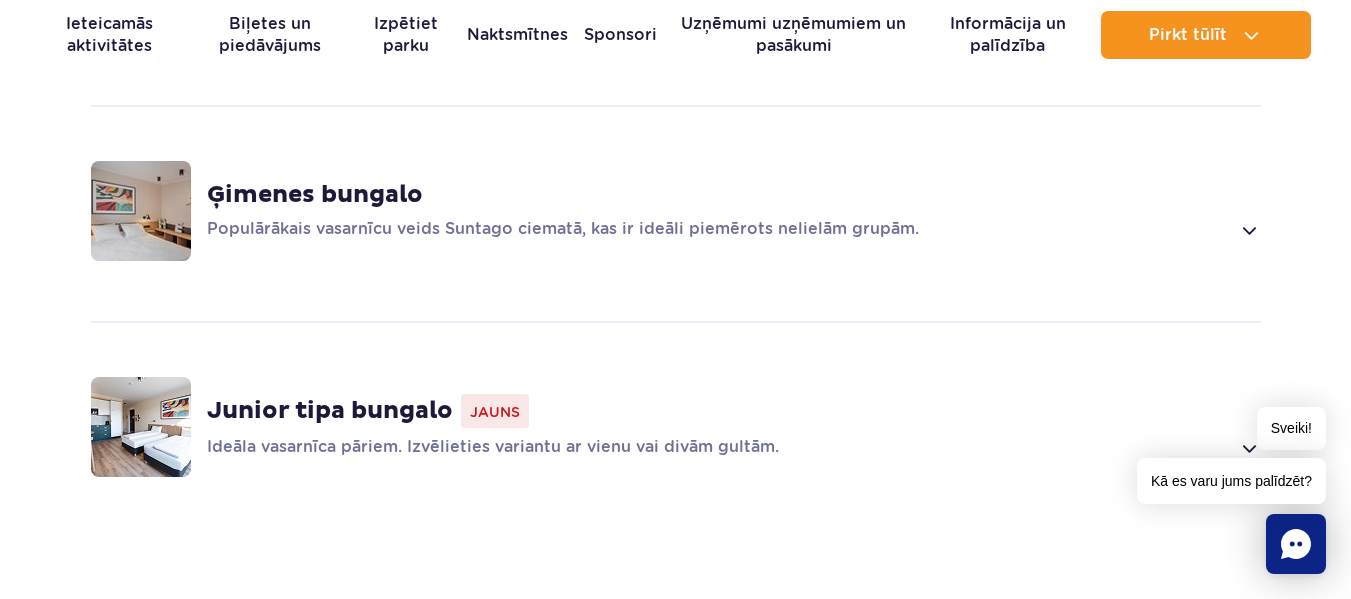 drag, startPoint x: 1365, startPoint y: 33, endPoint x: 1365, endPoint y: 137, distance: 104 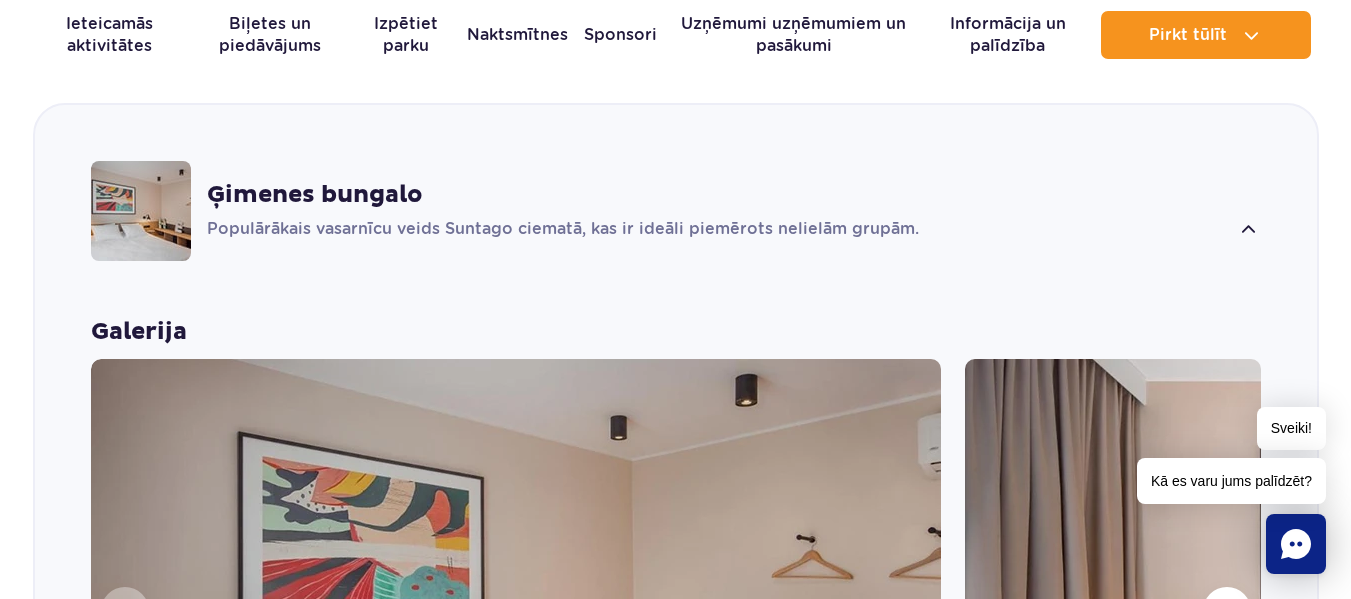 scroll, scrollTop: 1625, scrollLeft: 0, axis: vertical 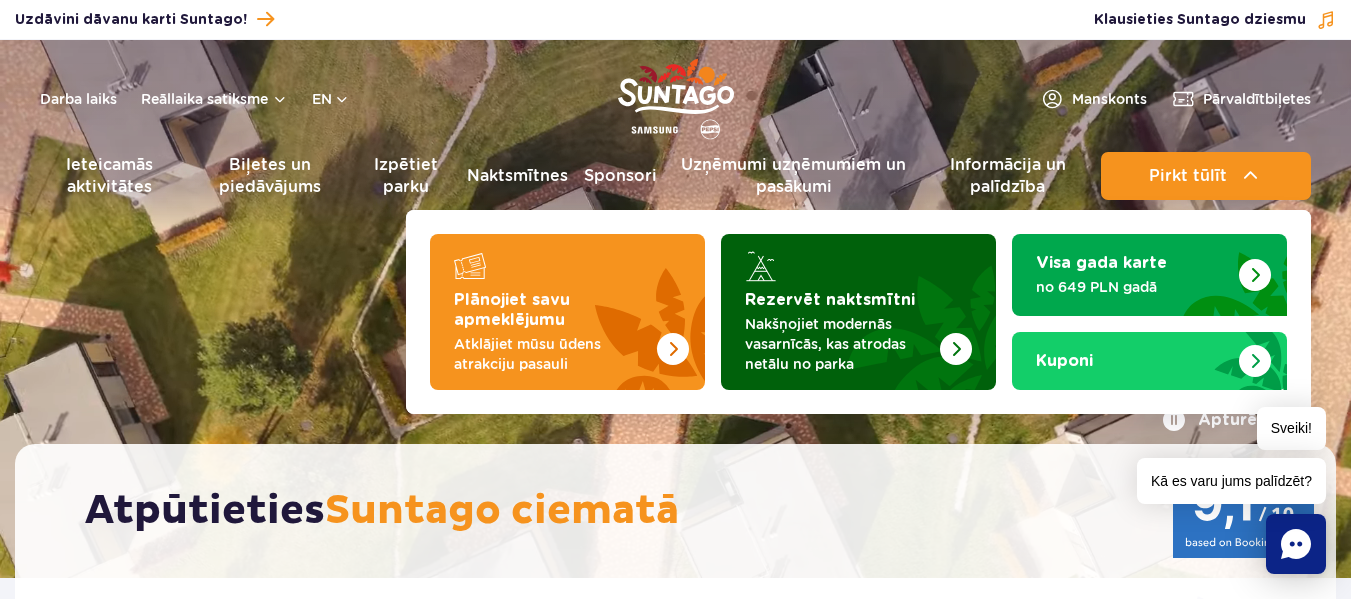 click at bounding box center (956, 349) 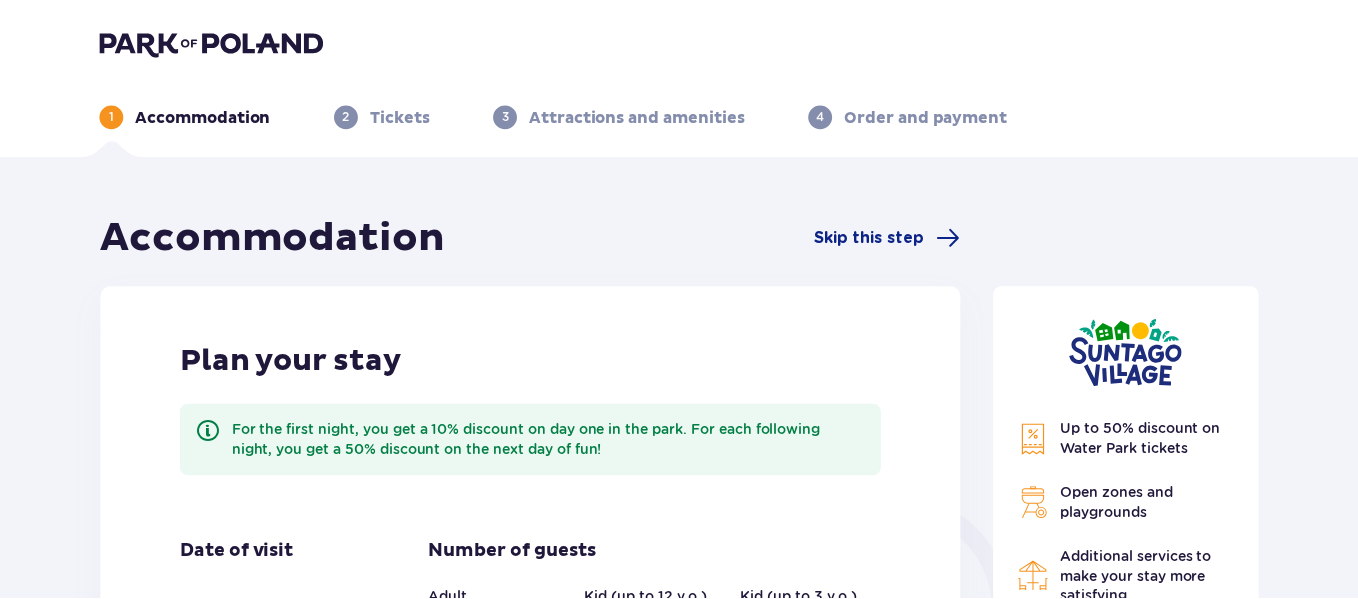scroll, scrollTop: 0, scrollLeft: 0, axis: both 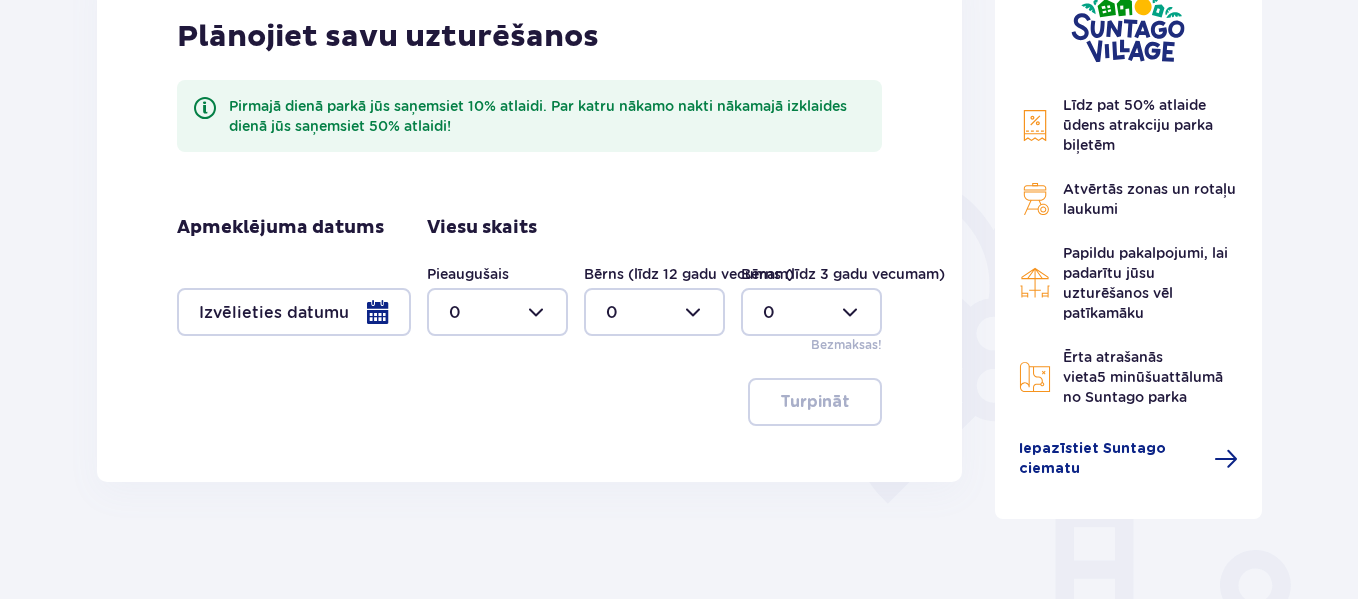 click at bounding box center [294, 312] 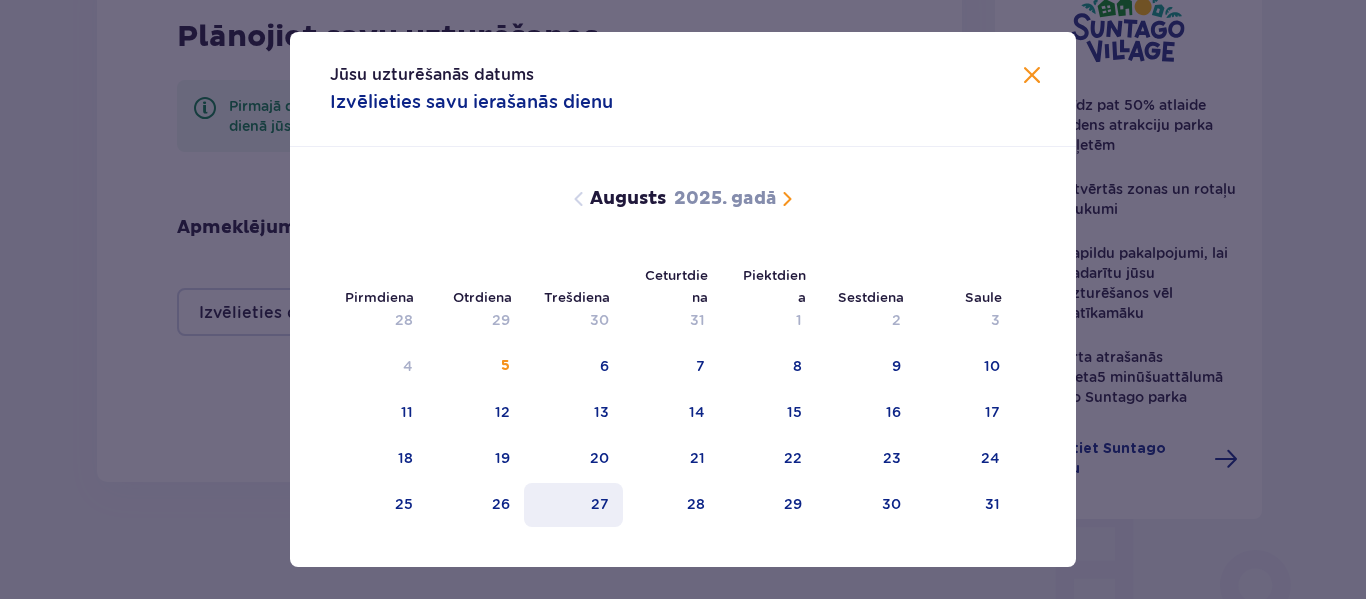 click on "27" at bounding box center [573, 505] 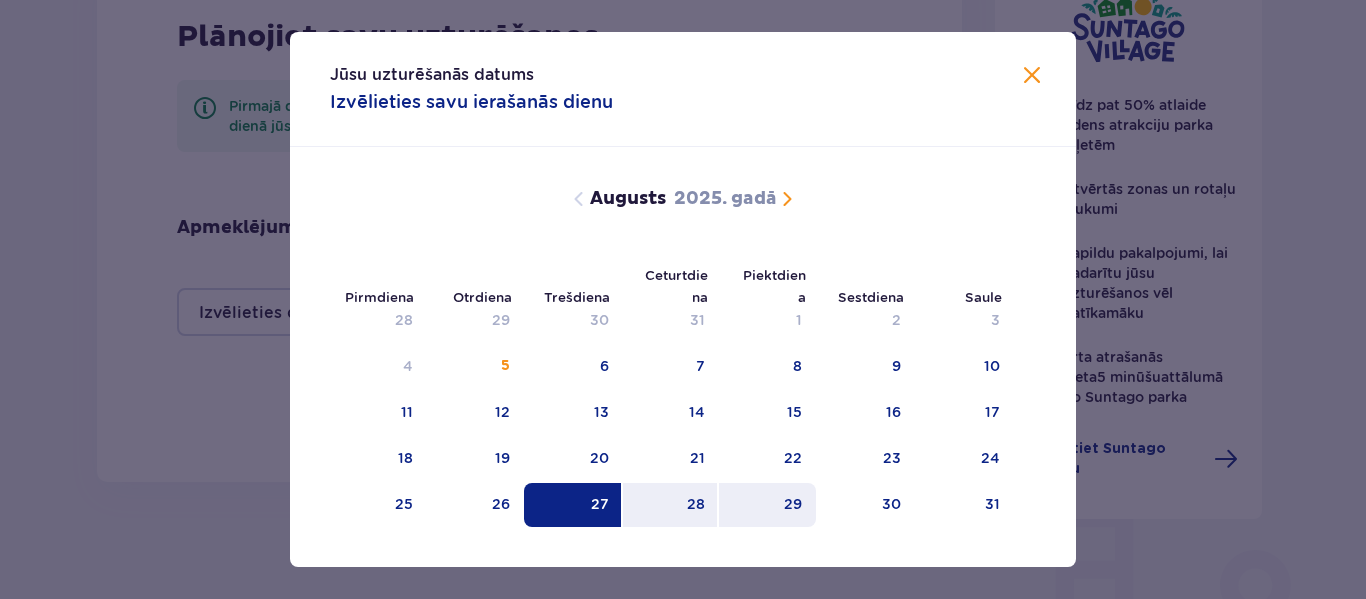 click on "29" at bounding box center [793, 504] 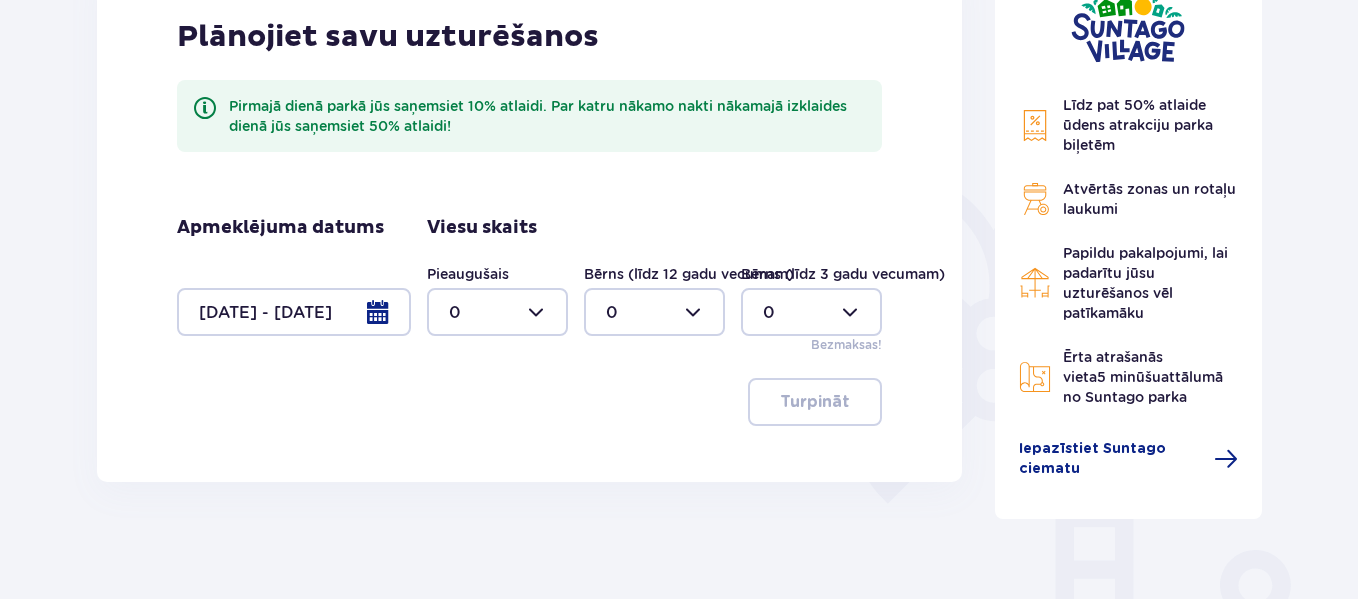 click at bounding box center [497, 312] 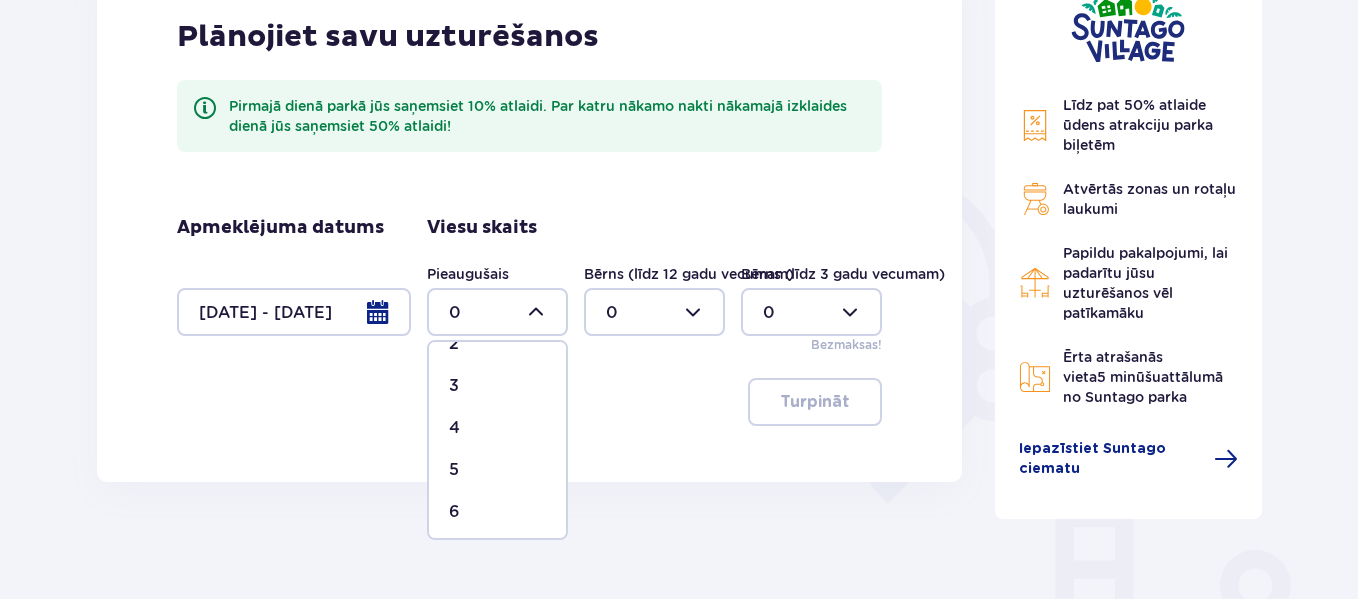 scroll, scrollTop: 129, scrollLeft: 0, axis: vertical 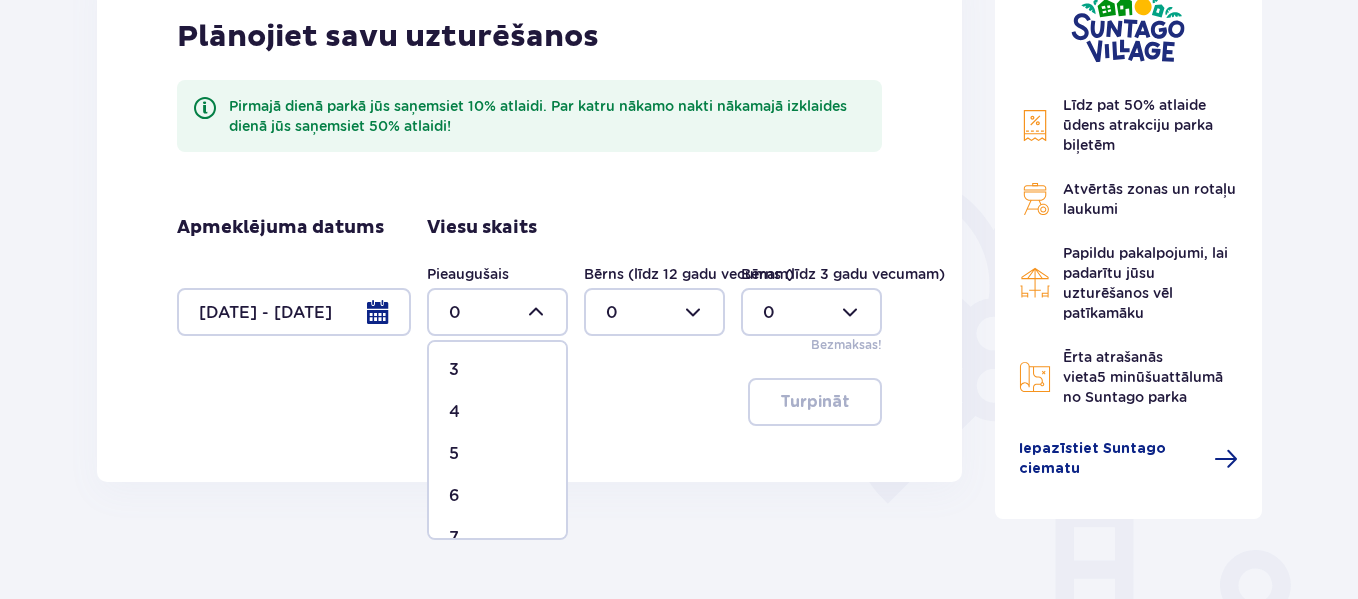click on "4" at bounding box center (497, 412) 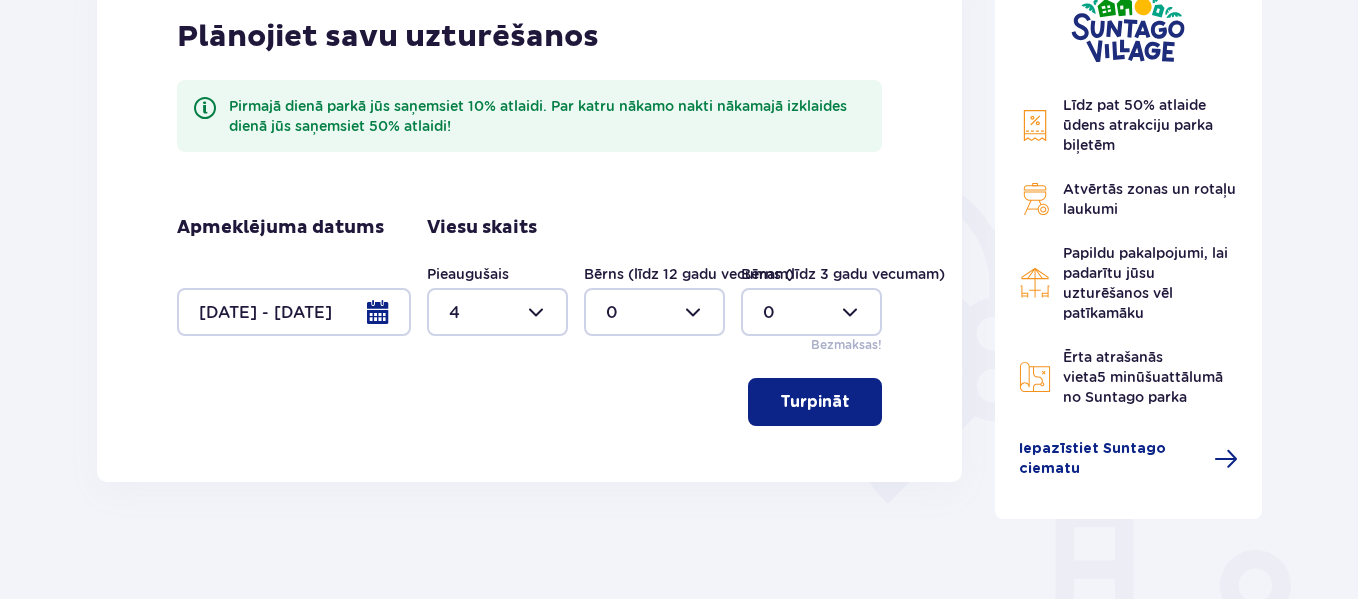 click on "Turpināt" at bounding box center (815, 402) 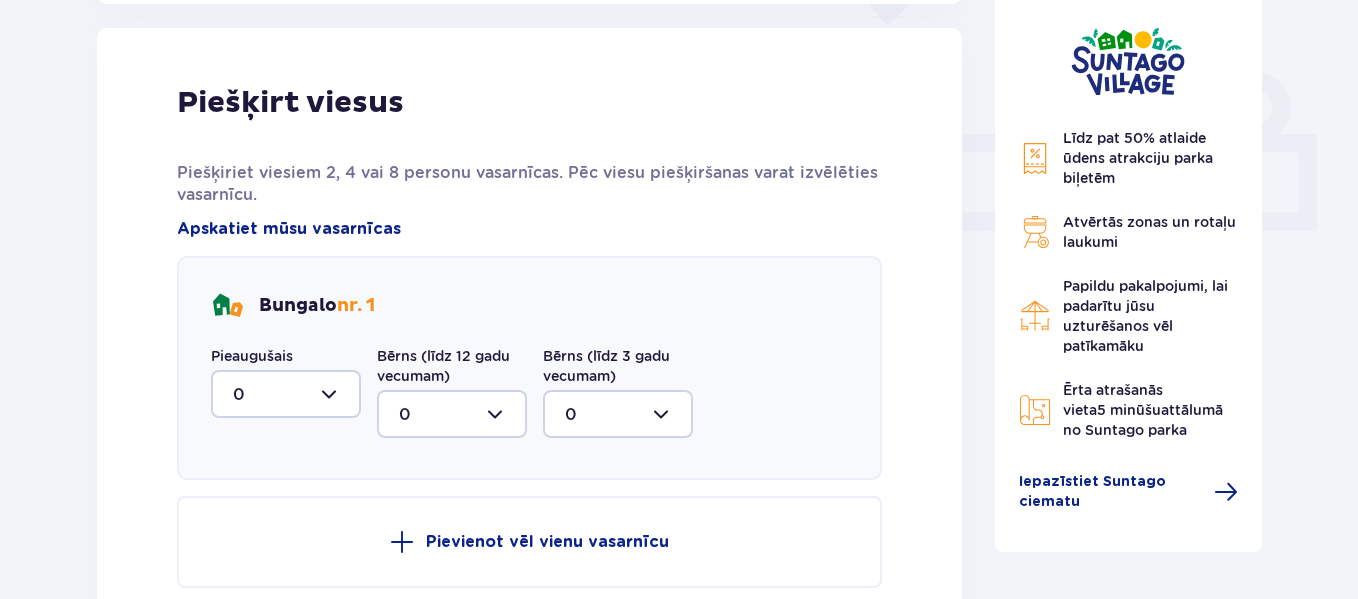 scroll, scrollTop: 806, scrollLeft: 0, axis: vertical 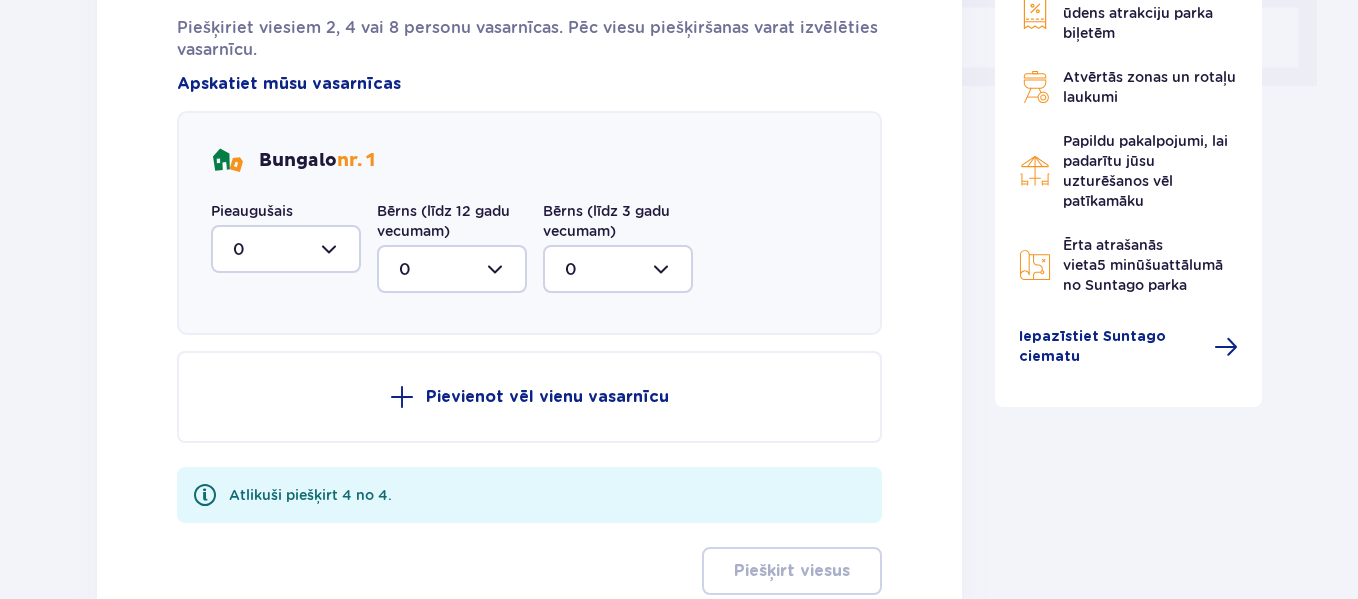 click at bounding box center [286, 249] 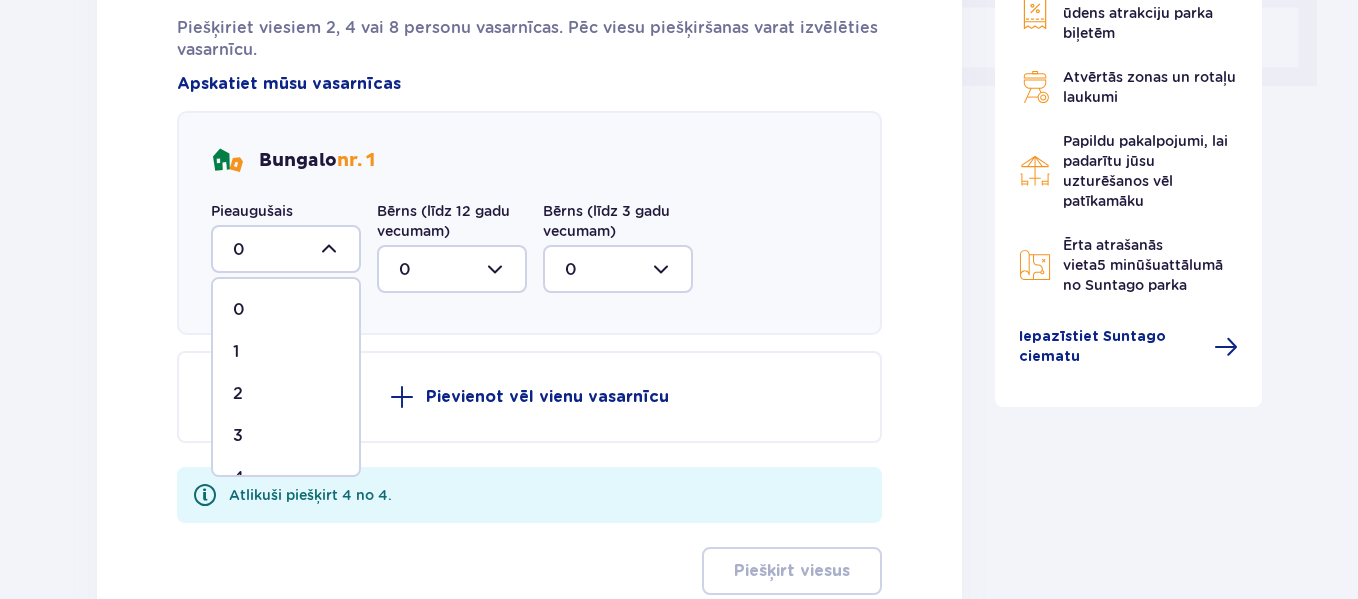 click on "4" at bounding box center (286, 478) 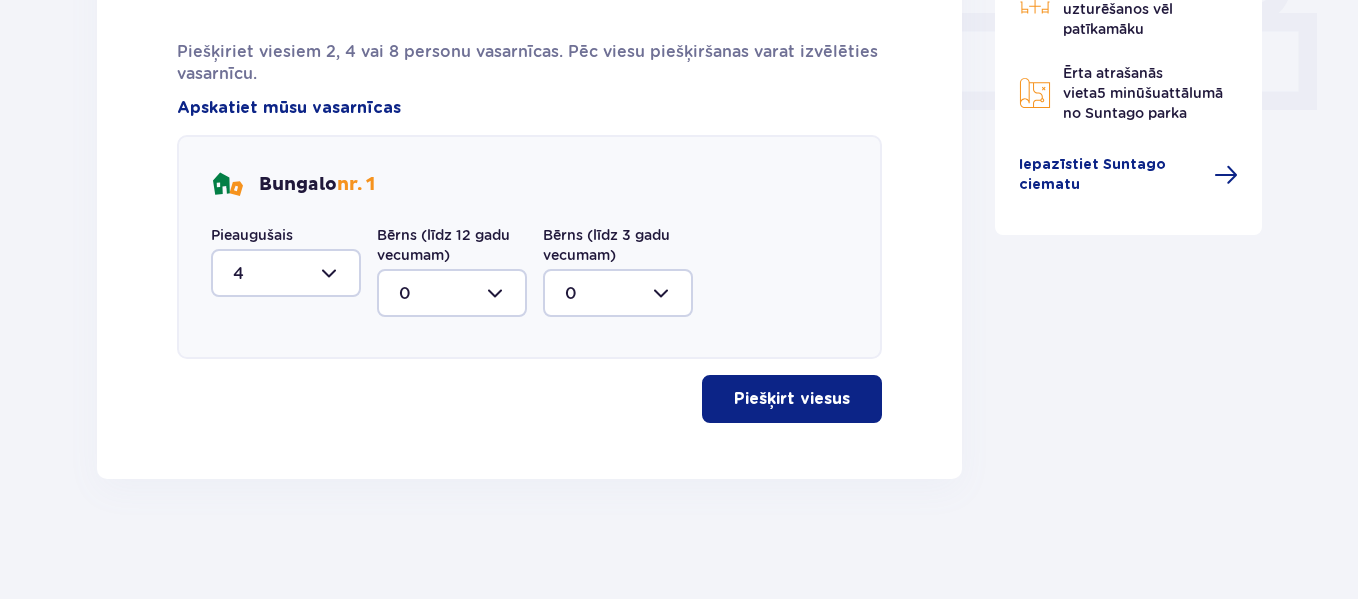 scroll, scrollTop: 923, scrollLeft: 0, axis: vertical 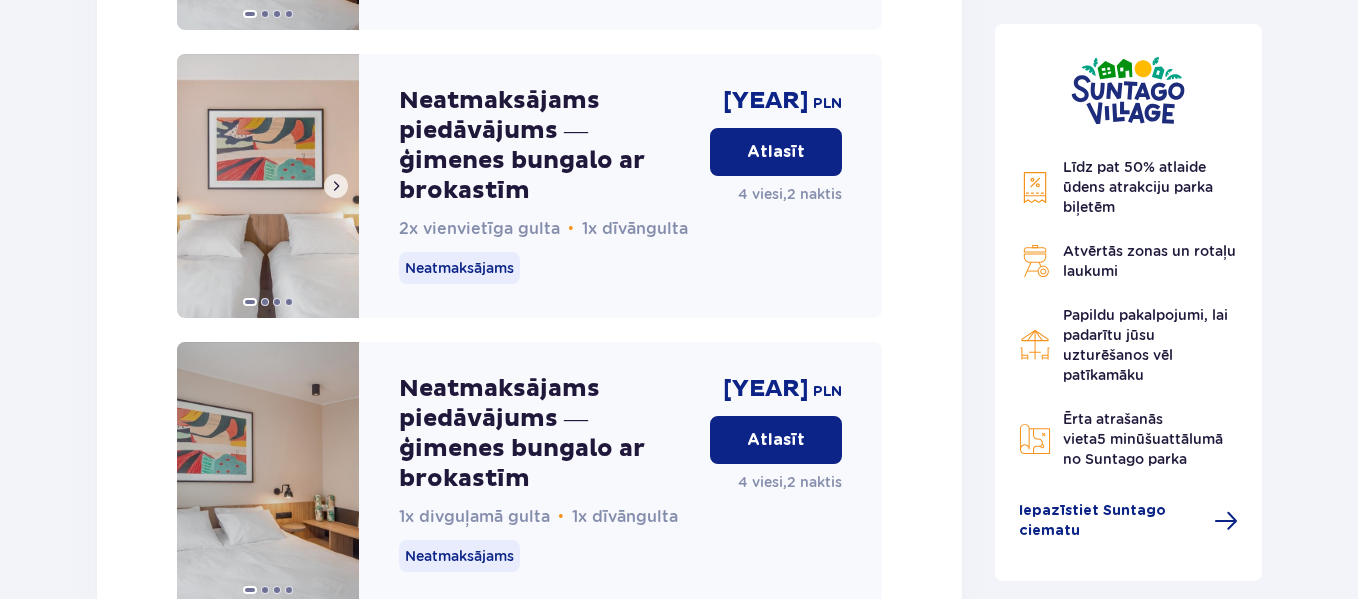 click at bounding box center [268, 186] 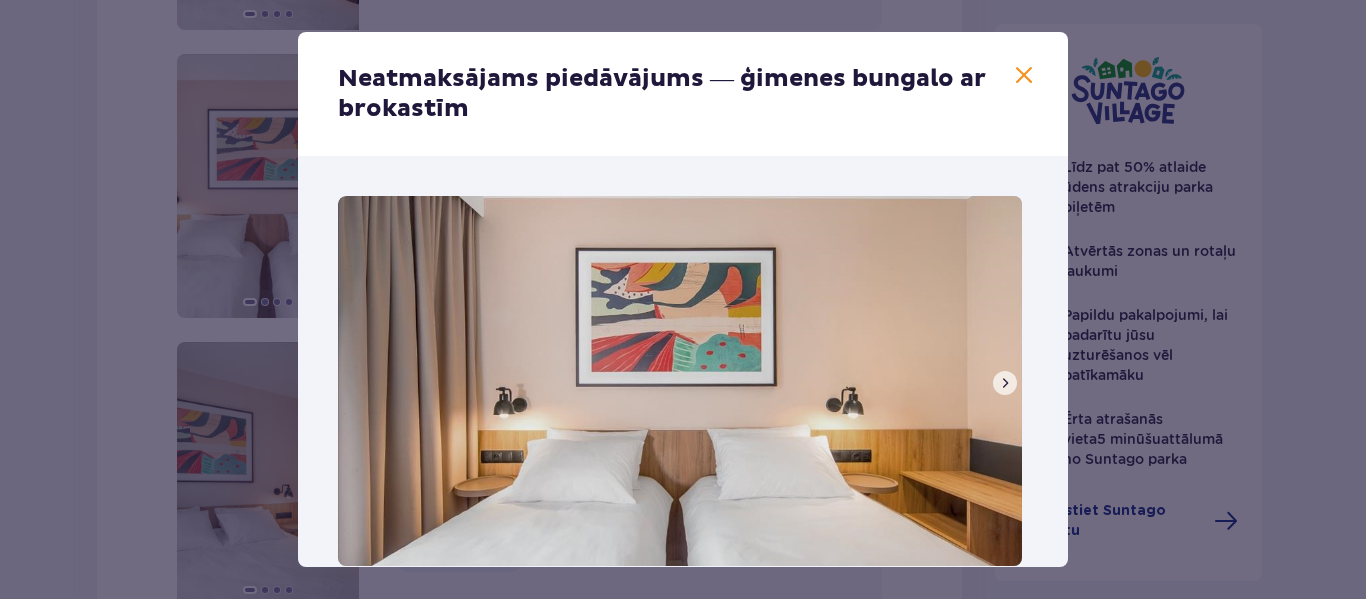 click at bounding box center (1005, 383) 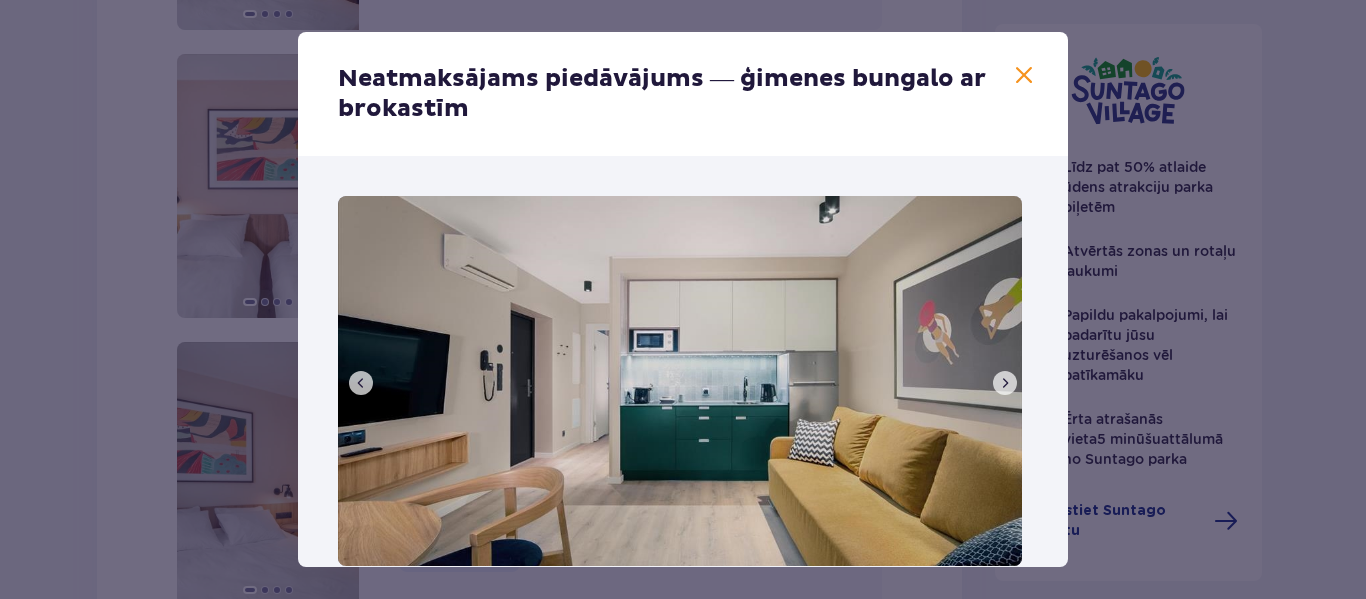 click at bounding box center (1005, 383) 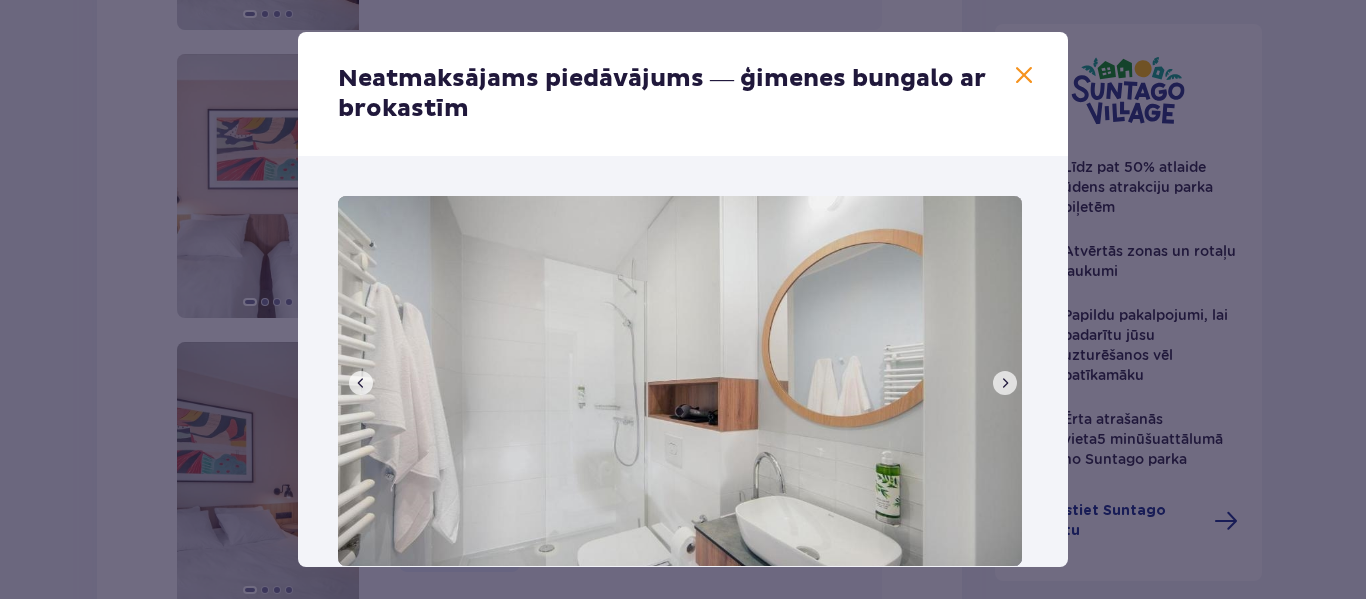click at bounding box center (1005, 383) 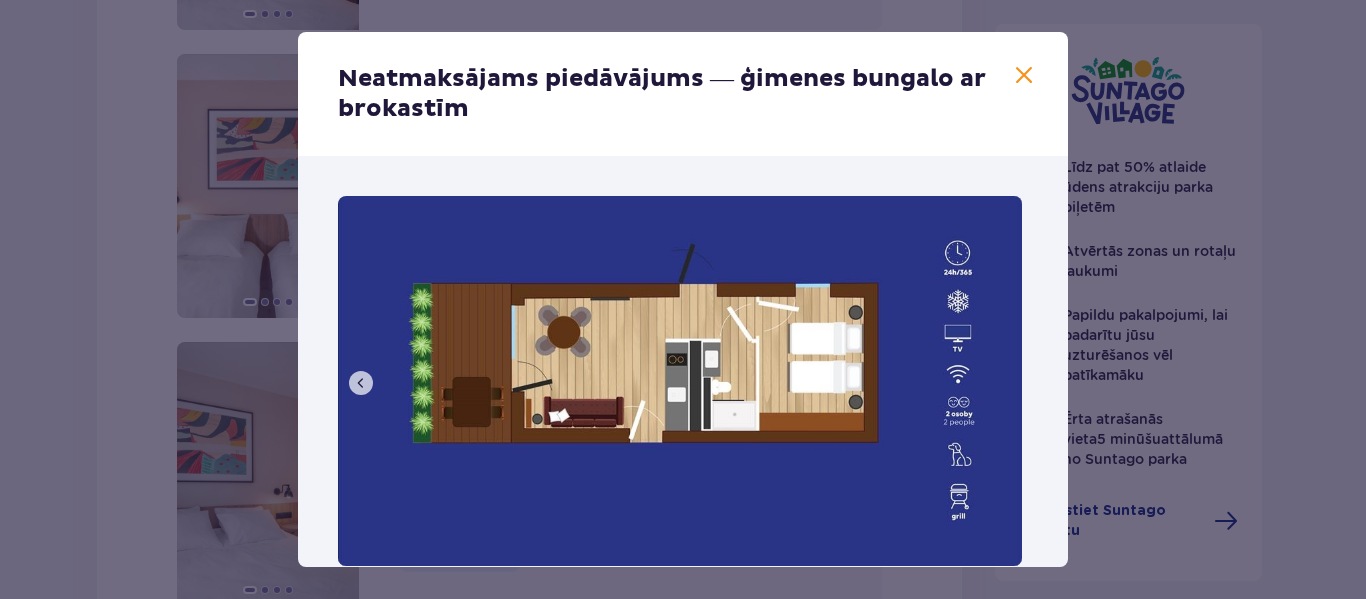 click at bounding box center [680, 381] 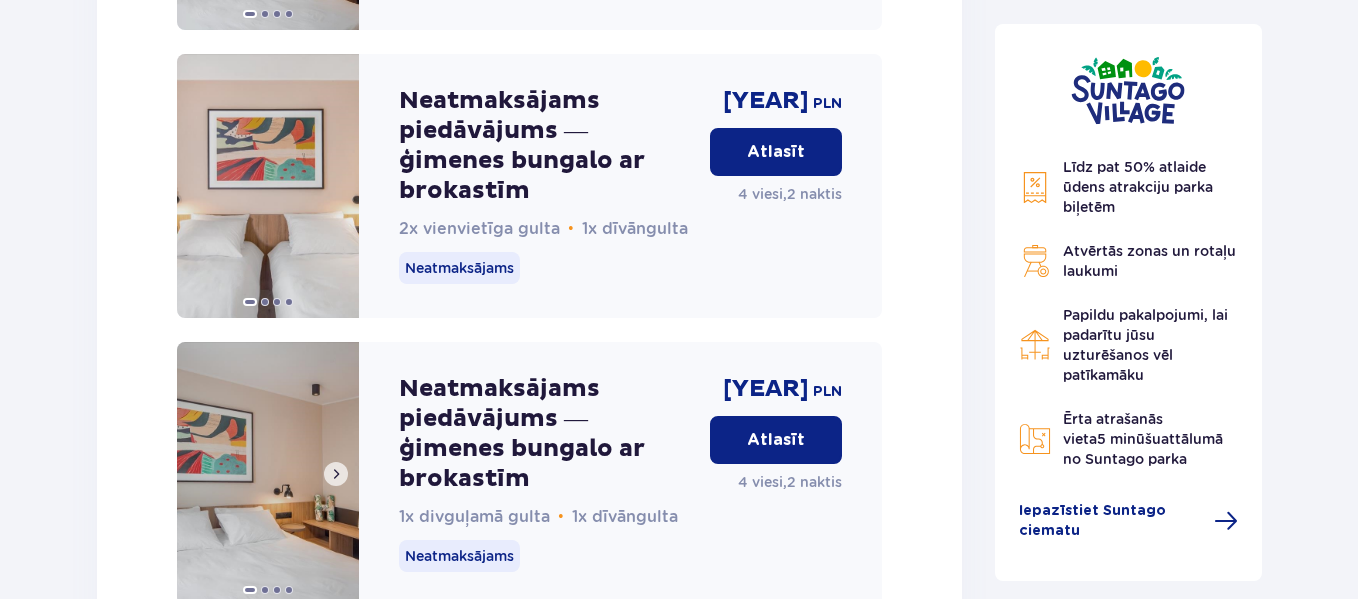 click at bounding box center [268, 474] 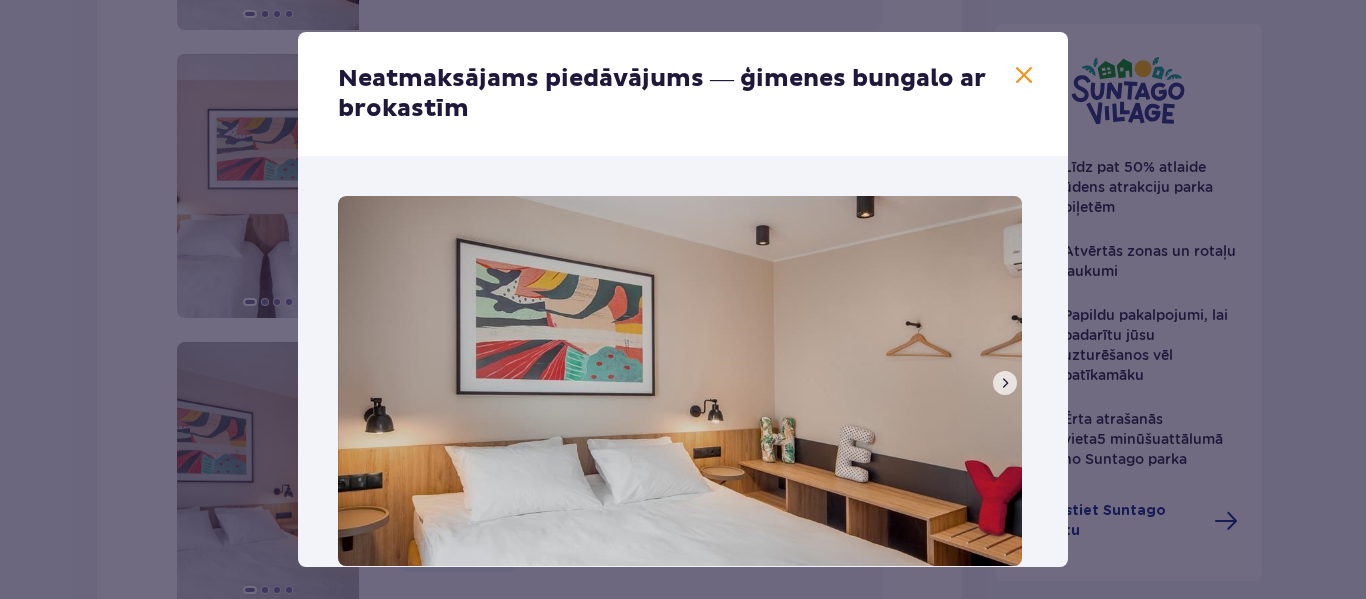 click at bounding box center [1005, 383] 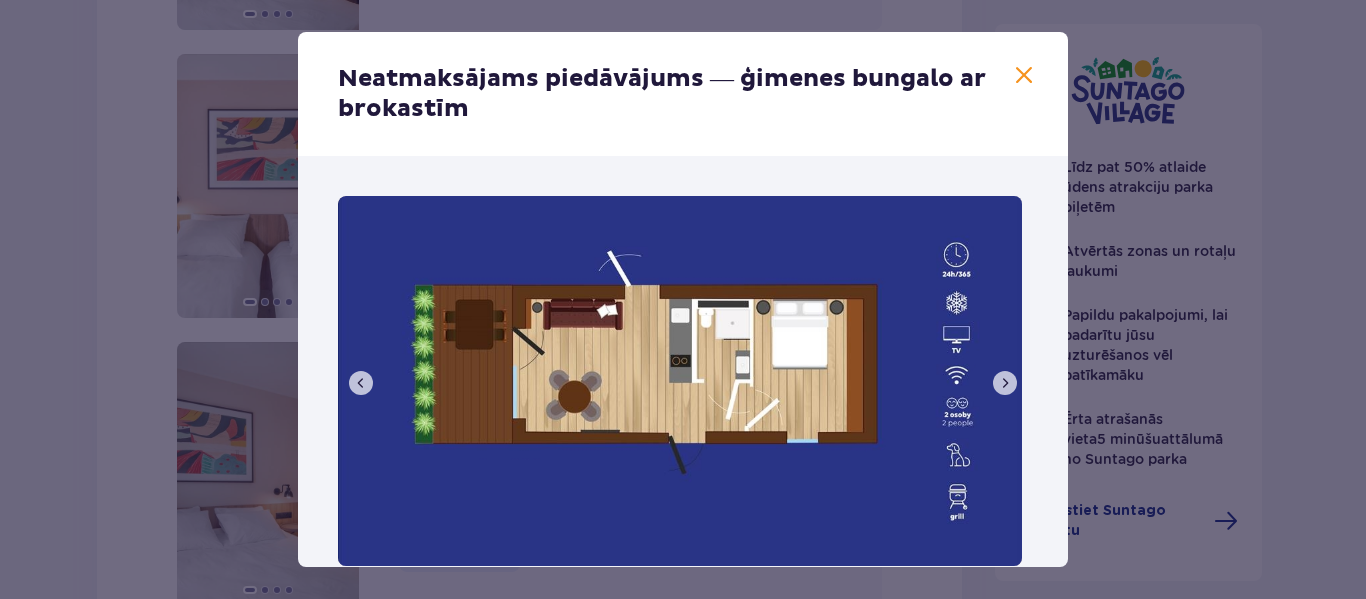 click at bounding box center [1005, 383] 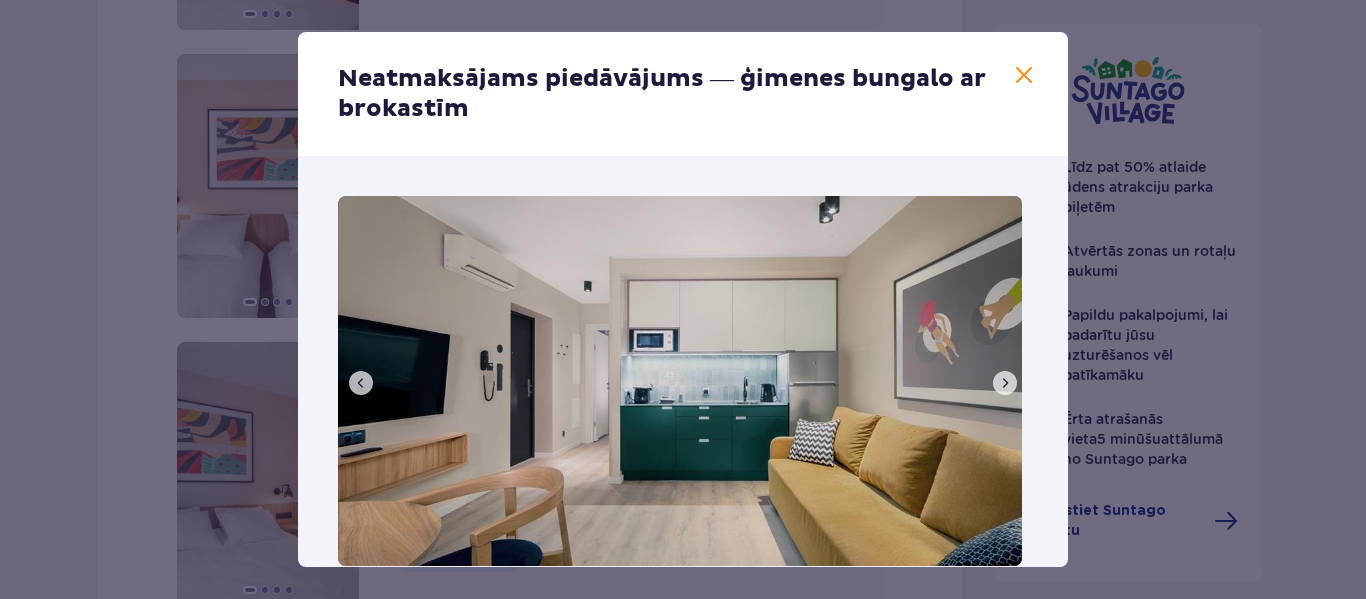 click at bounding box center [1005, 383] 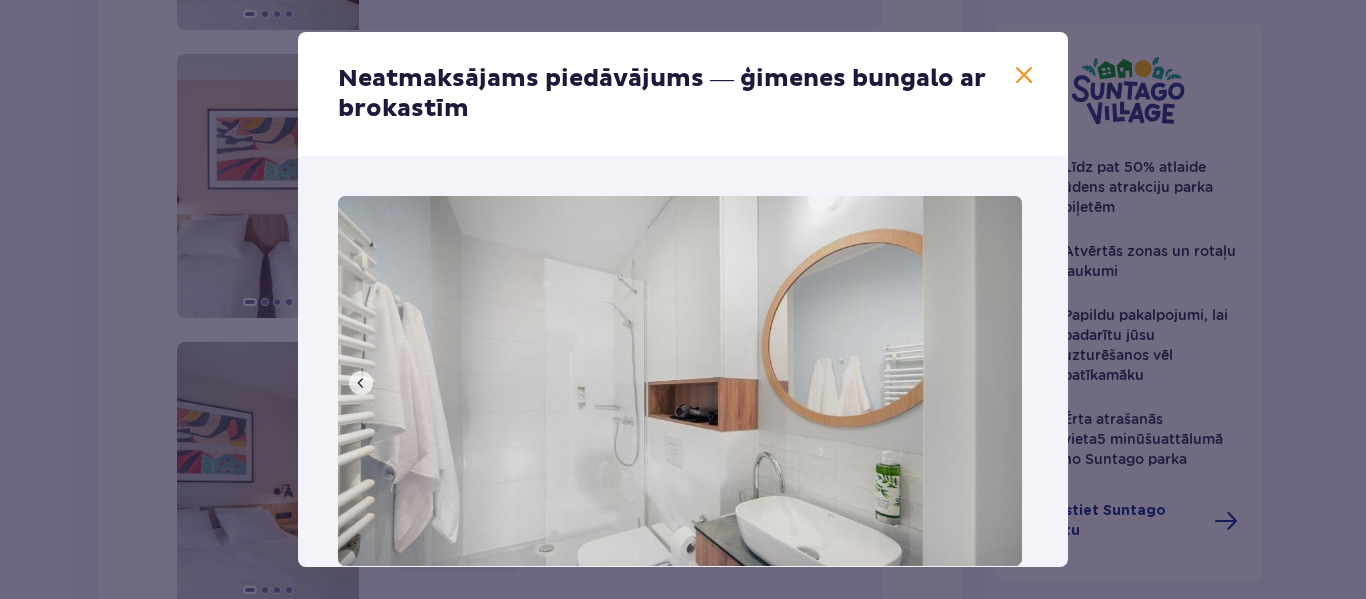 click at bounding box center (680, 381) 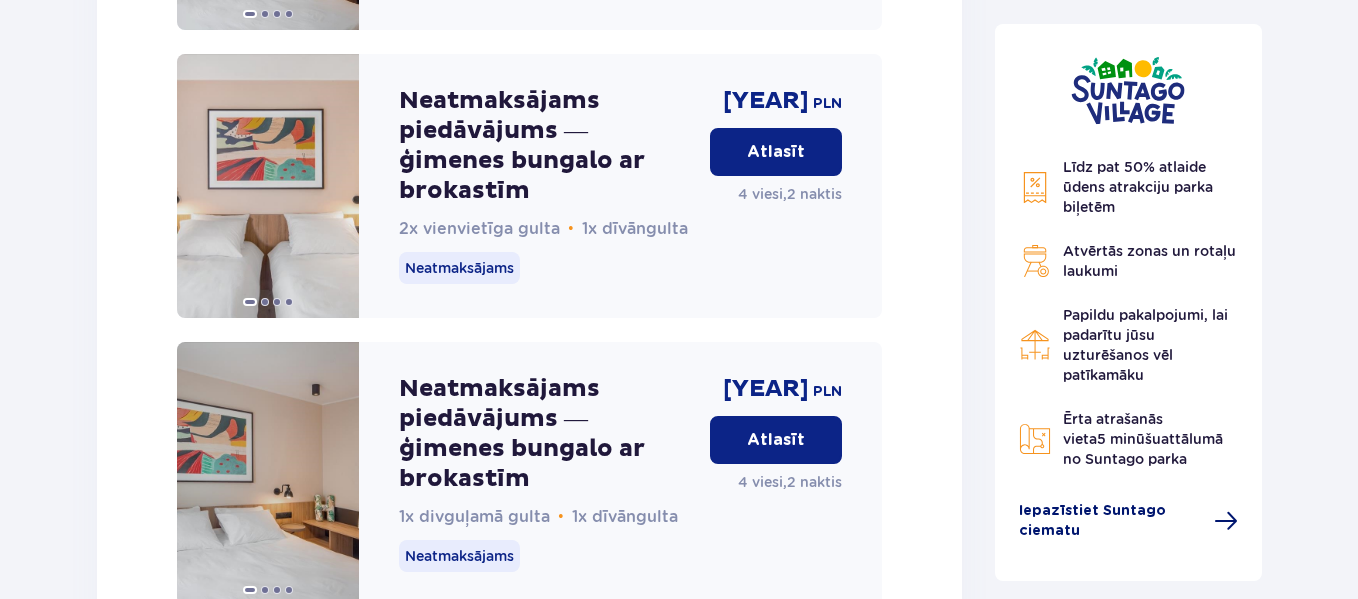 click on "Iepazīstiet Suntago ciematu" at bounding box center [1092, 521] 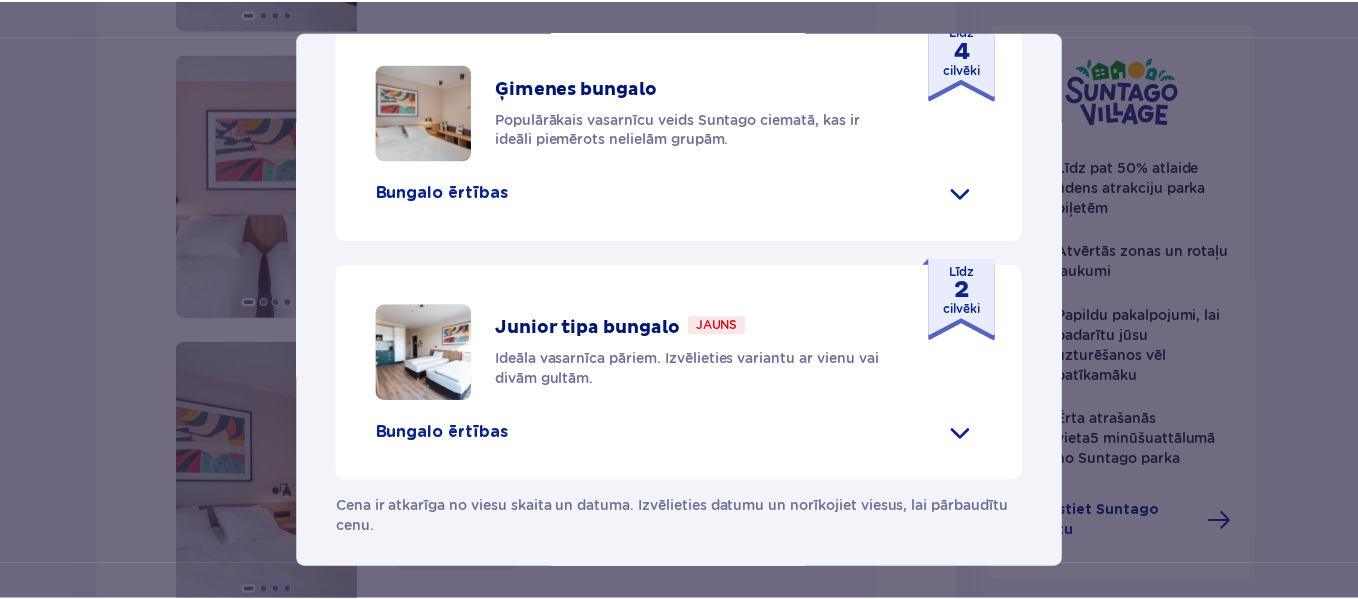 scroll, scrollTop: 1192, scrollLeft: 0, axis: vertical 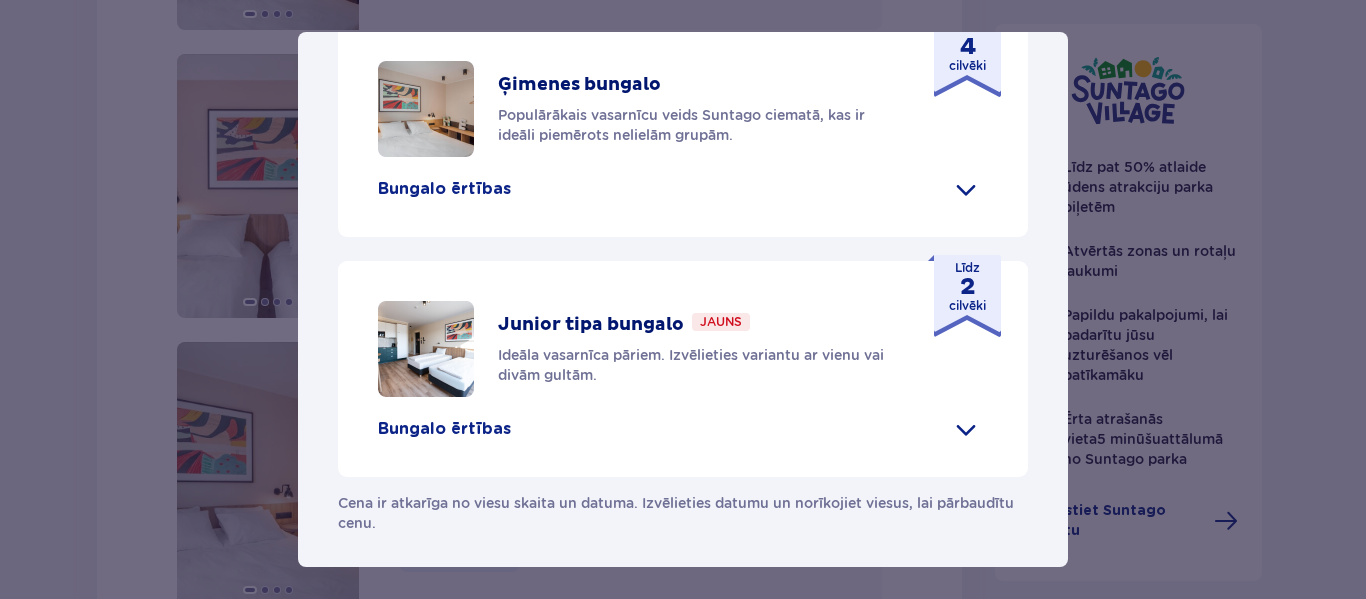 drag, startPoint x: 959, startPoint y: 416, endPoint x: 528, endPoint y: 336, distance: 438.36172 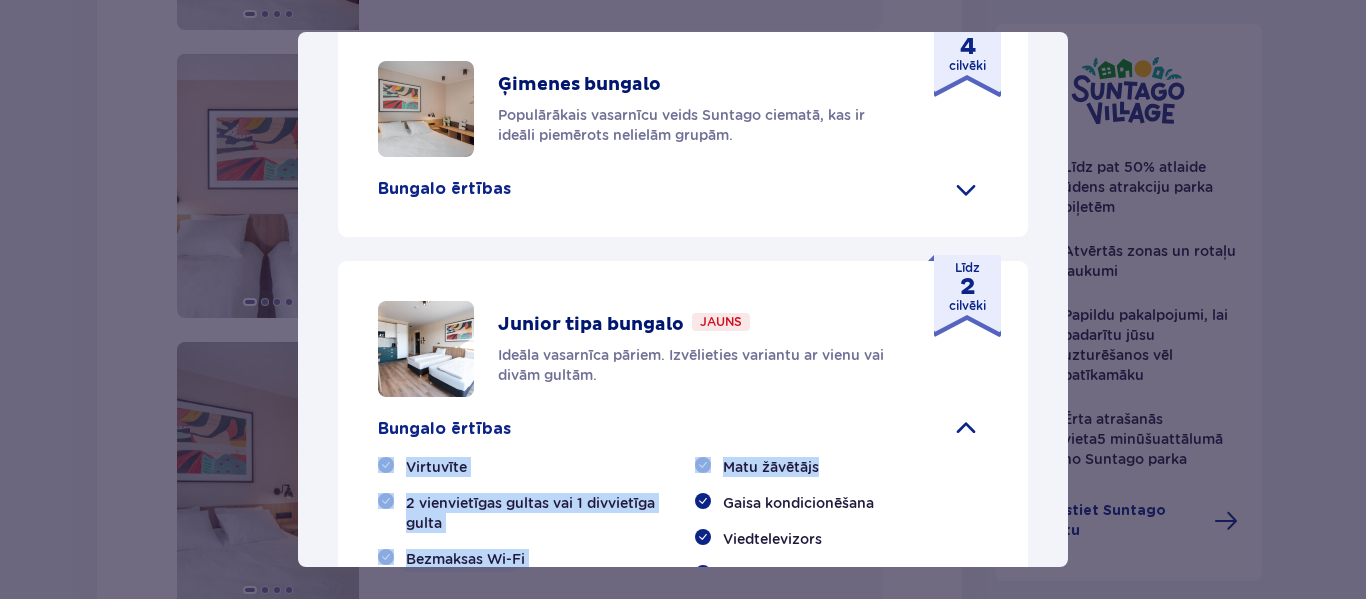 drag, startPoint x: 1061, startPoint y: 400, endPoint x: 1069, endPoint y: 448, distance: 48.6621 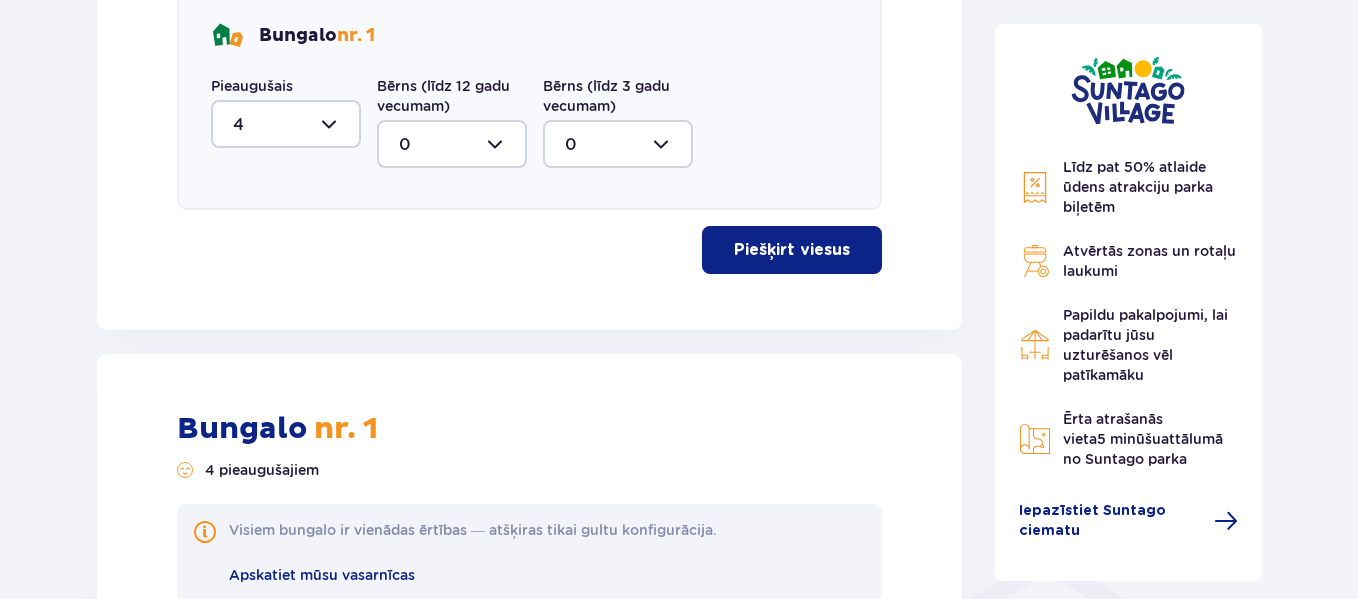 scroll, scrollTop: 967, scrollLeft: 0, axis: vertical 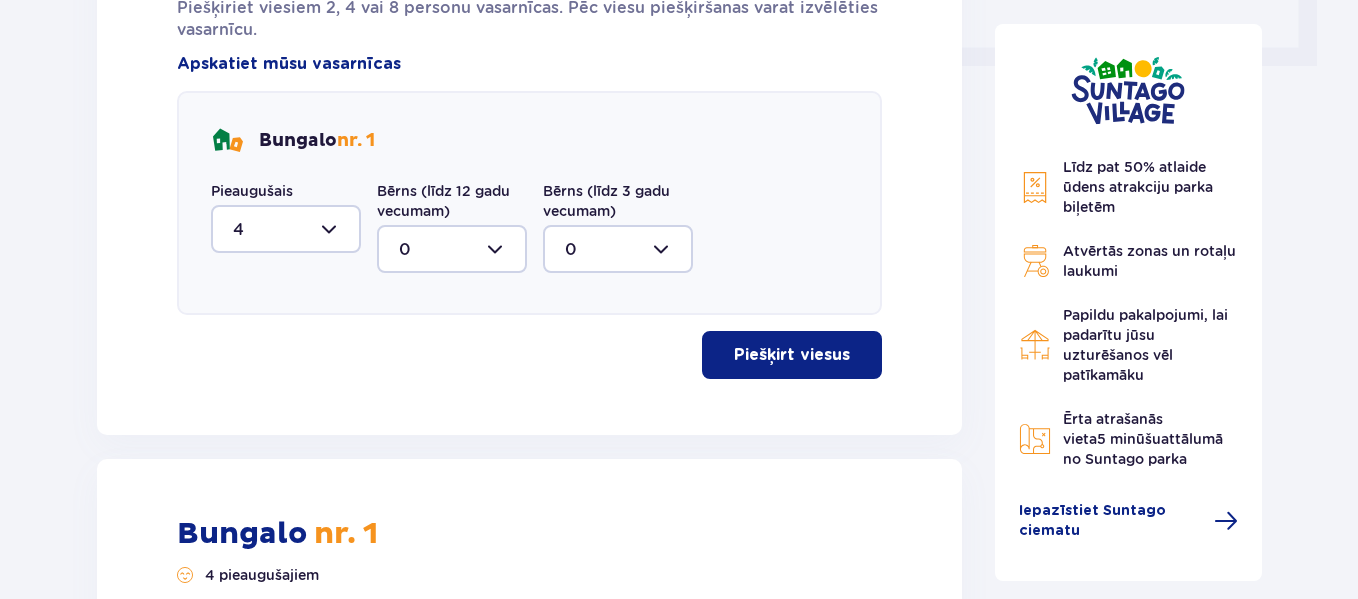 click at bounding box center [286, 229] 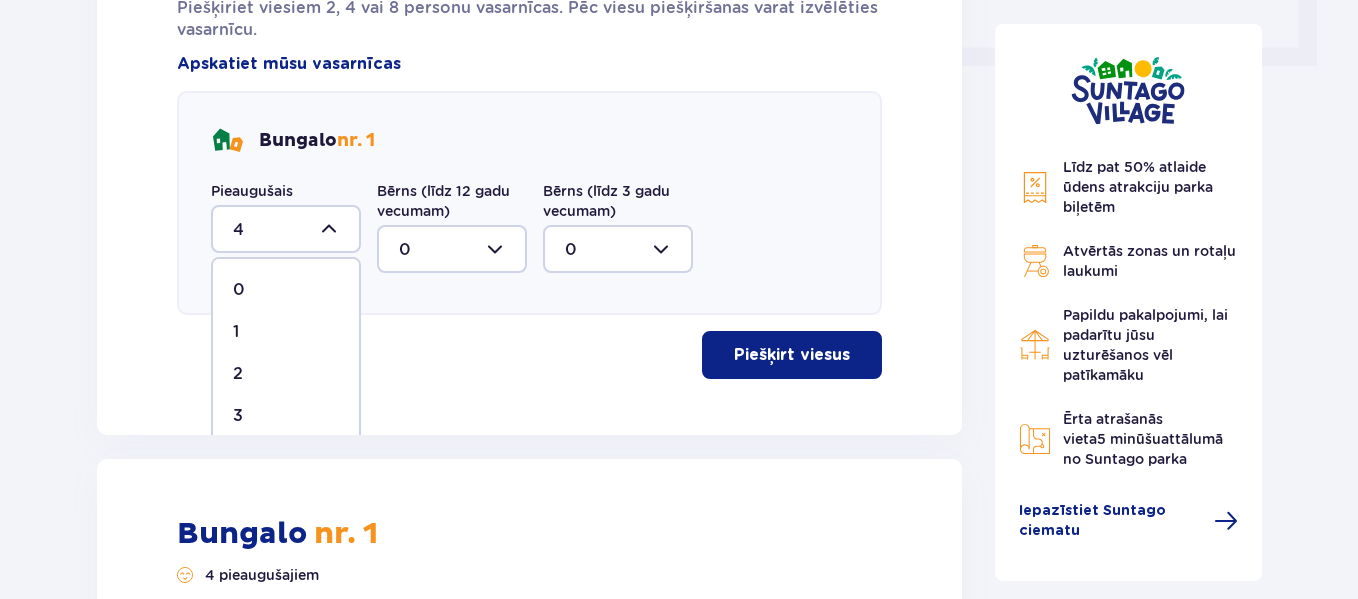 click on "2" at bounding box center [286, 374] 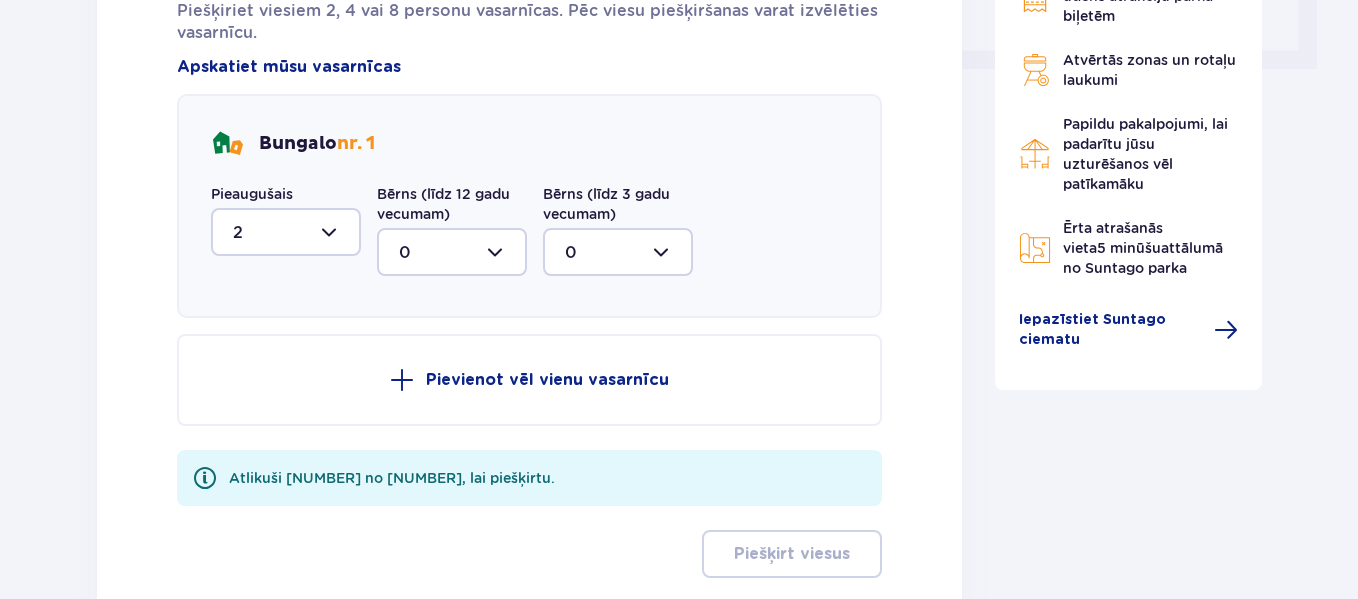scroll, scrollTop: 987, scrollLeft: 0, axis: vertical 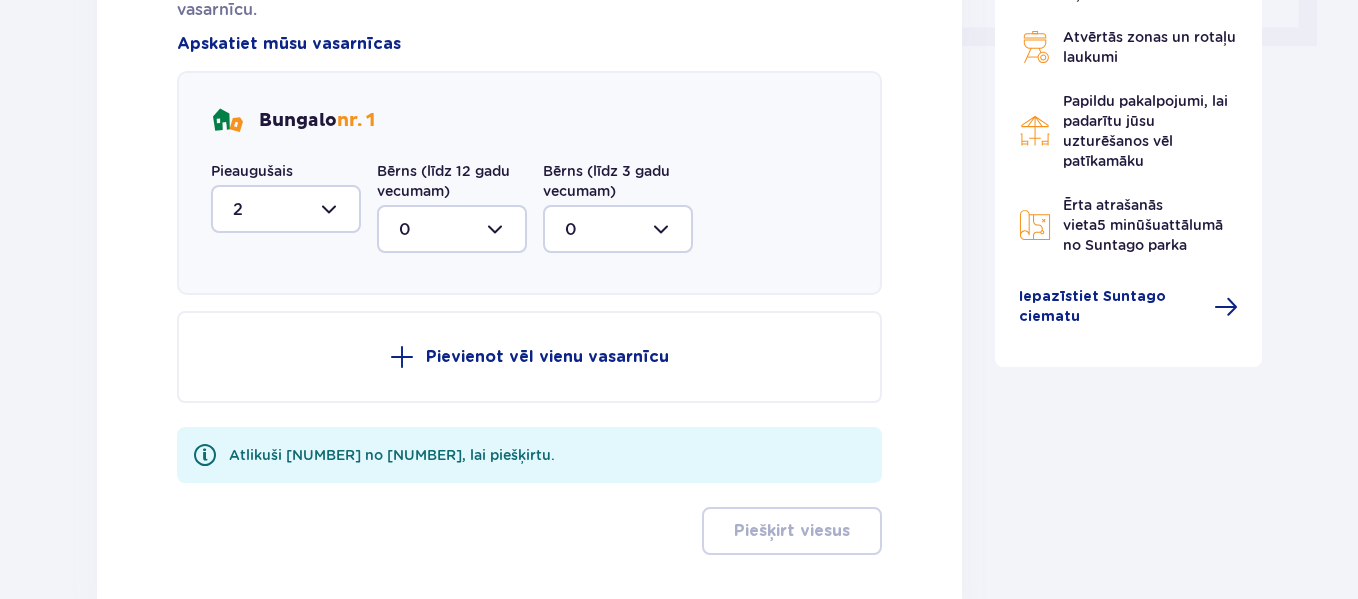 click on "Pievienot vēl vienu vasarnīcu" at bounding box center [547, 357] 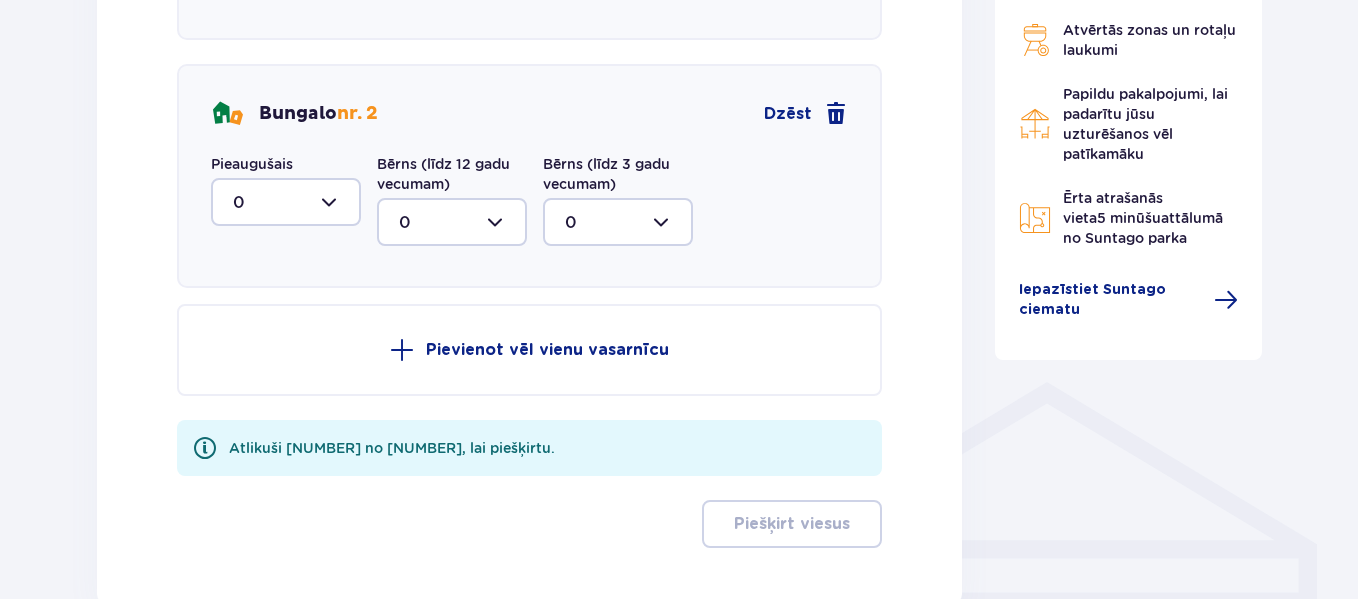 scroll, scrollTop: 1252, scrollLeft: 0, axis: vertical 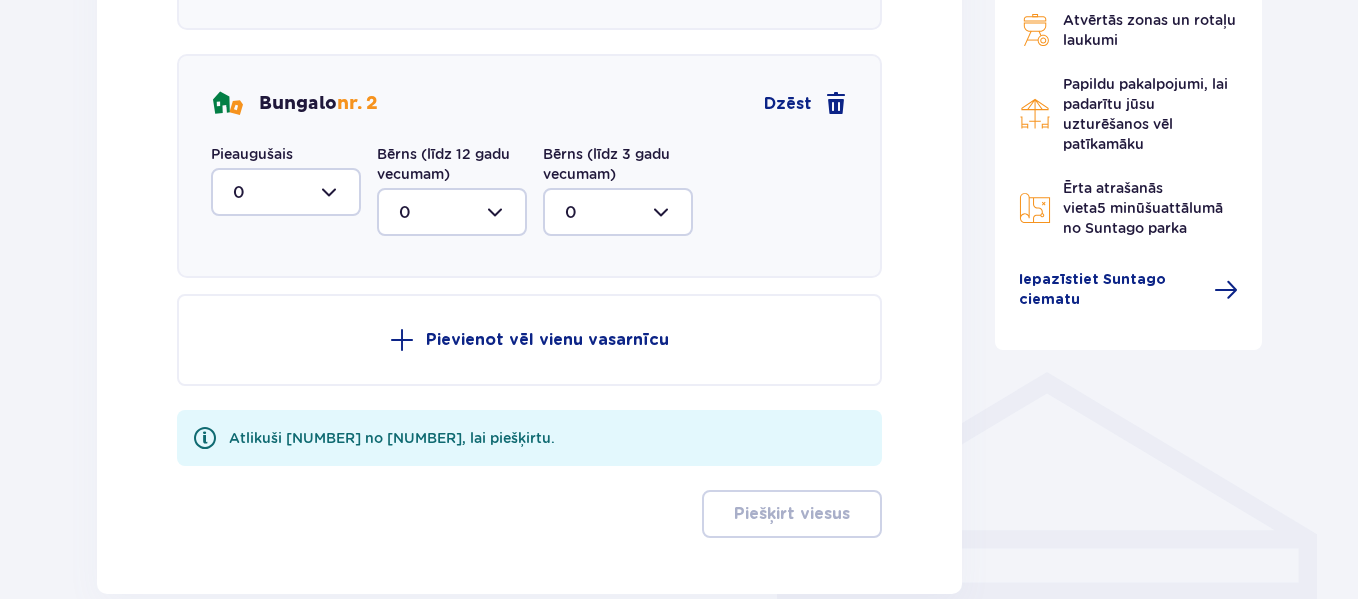 click at bounding box center (286, 192) 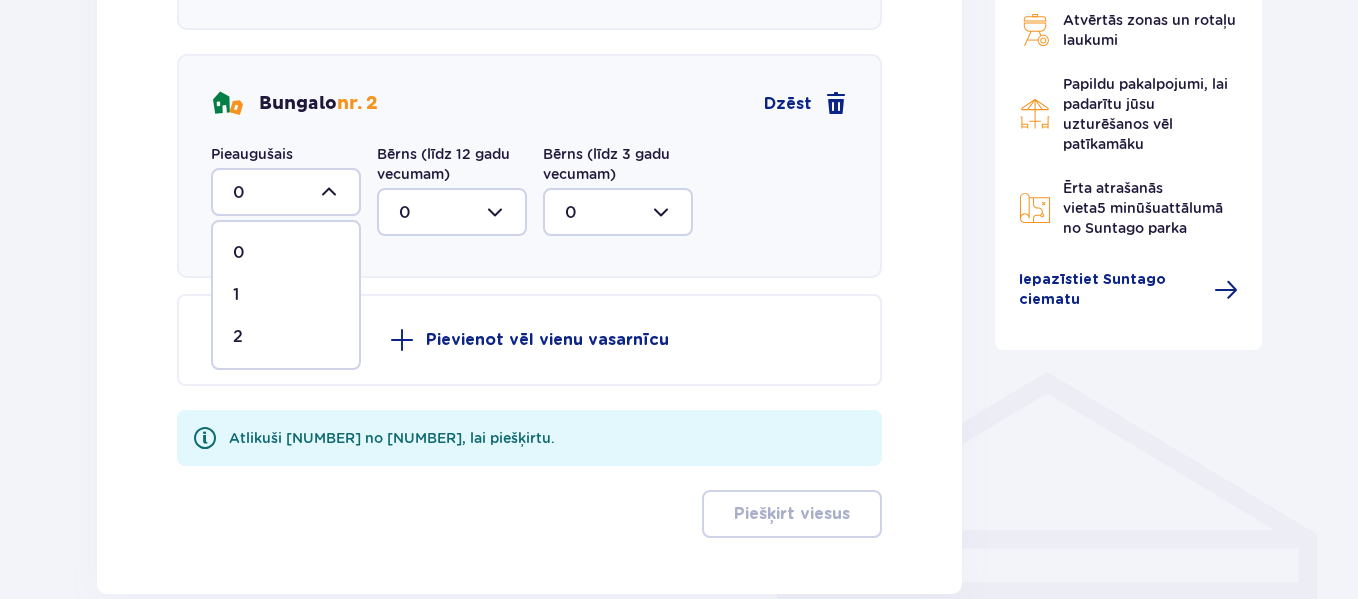 click on "2" at bounding box center [286, 337] 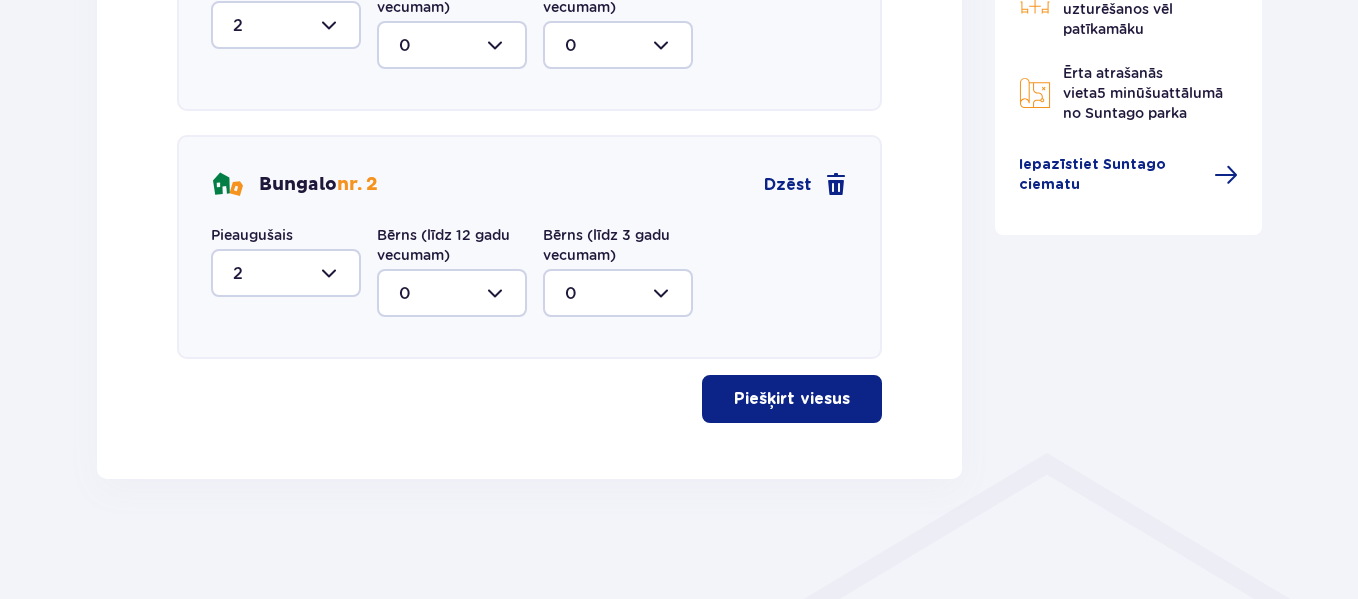 scroll, scrollTop: 1171, scrollLeft: 0, axis: vertical 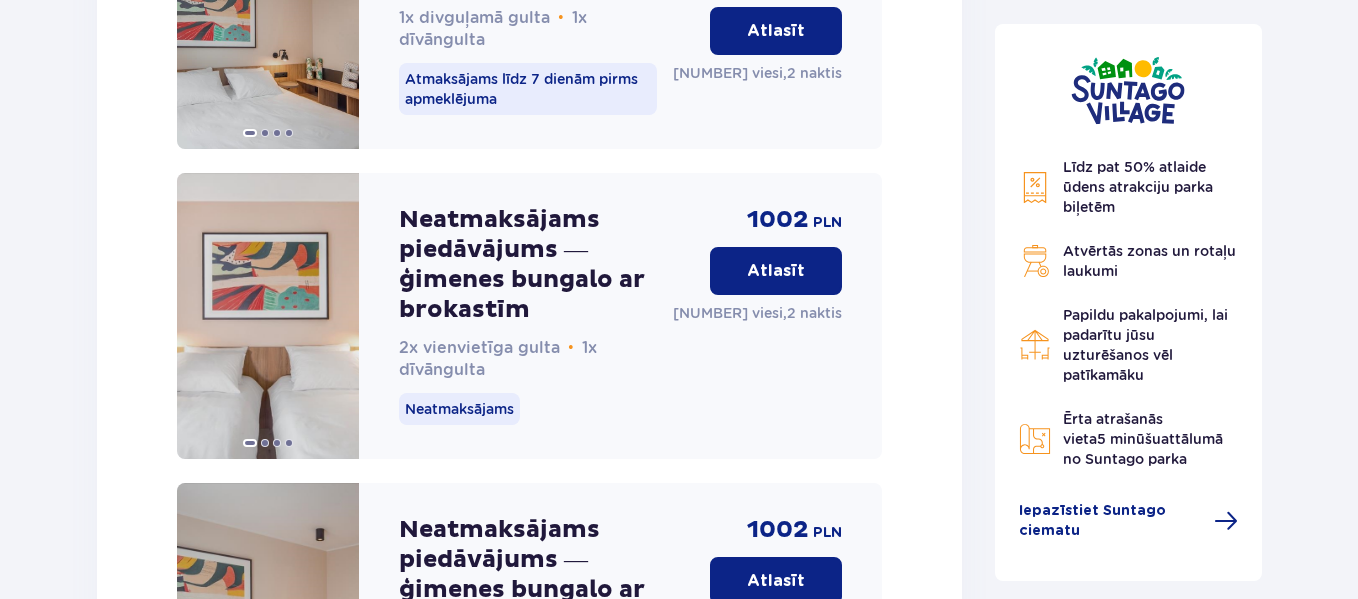 click on "Atlasīt" at bounding box center (776, 271) 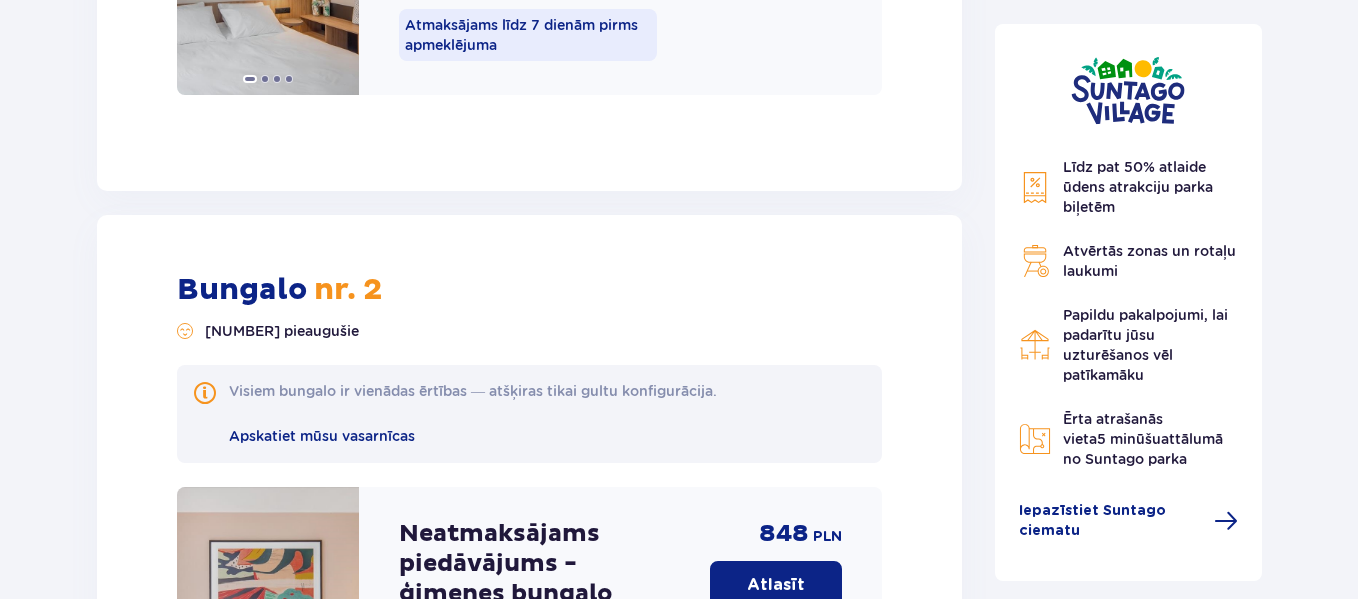 scroll, scrollTop: 4042, scrollLeft: 0, axis: vertical 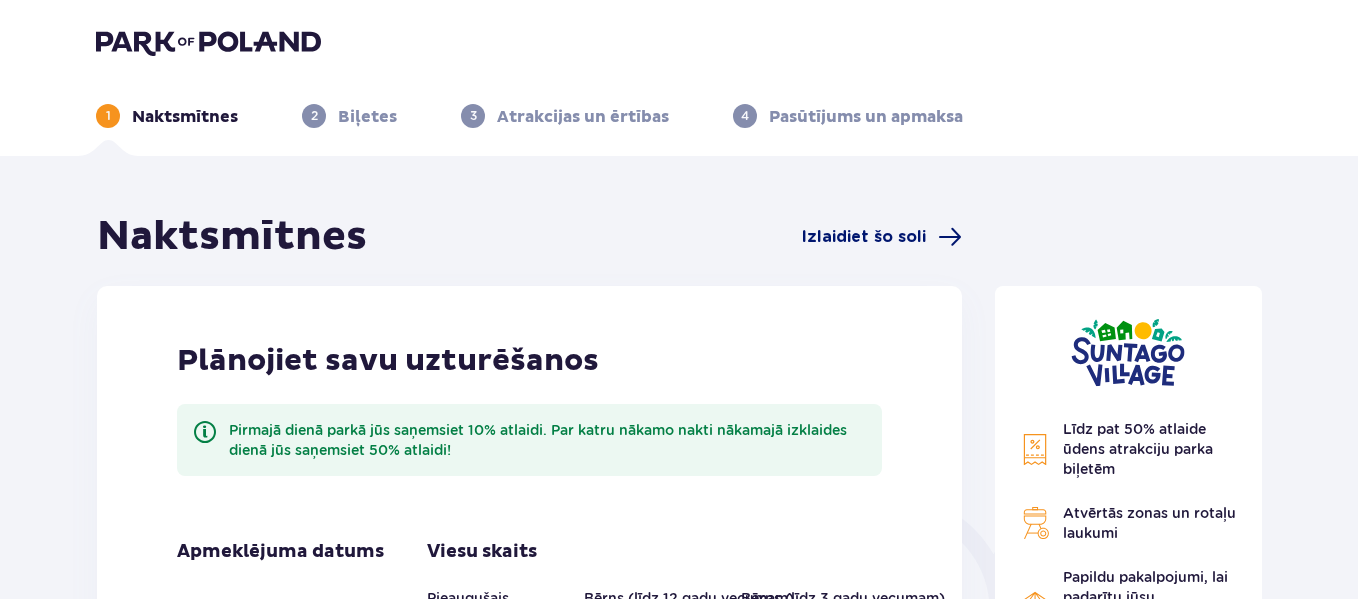 click on "Izlaidiet šo soli" at bounding box center (864, 237) 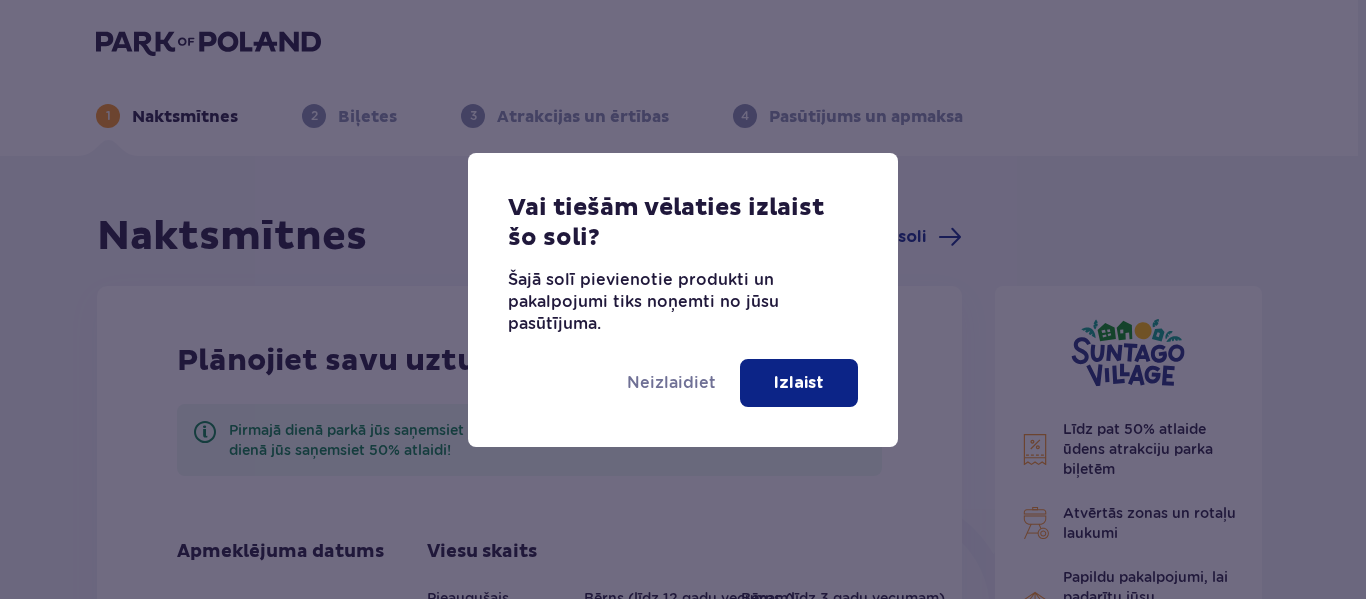 click on "Izlaist" at bounding box center (799, 383) 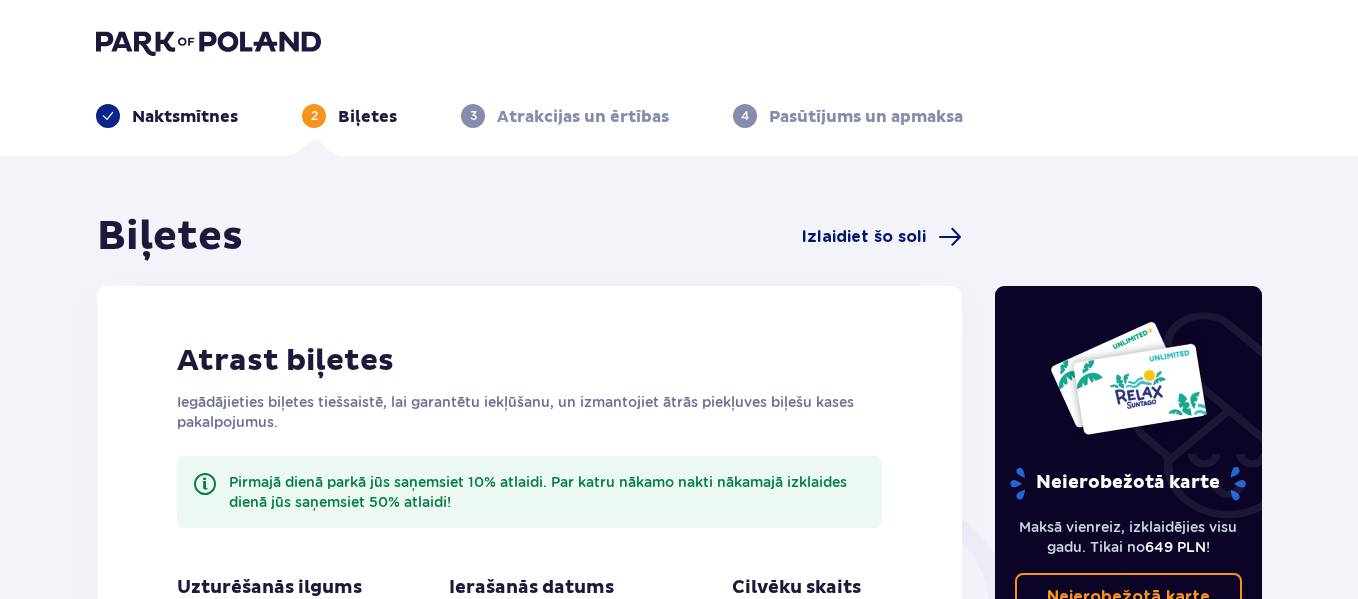 click on "Izlaidiet šo soli" at bounding box center (864, 237) 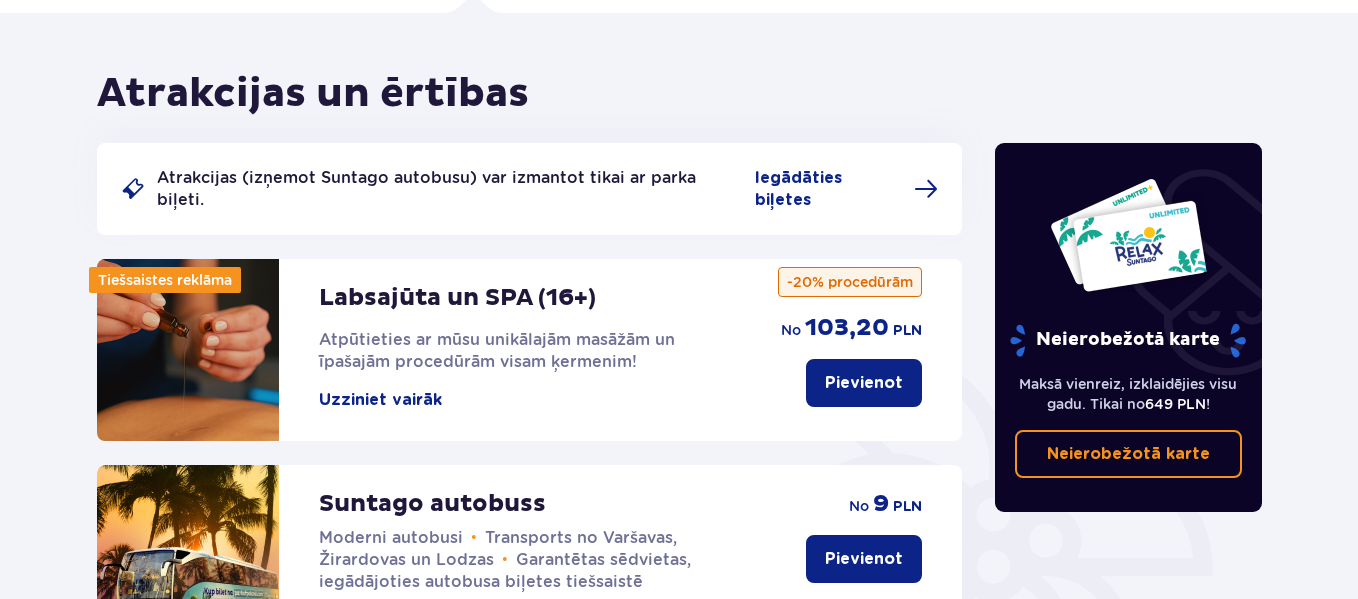 scroll, scrollTop: 145, scrollLeft: 0, axis: vertical 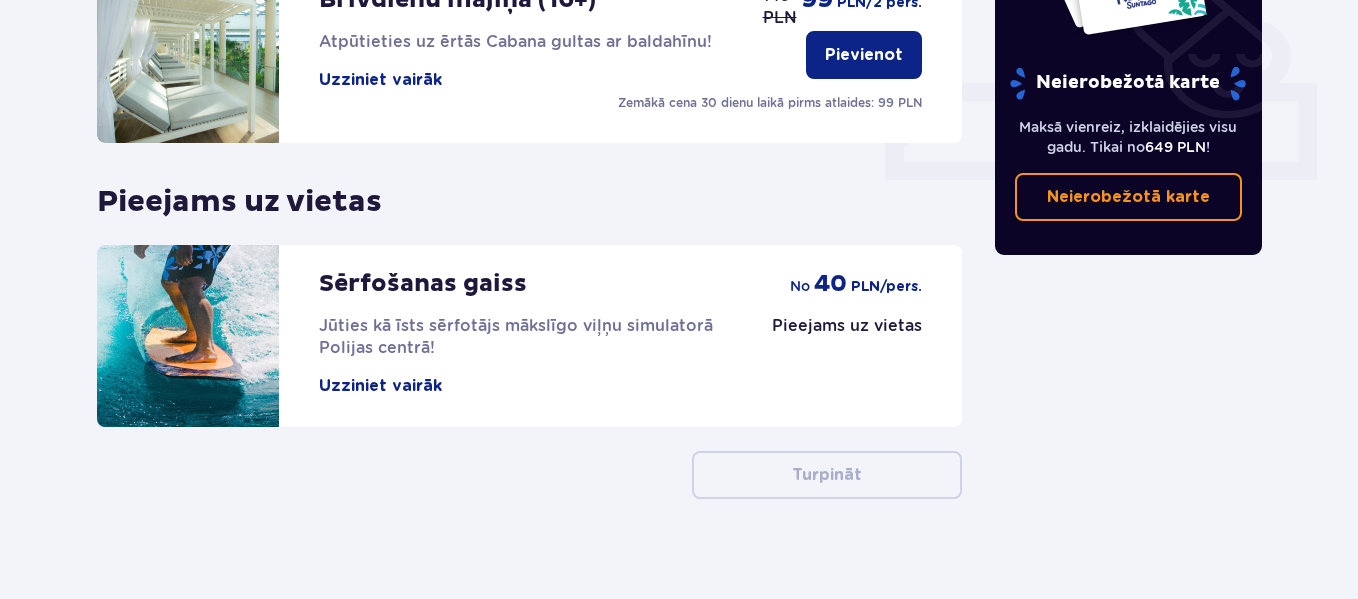 click on "Uzziniet vairāk" at bounding box center [380, 386] 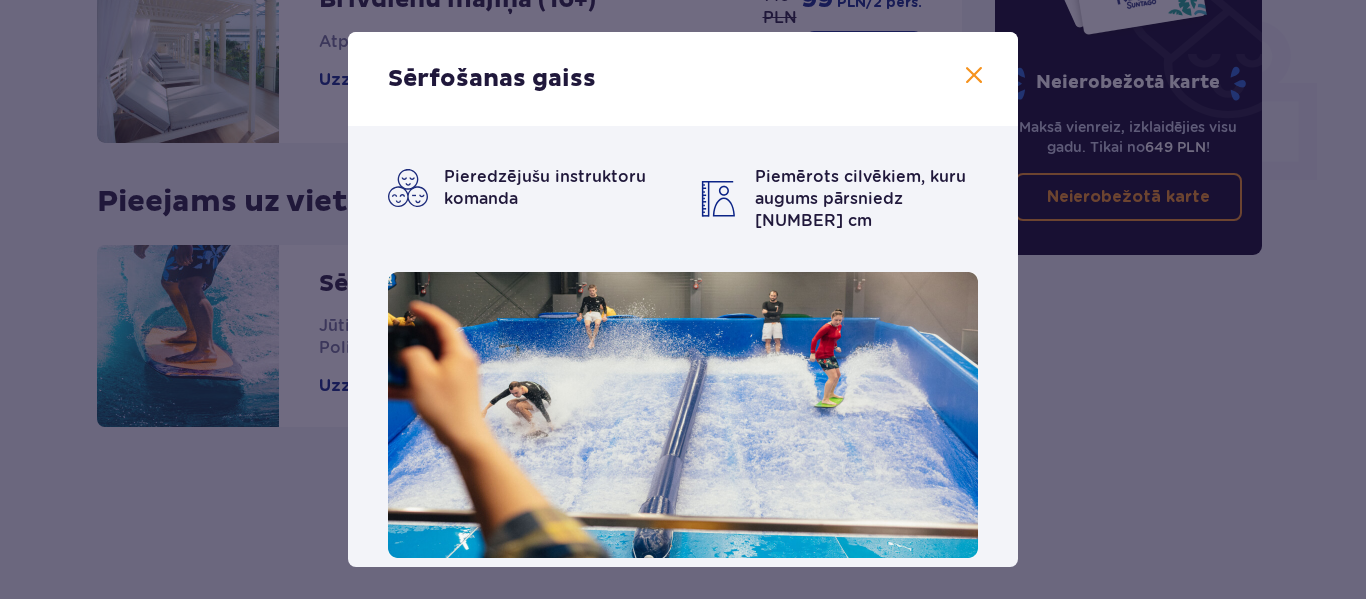 click at bounding box center (974, 76) 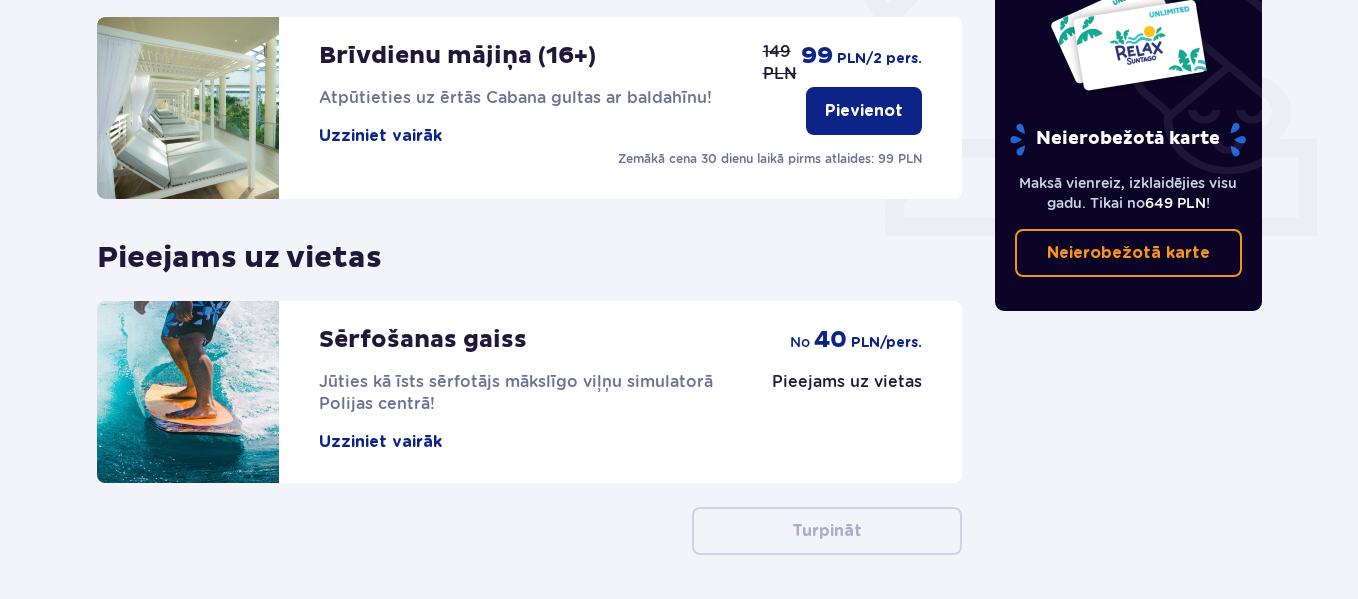 scroll, scrollTop: 783, scrollLeft: 0, axis: vertical 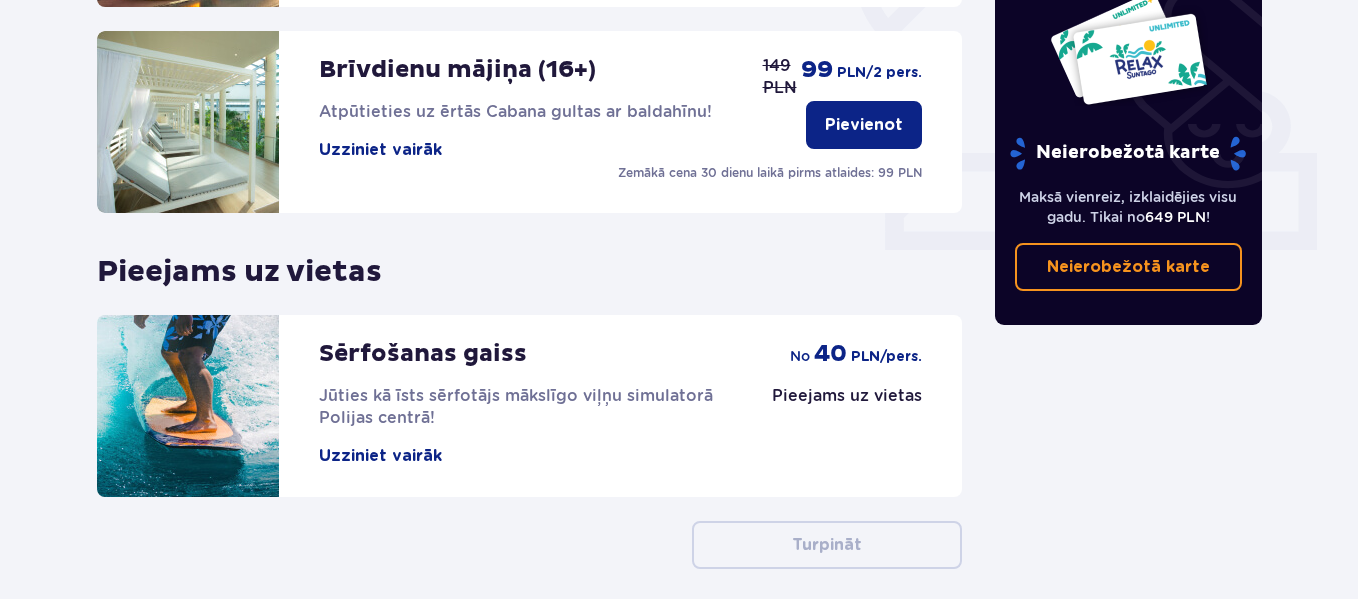 click on "Uzziniet vairāk" at bounding box center (380, 456) 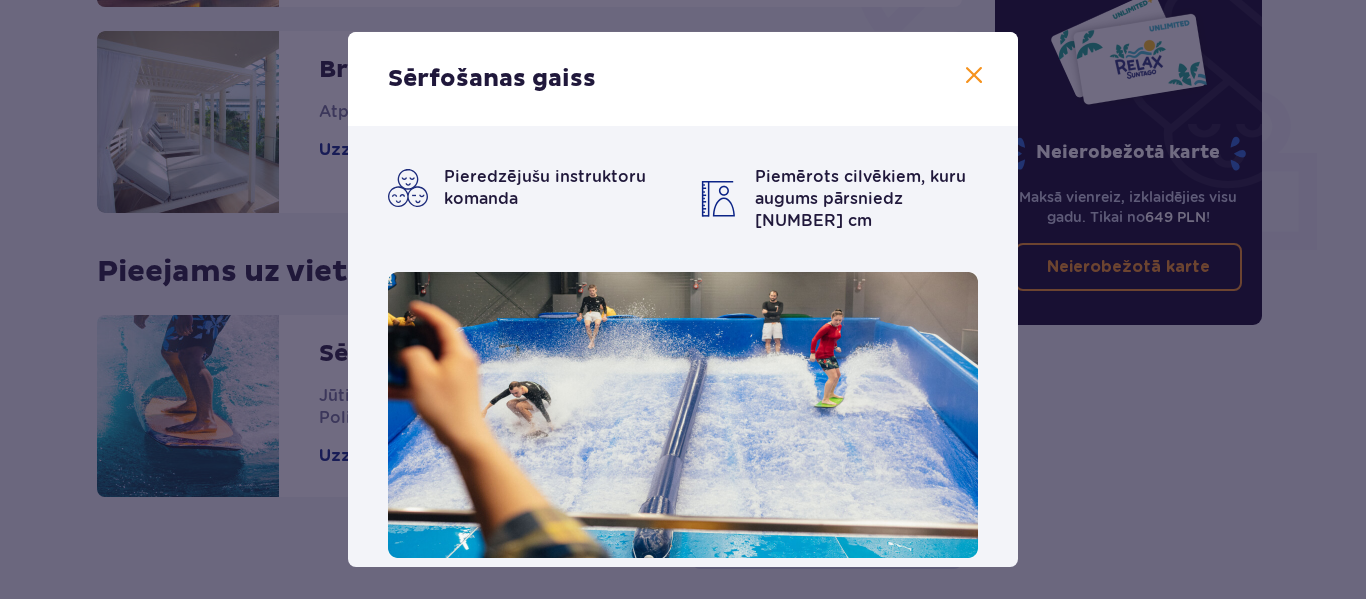 click at bounding box center (683, 415) 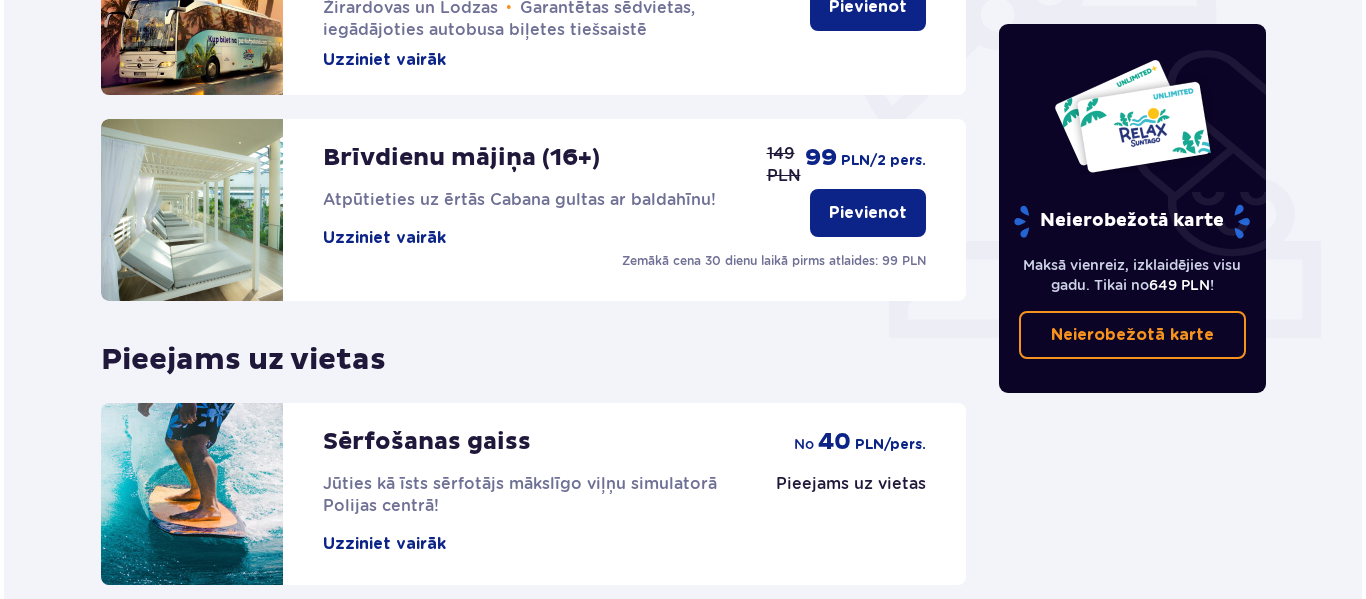 scroll, scrollTop: 668, scrollLeft: 0, axis: vertical 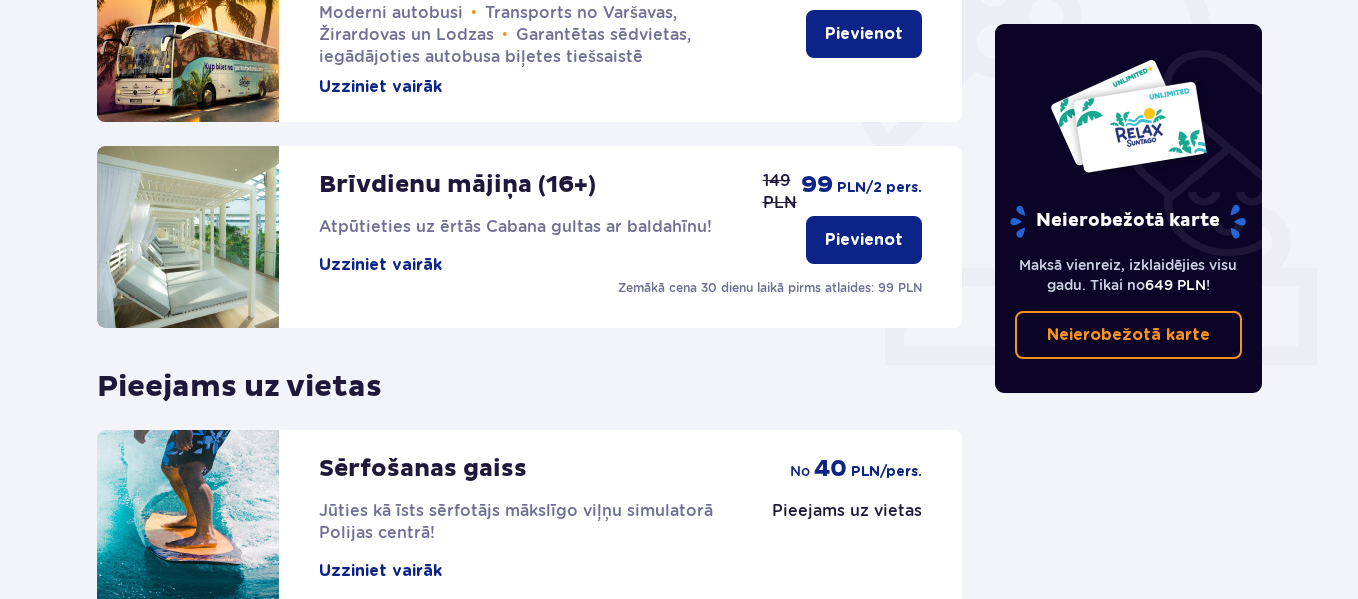 click on "Uzziniet vairāk" at bounding box center (380, 265) 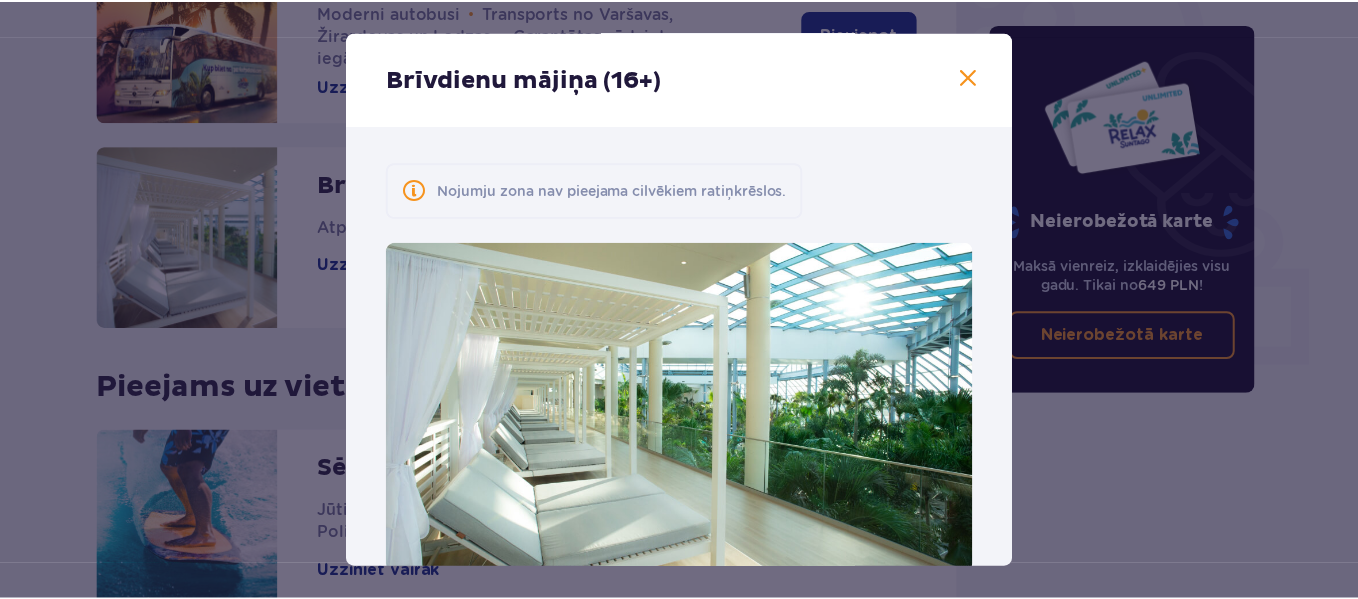 scroll, scrollTop: 220, scrollLeft: 0, axis: vertical 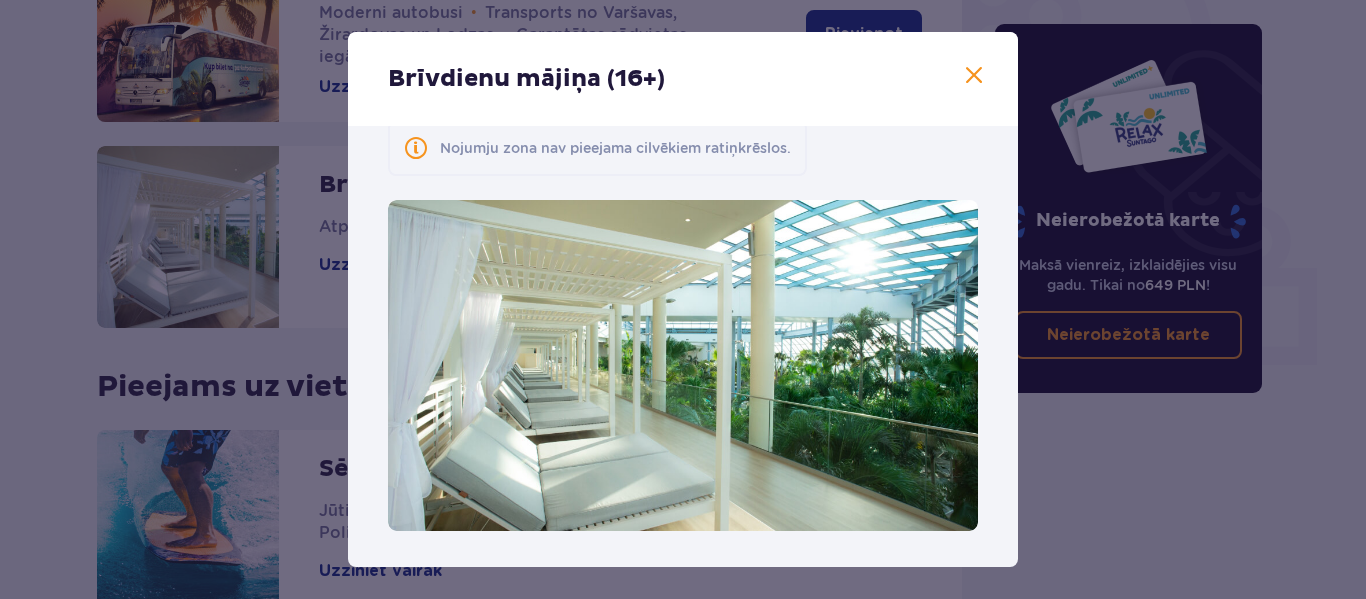 click at bounding box center (974, 76) 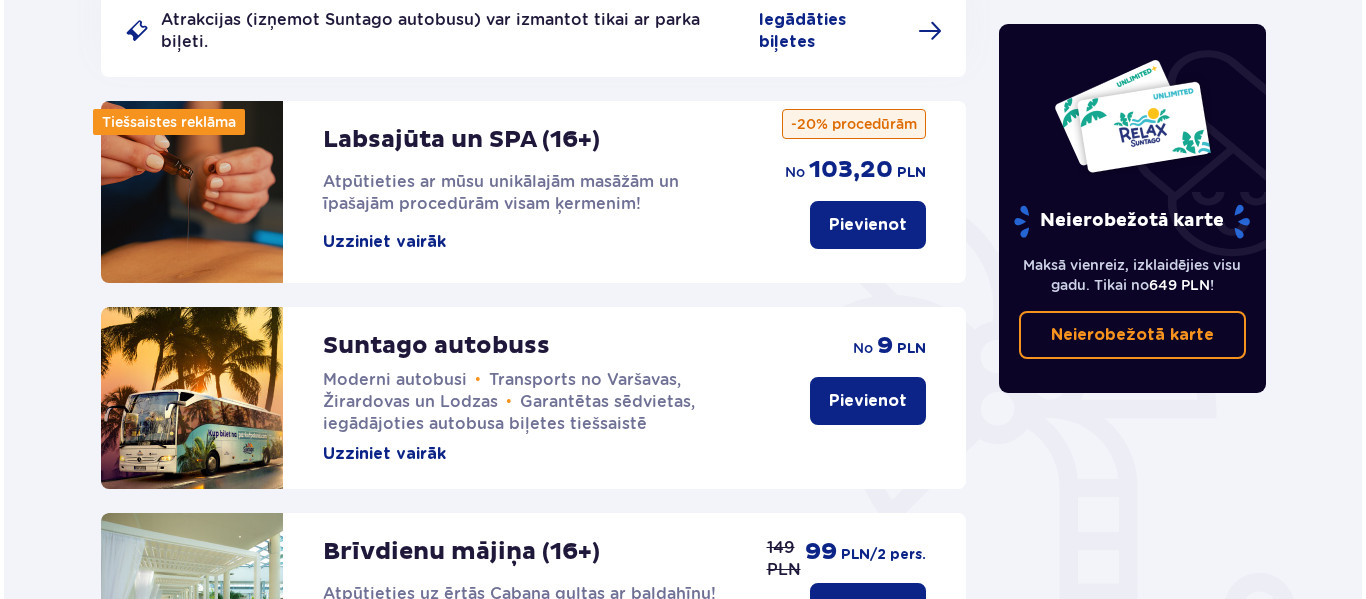 scroll, scrollTop: 293, scrollLeft: 0, axis: vertical 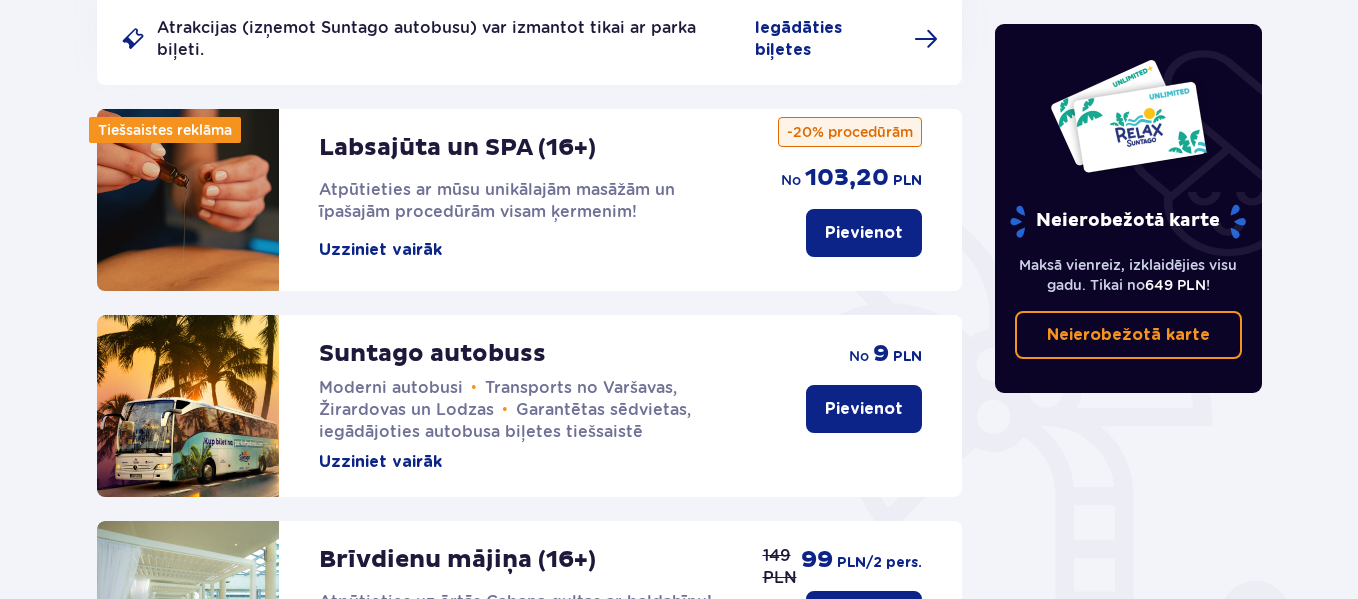 click on "Uzziniet vairāk" at bounding box center [380, 250] 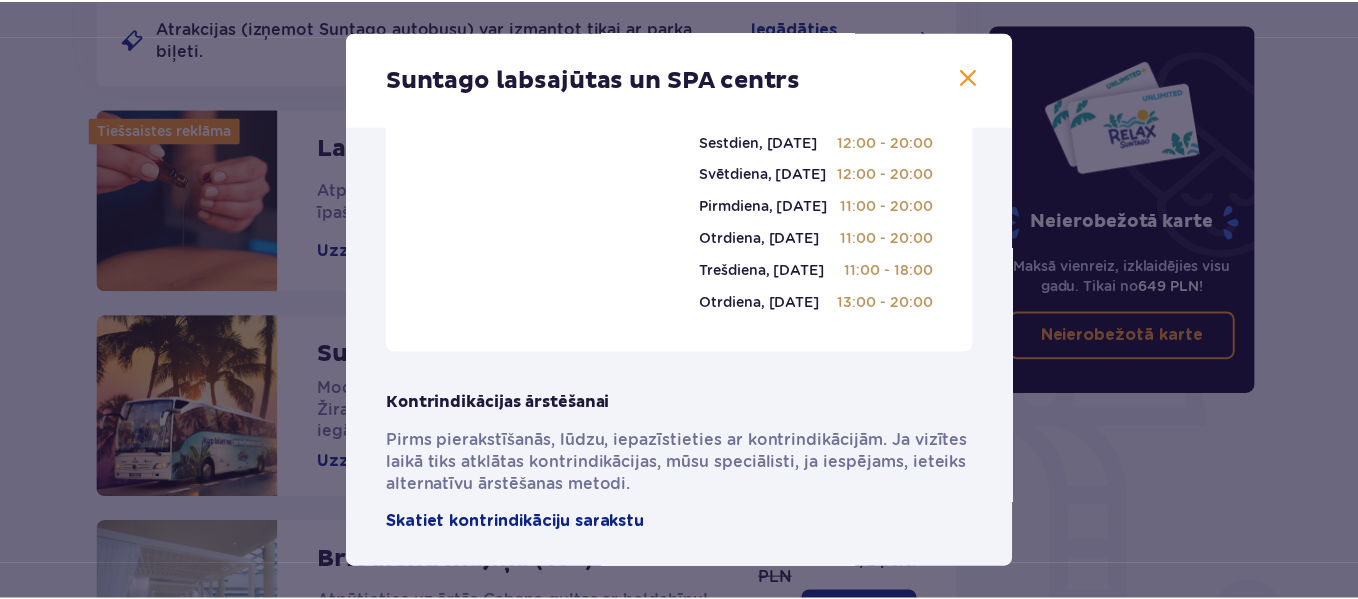 scroll, scrollTop: 107, scrollLeft: 0, axis: vertical 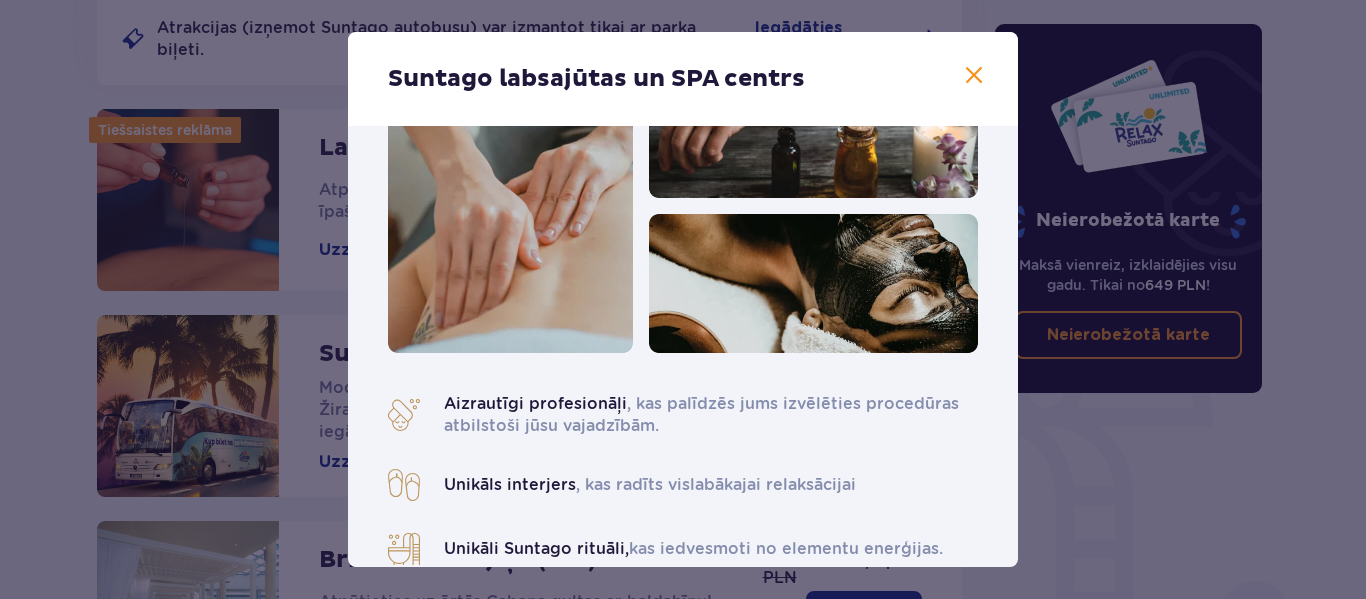 click at bounding box center [974, 76] 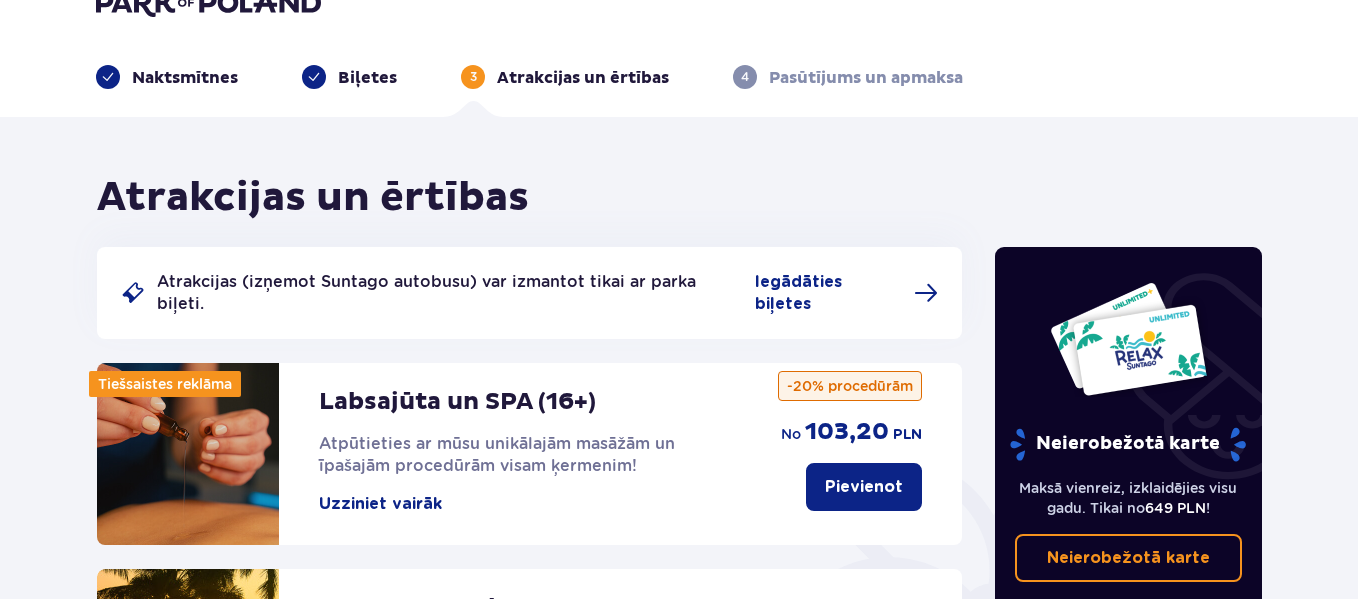 scroll, scrollTop: 0, scrollLeft: 0, axis: both 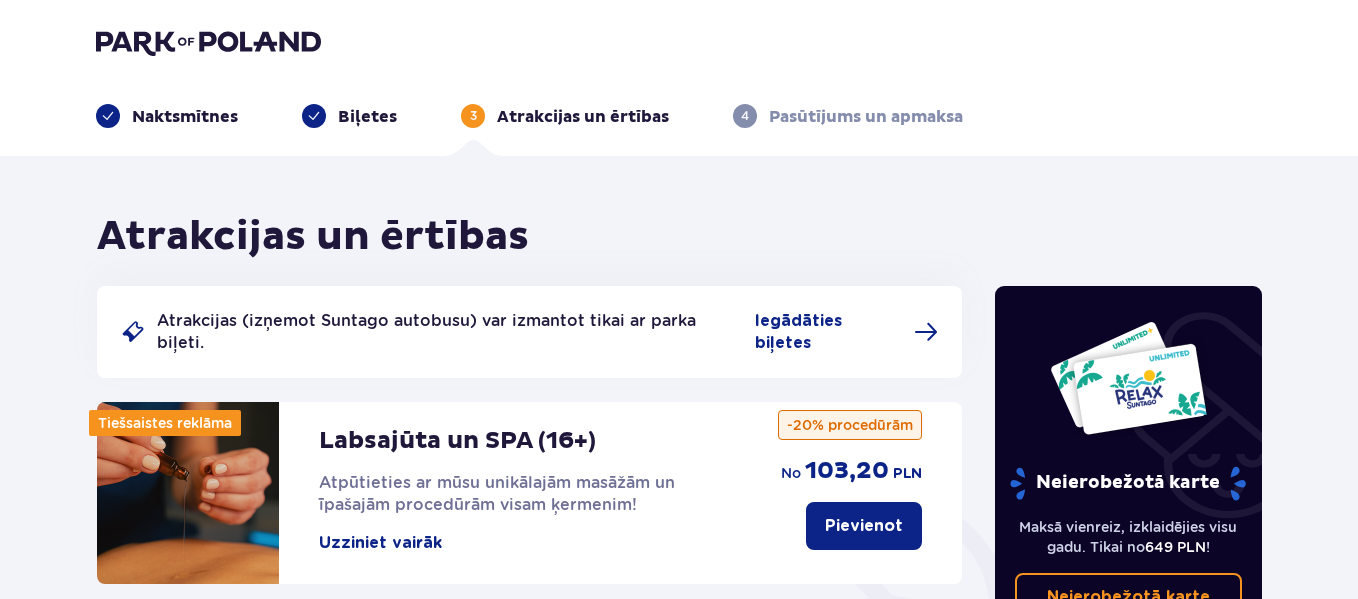 click on "Biļetes" at bounding box center (367, 117) 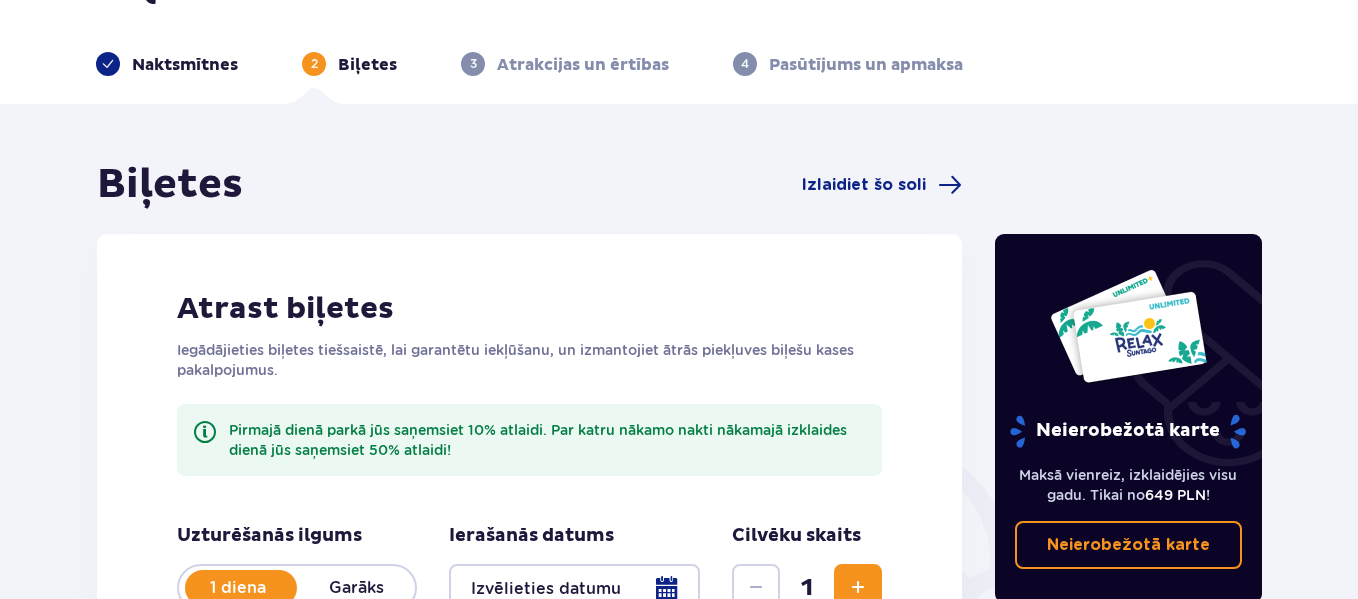 scroll, scrollTop: 0, scrollLeft: 0, axis: both 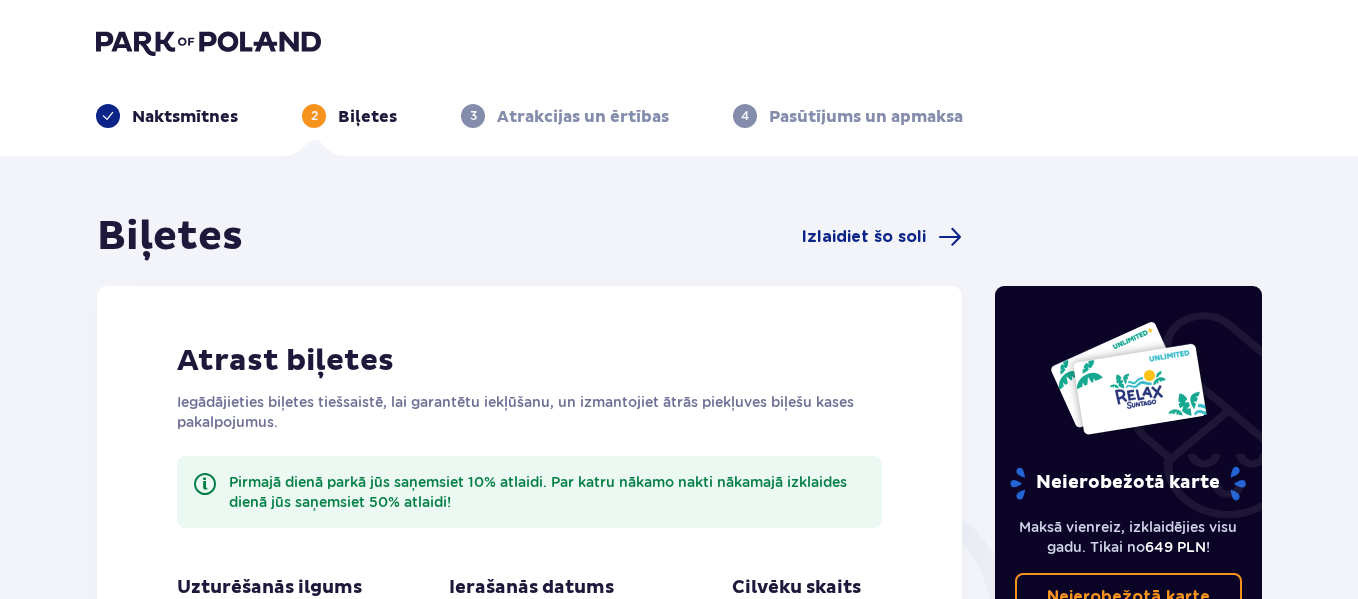 click at bounding box center (208, 42) 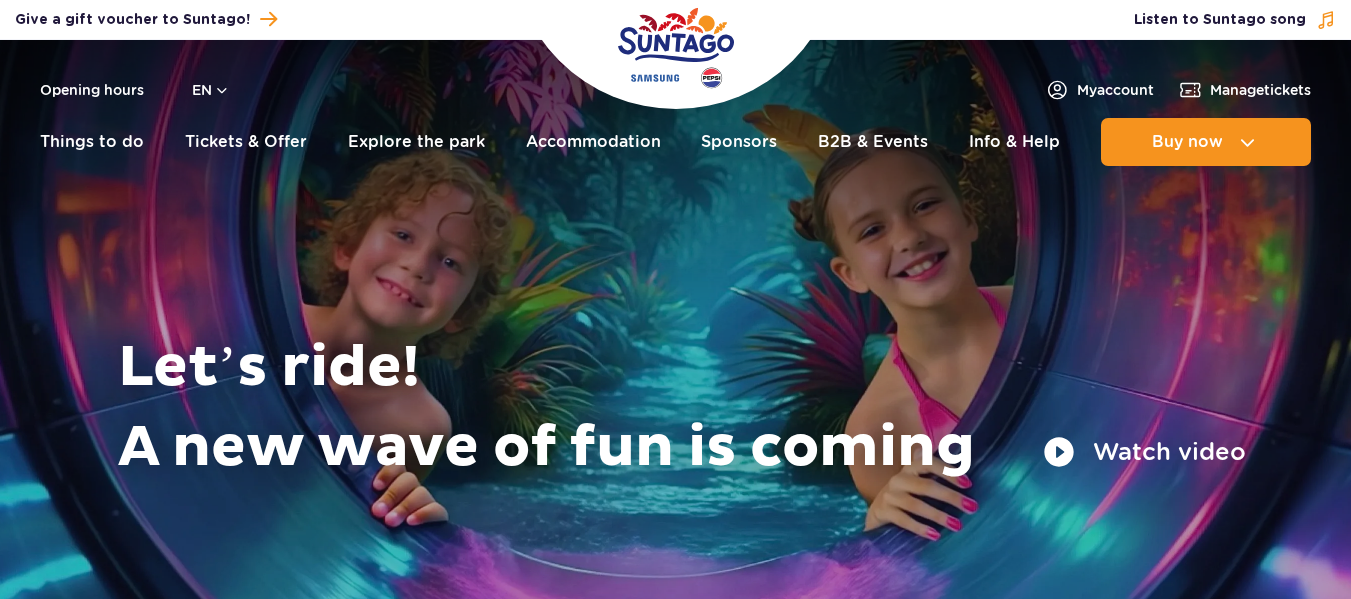 scroll, scrollTop: 0, scrollLeft: 0, axis: both 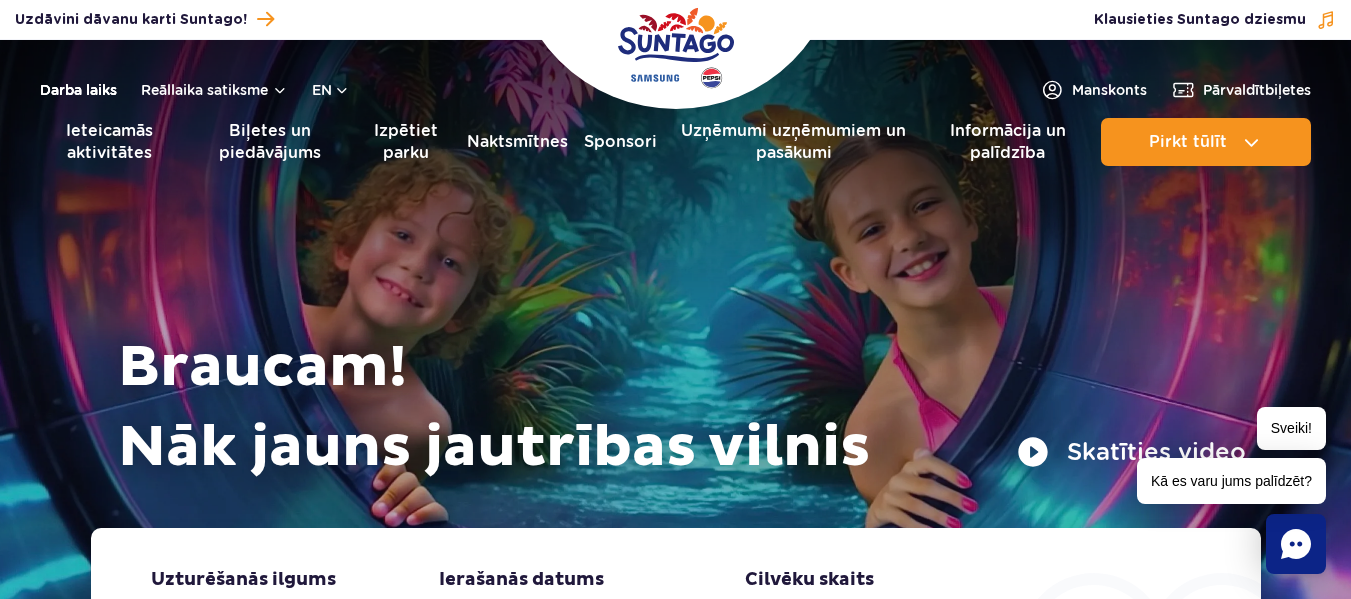 click on "Darba laiks" at bounding box center (78, 90) 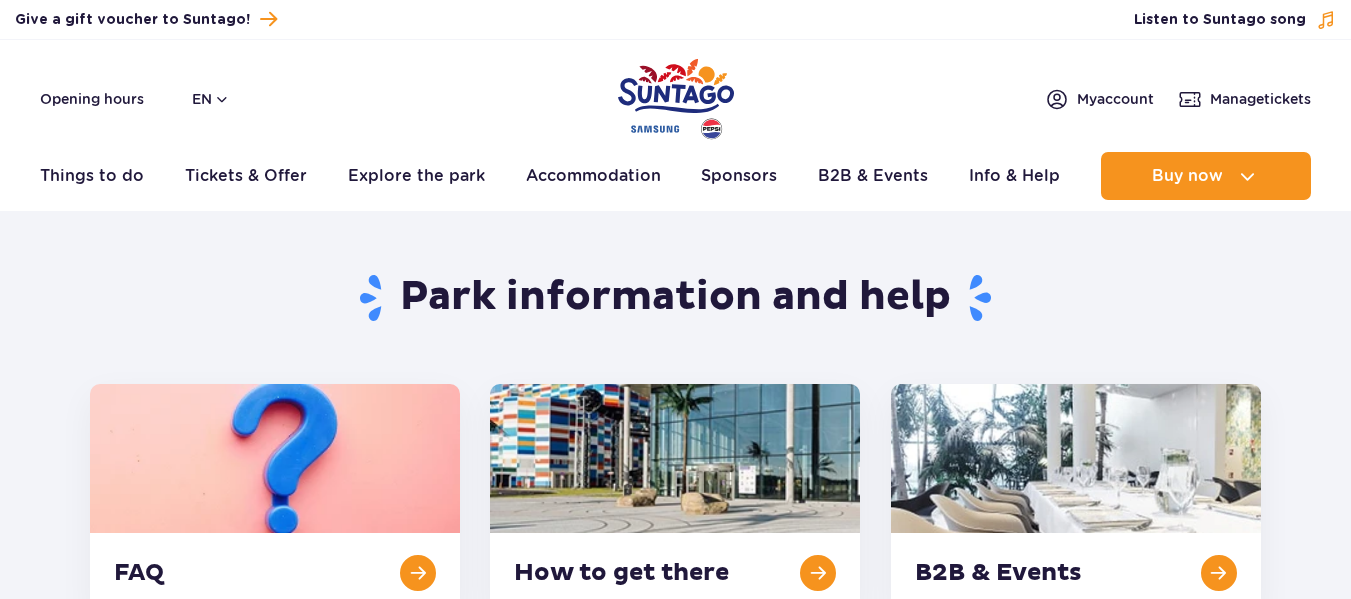 scroll, scrollTop: 0, scrollLeft: 0, axis: both 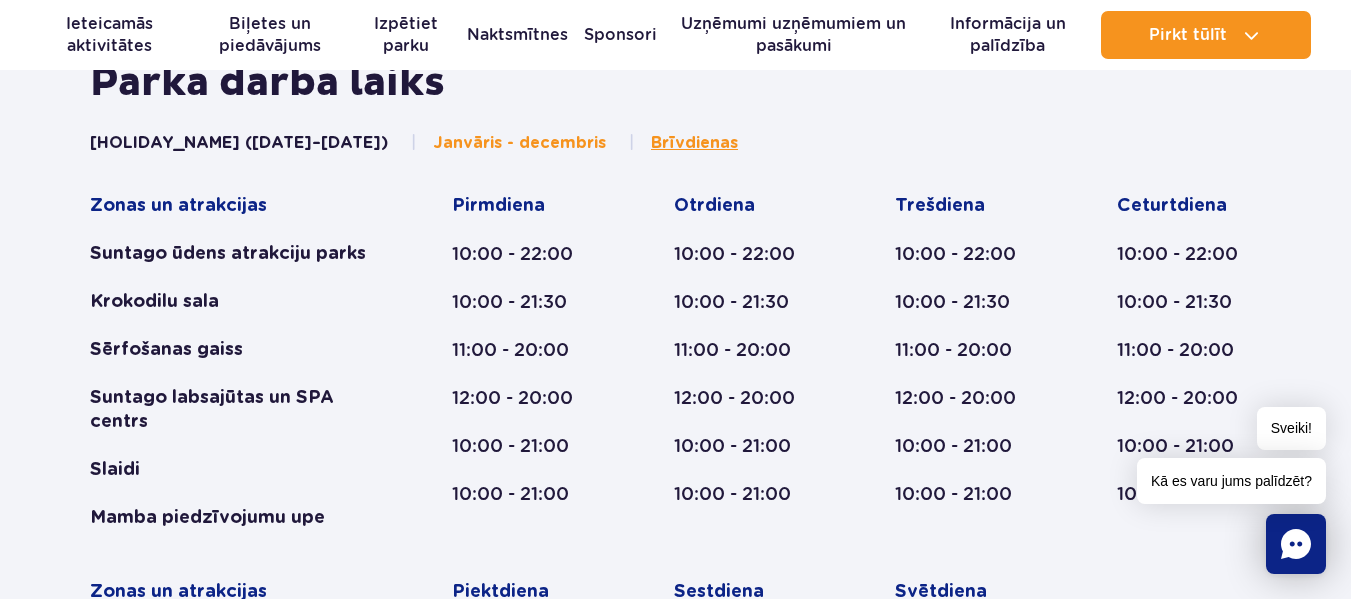 click on "Janvāris - decembris" at bounding box center [519, 143] 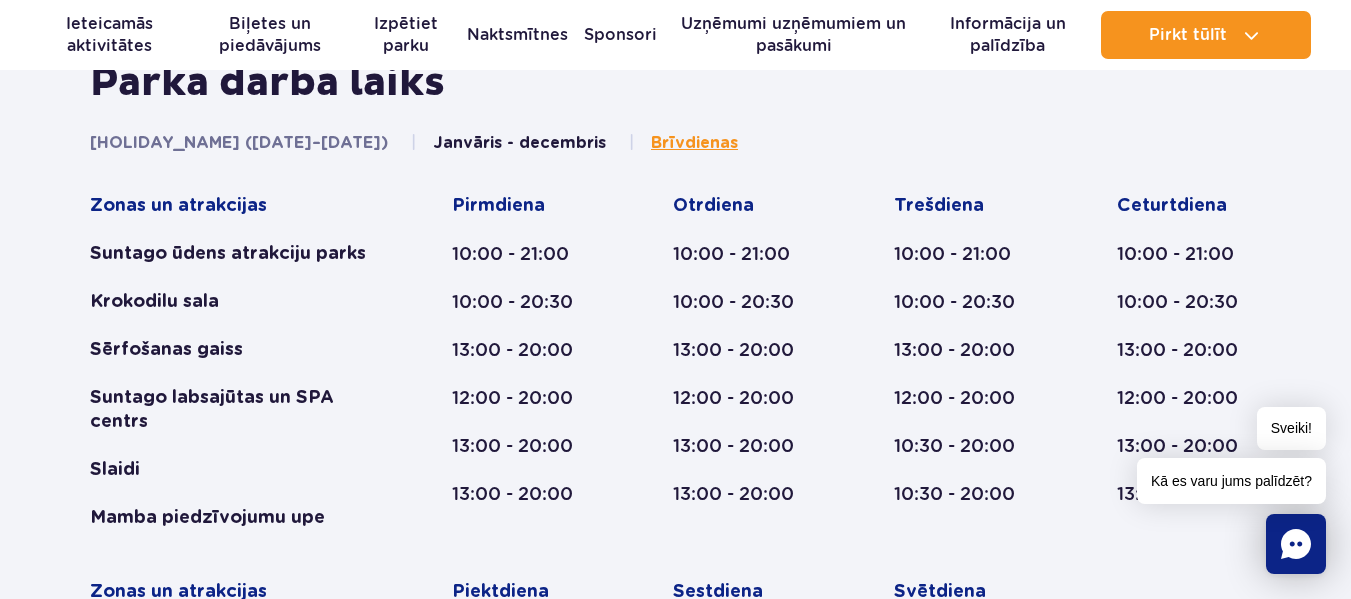 click on "Brīvdienas" at bounding box center [694, 143] 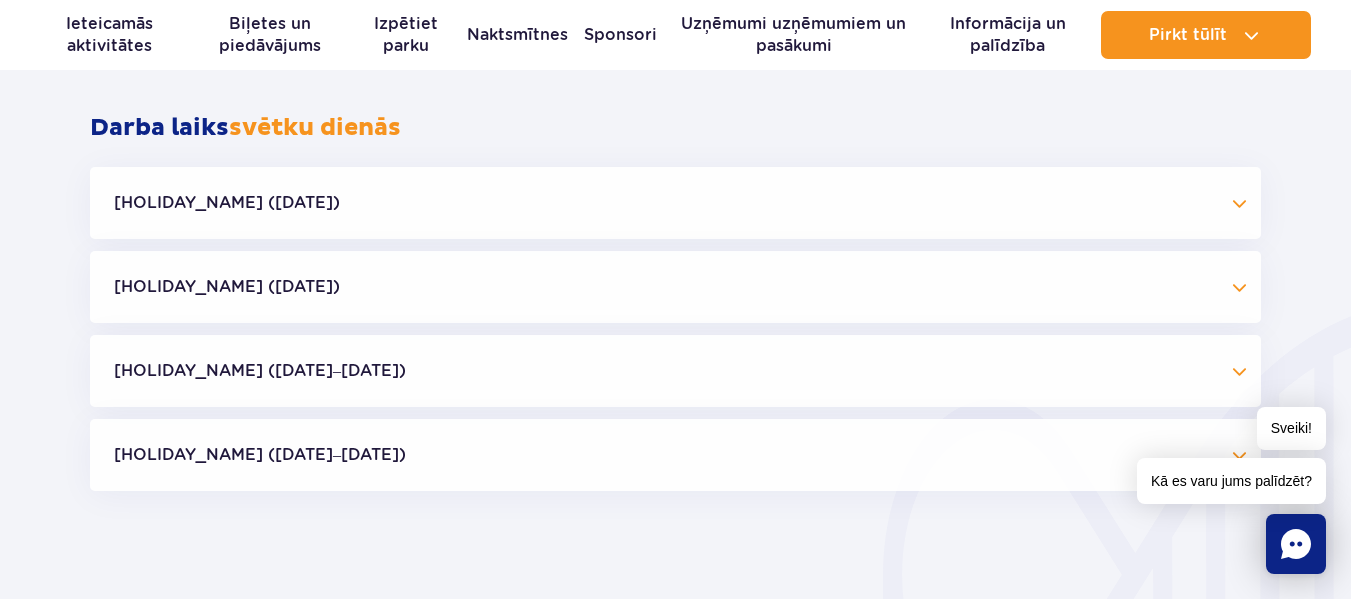 scroll, scrollTop: 1792, scrollLeft: 0, axis: vertical 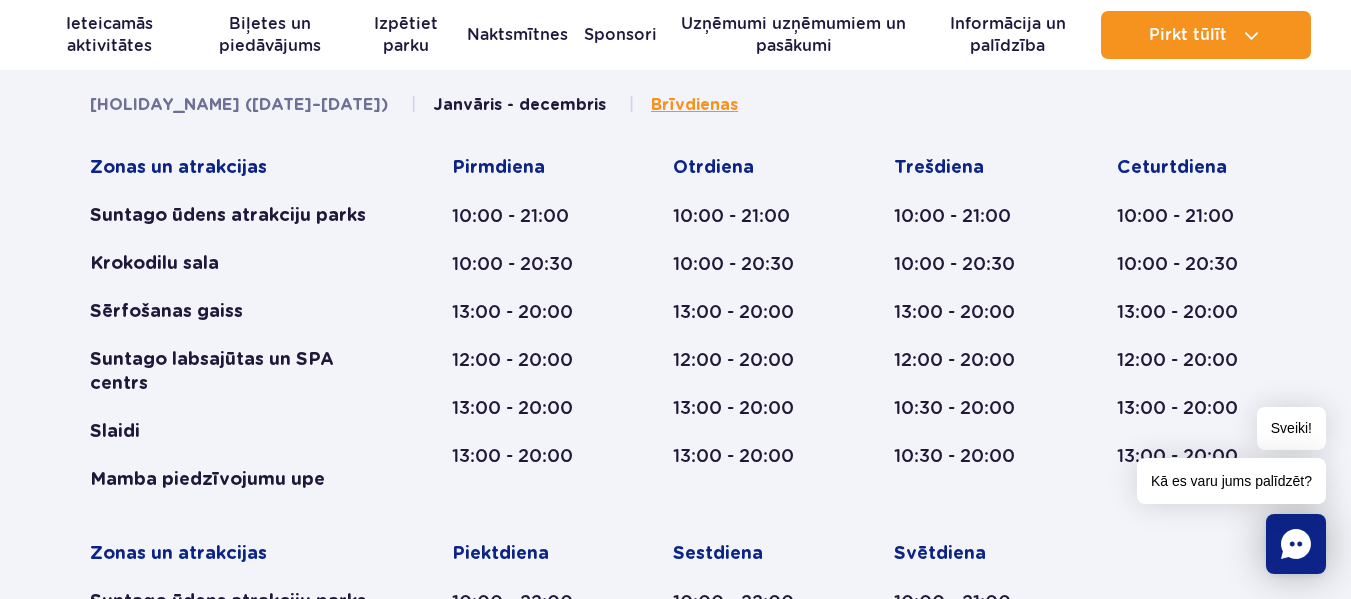 click on "Janvāris - decembris" at bounding box center (519, 105) 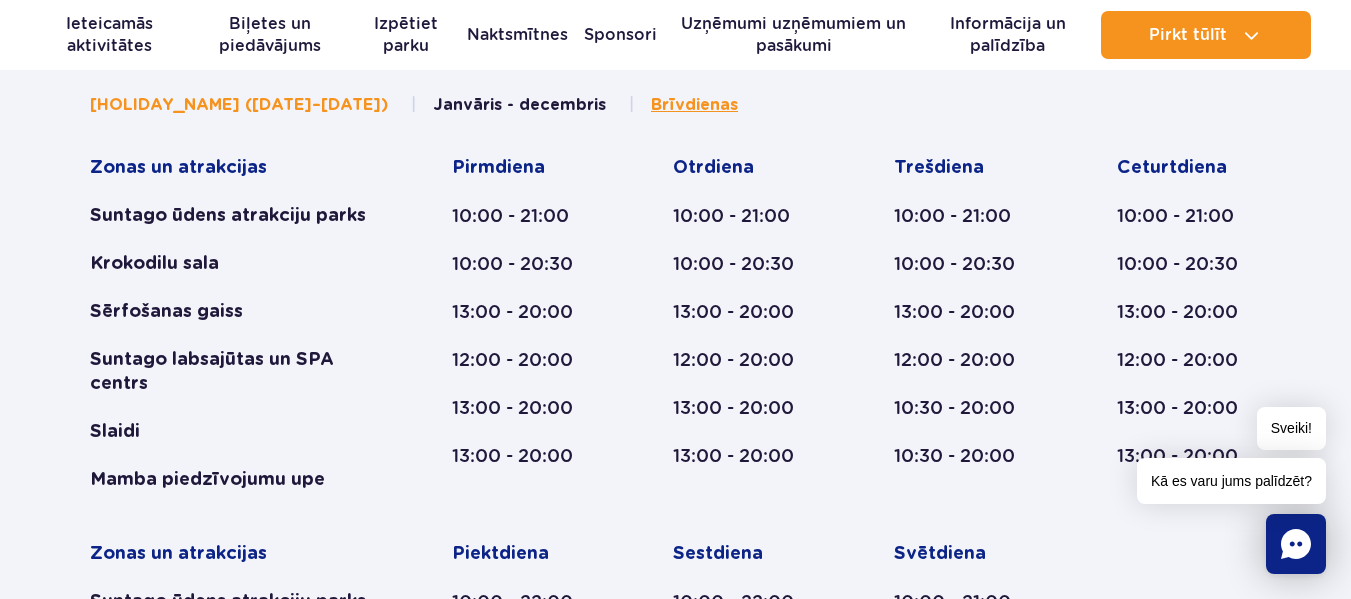 click on "Vasaras brīvdienas (28.06.–31.08.)" at bounding box center [239, 105] 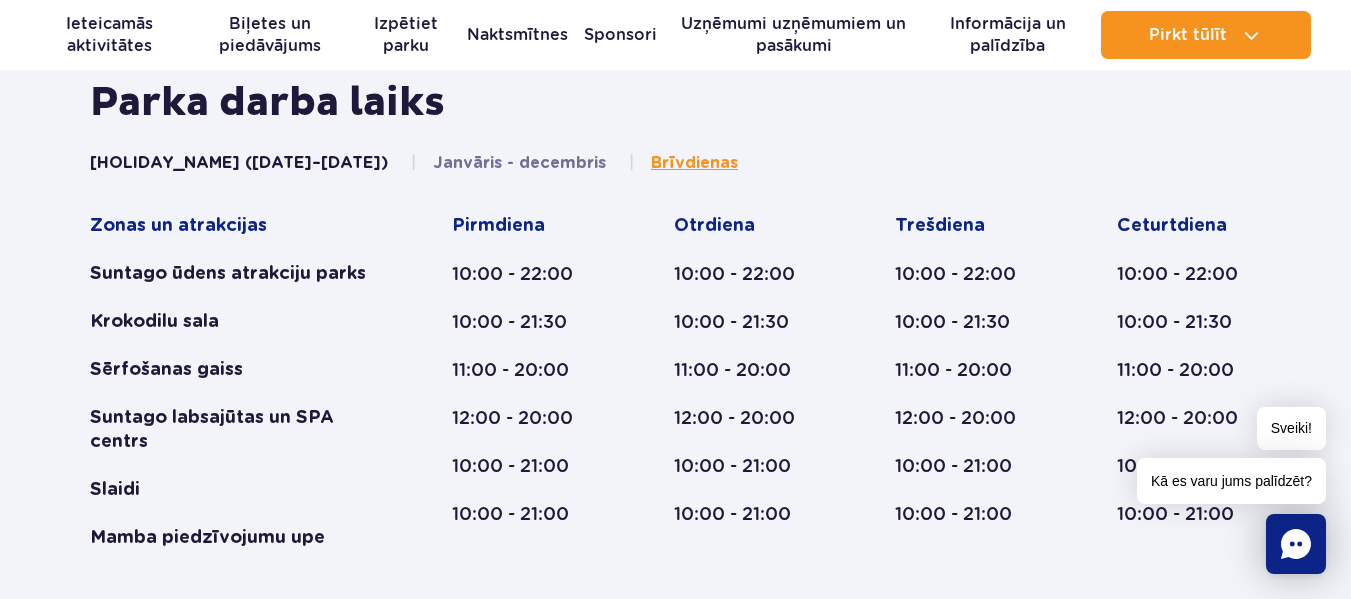 scroll, scrollTop: 906, scrollLeft: 0, axis: vertical 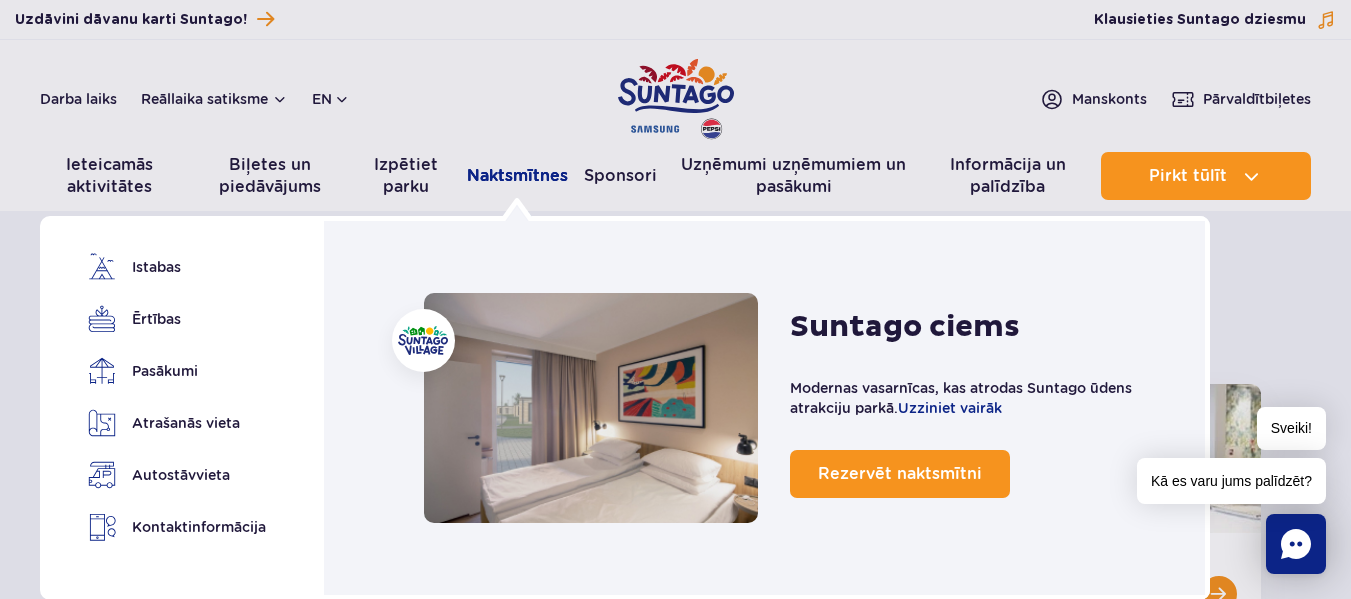 click on "Naktsmītnes" at bounding box center [517, 175] 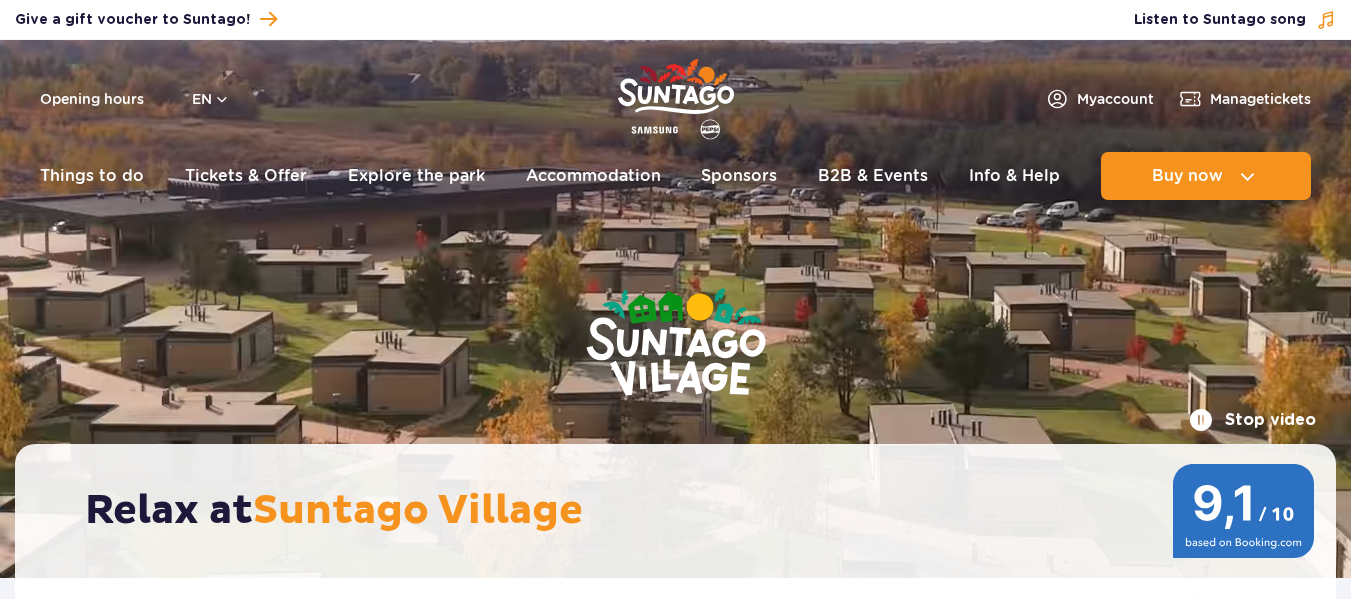 scroll, scrollTop: 0, scrollLeft: 0, axis: both 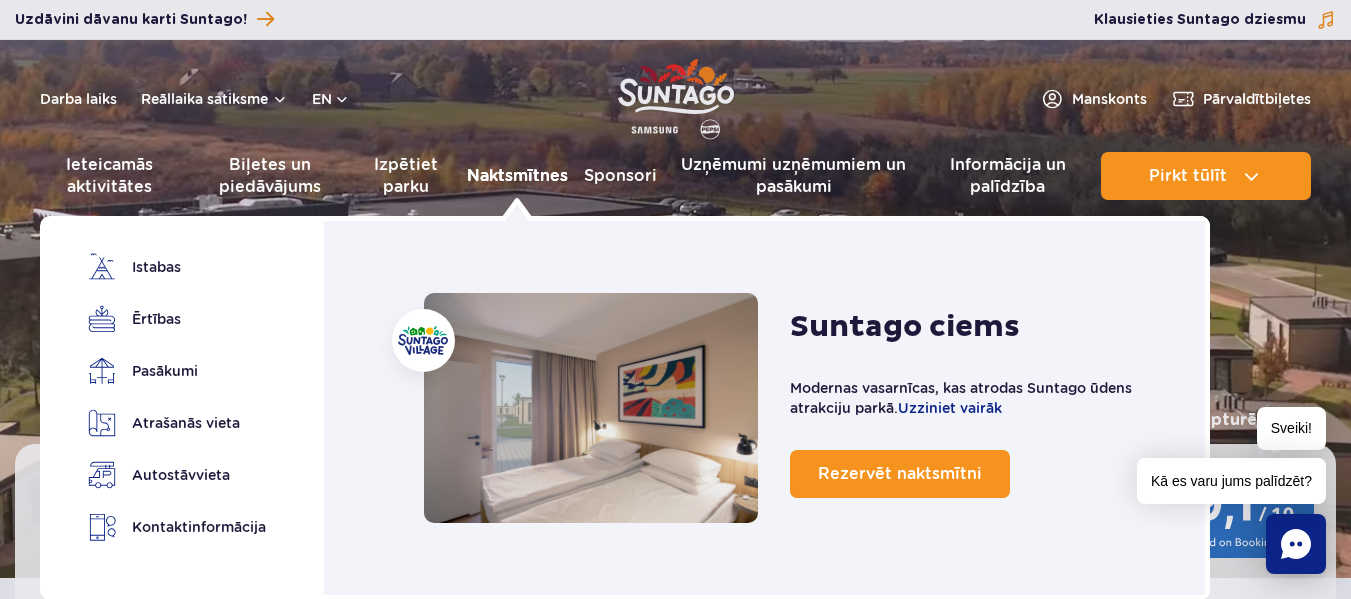 click on "Naktsmītnes" at bounding box center (517, 175) 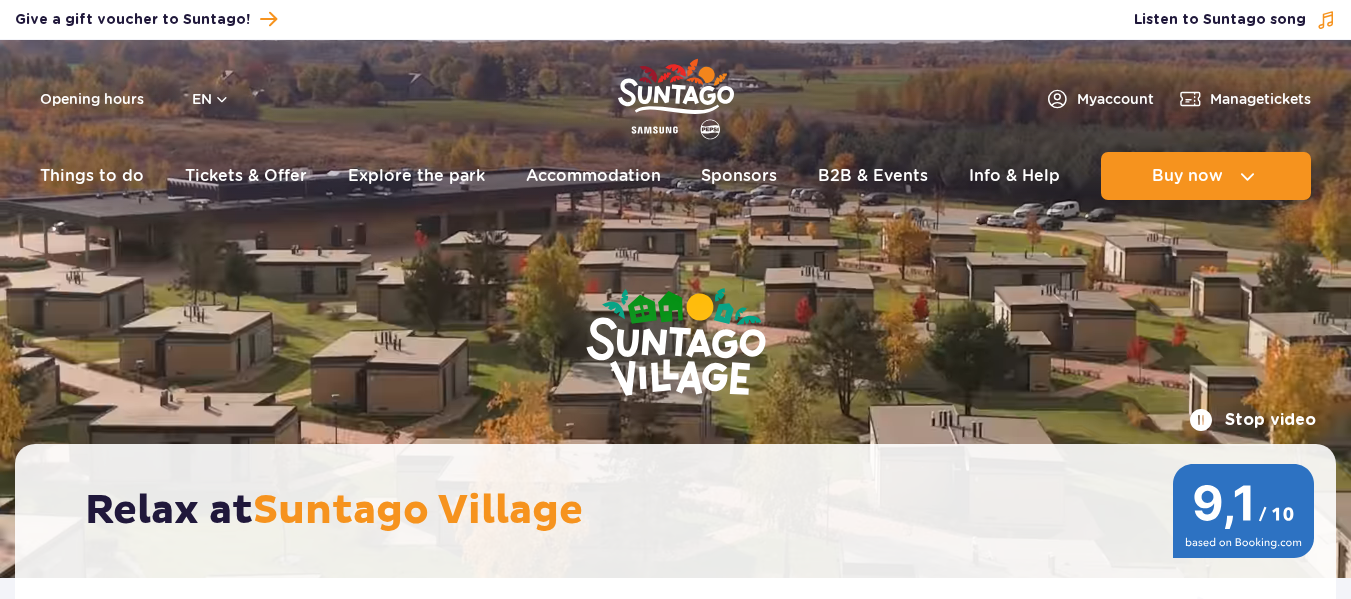 scroll, scrollTop: 0, scrollLeft: 0, axis: both 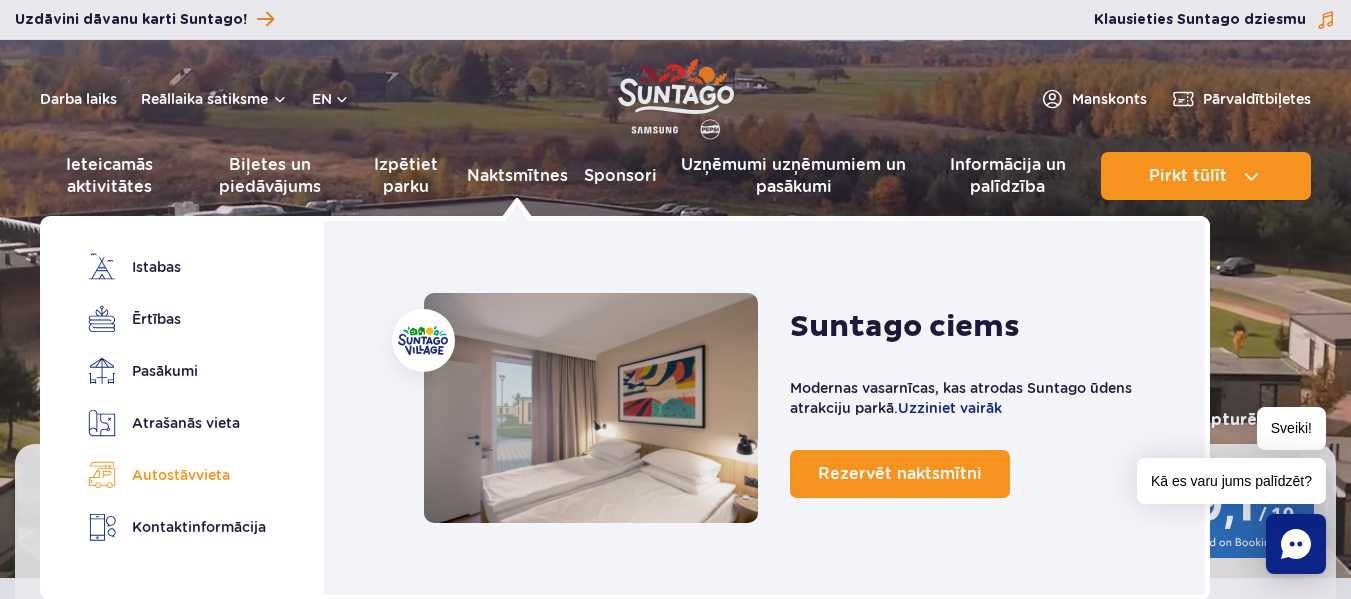 click on "Autostāvvieta" at bounding box center (181, 475) 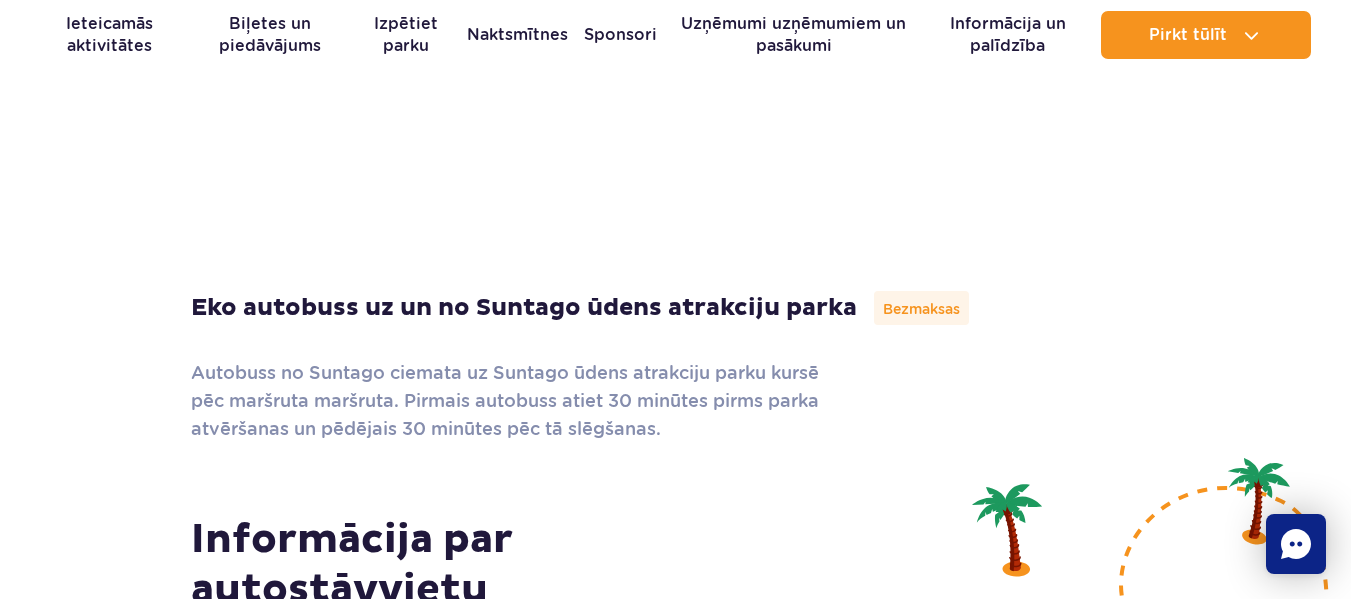 scroll, scrollTop: 6015, scrollLeft: 0, axis: vertical 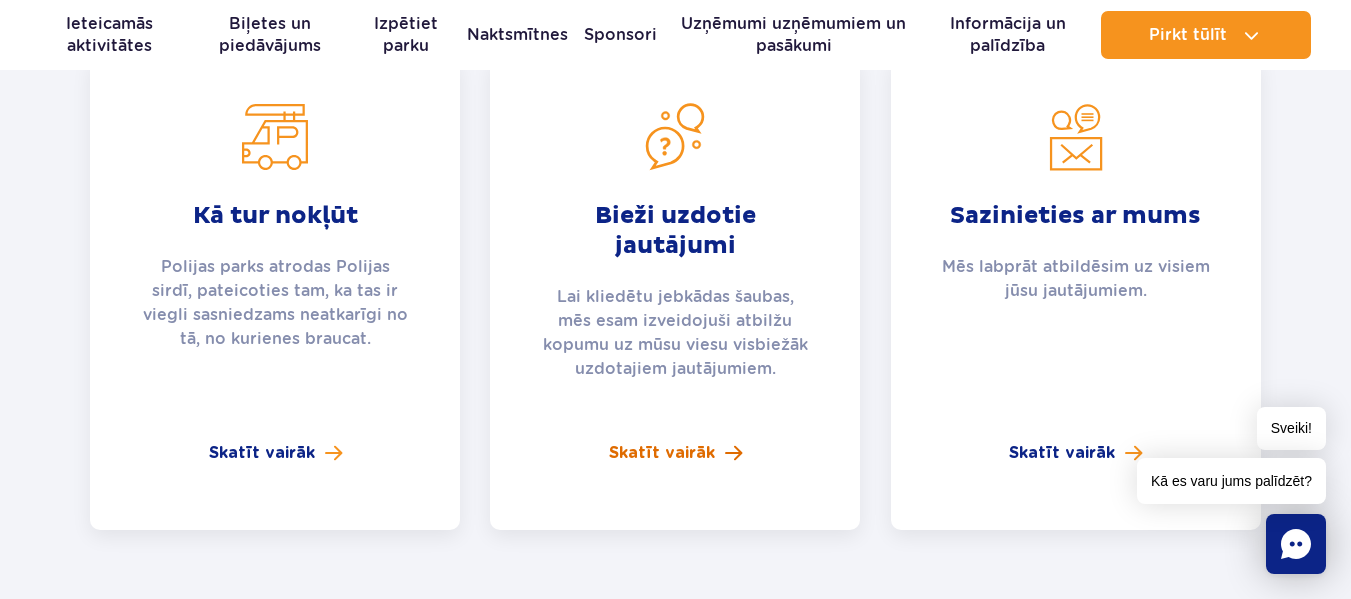click on "Skatīt vairāk" at bounding box center [662, 453] 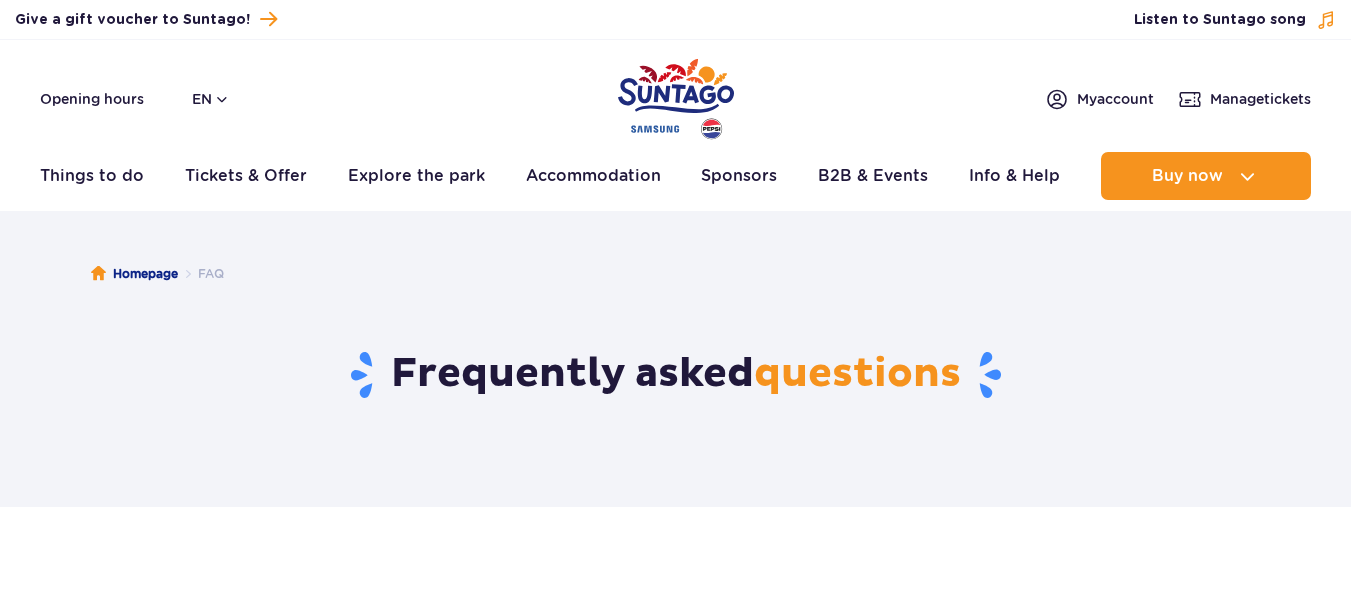 scroll, scrollTop: 0, scrollLeft: 0, axis: both 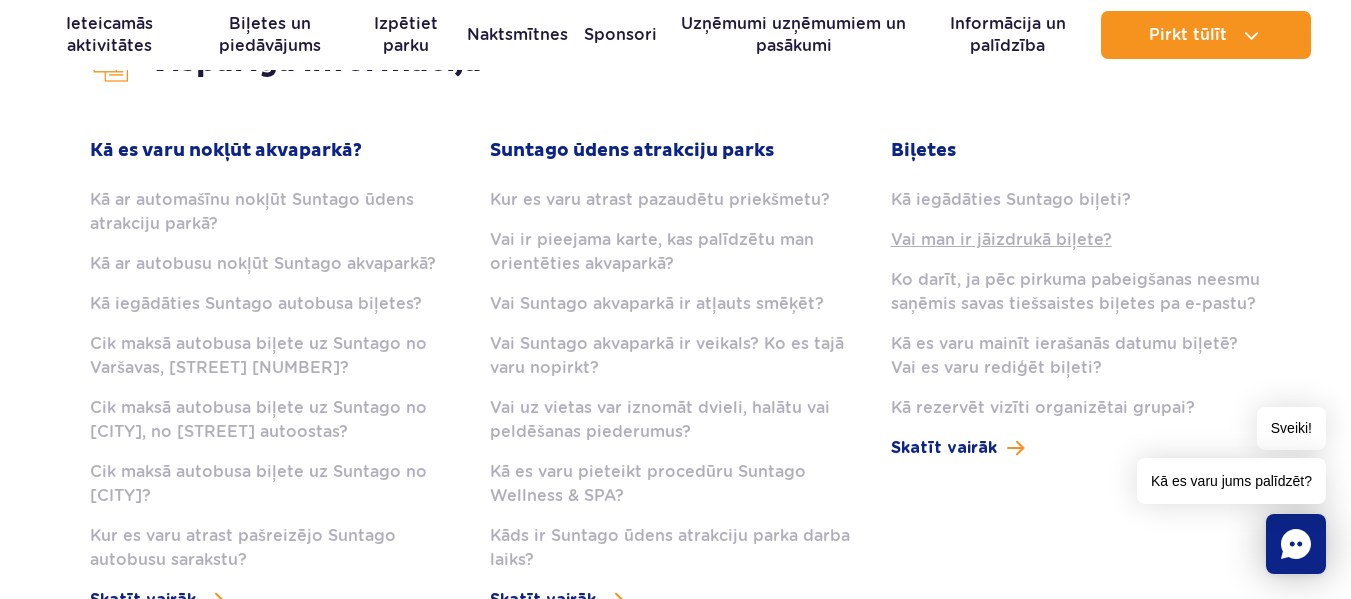 click on "Vai man ir jāizdrukā biļete?" at bounding box center (1001, 239) 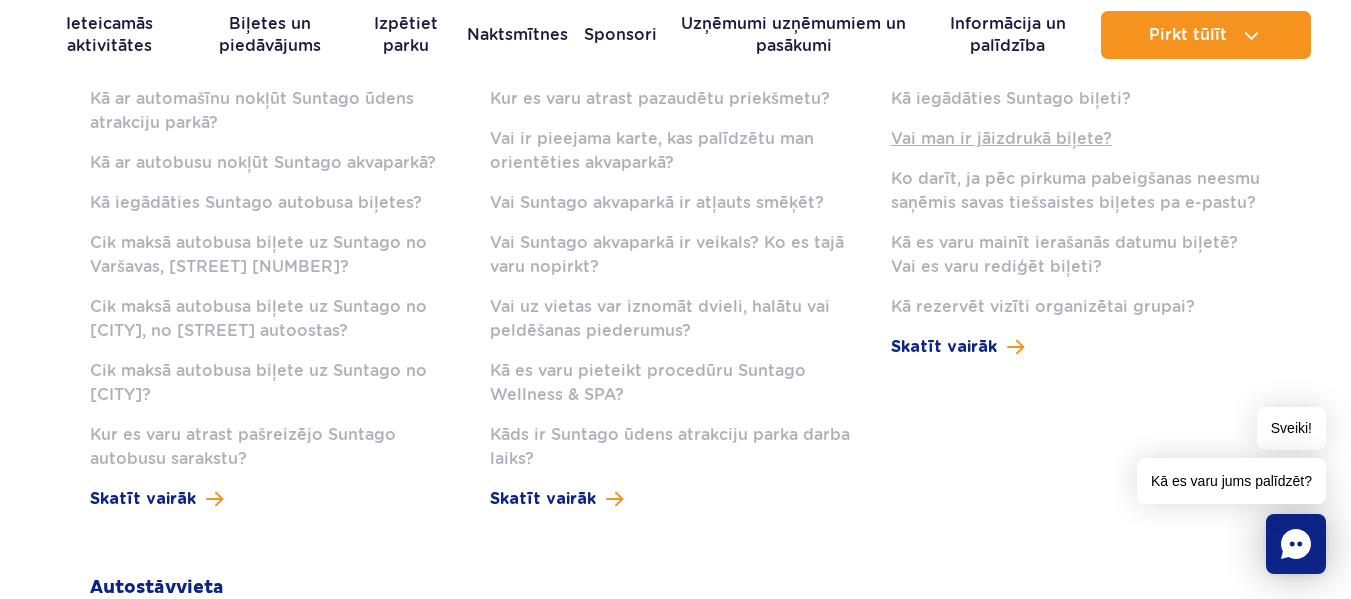 scroll, scrollTop: 682, scrollLeft: 0, axis: vertical 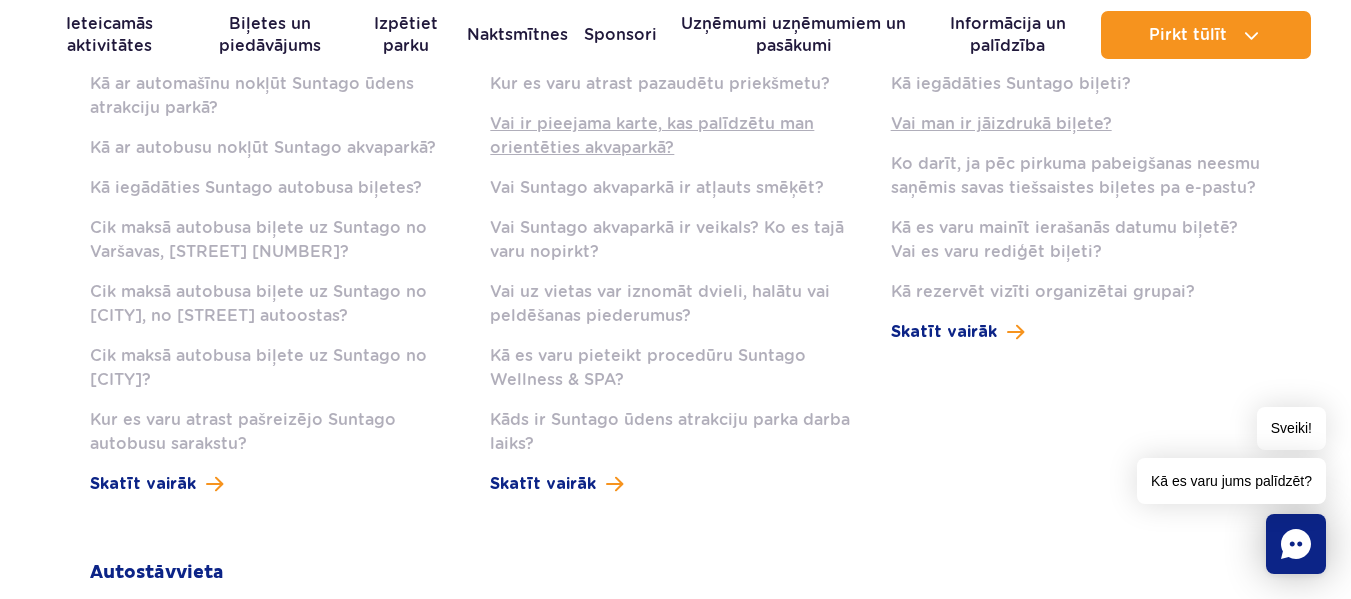 click on "Vai ir pieejama karte, kas palīdzētu man orientēties akvaparkā?" at bounding box center (675, 136) 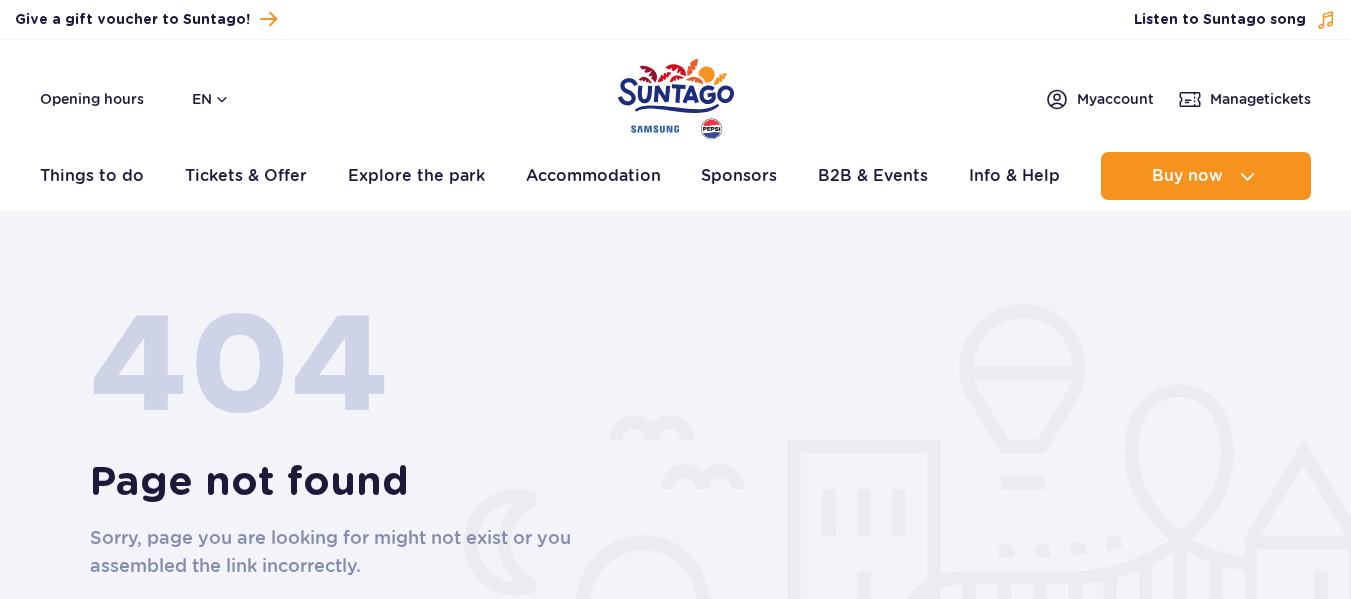 scroll, scrollTop: 0, scrollLeft: 0, axis: both 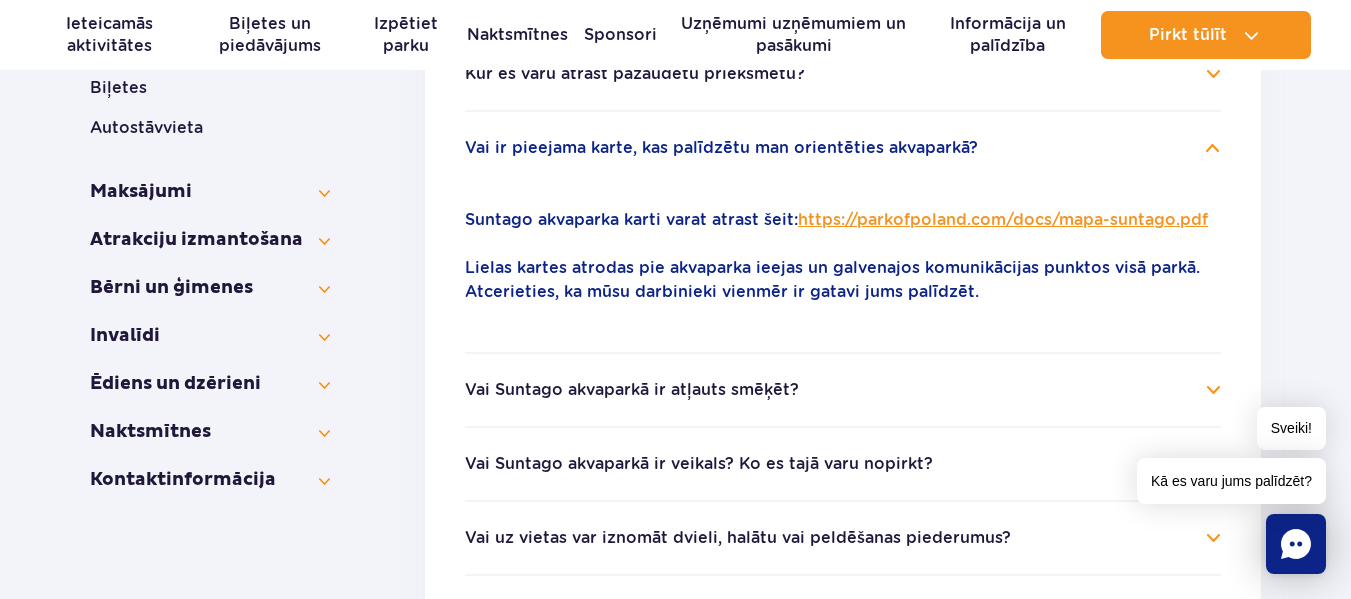click on "https://parkofpoland.com/docs/mapa-suntago.pdf" at bounding box center (1003, 219) 